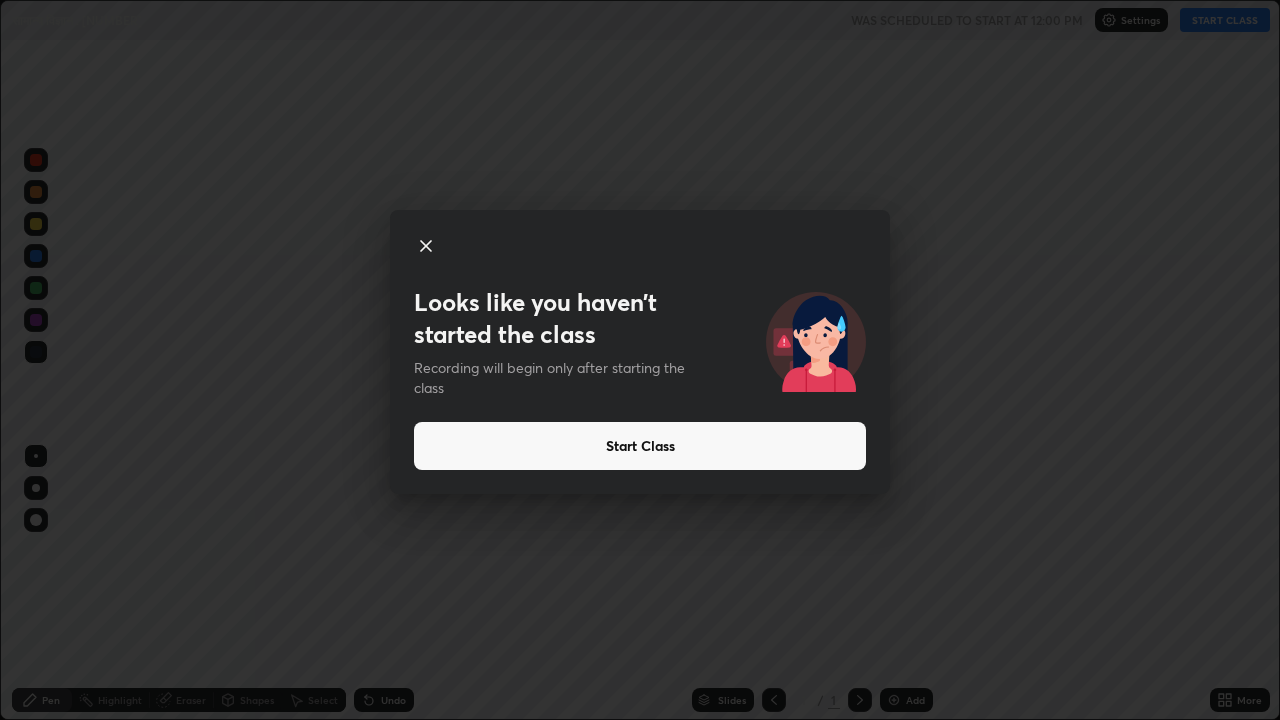scroll, scrollTop: 0, scrollLeft: 0, axis: both 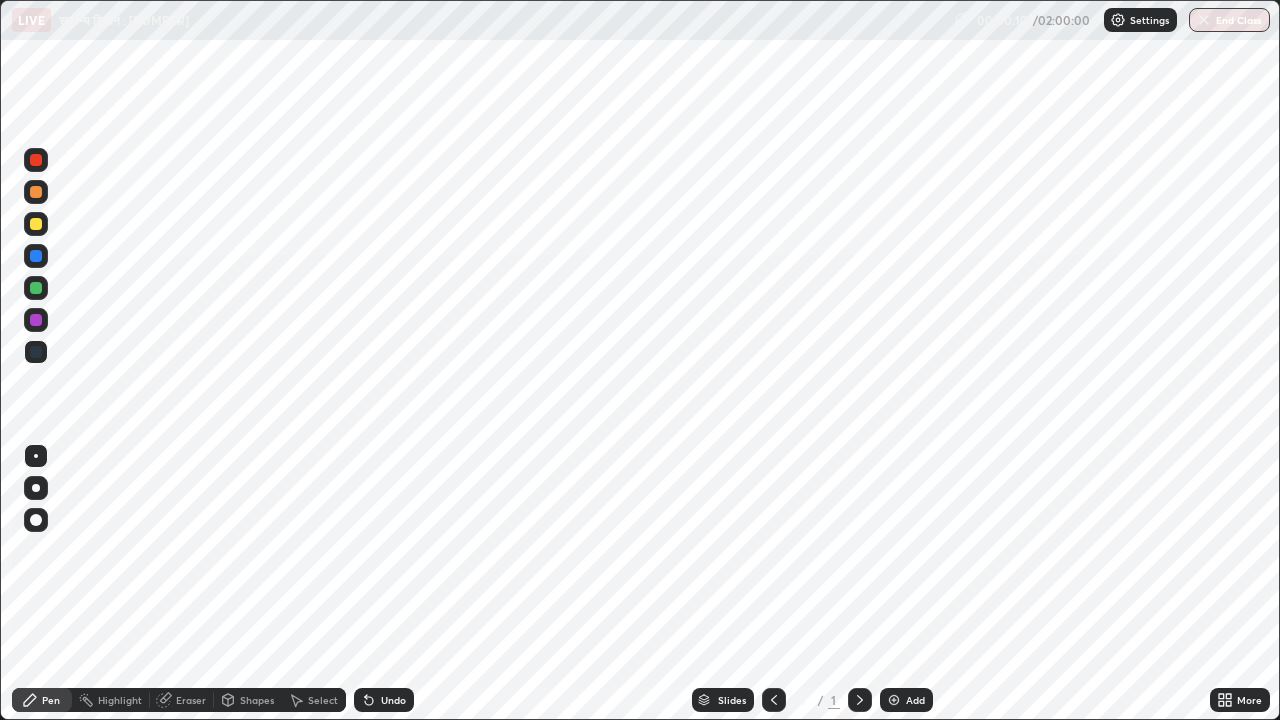 click on "Add" at bounding box center [906, 700] 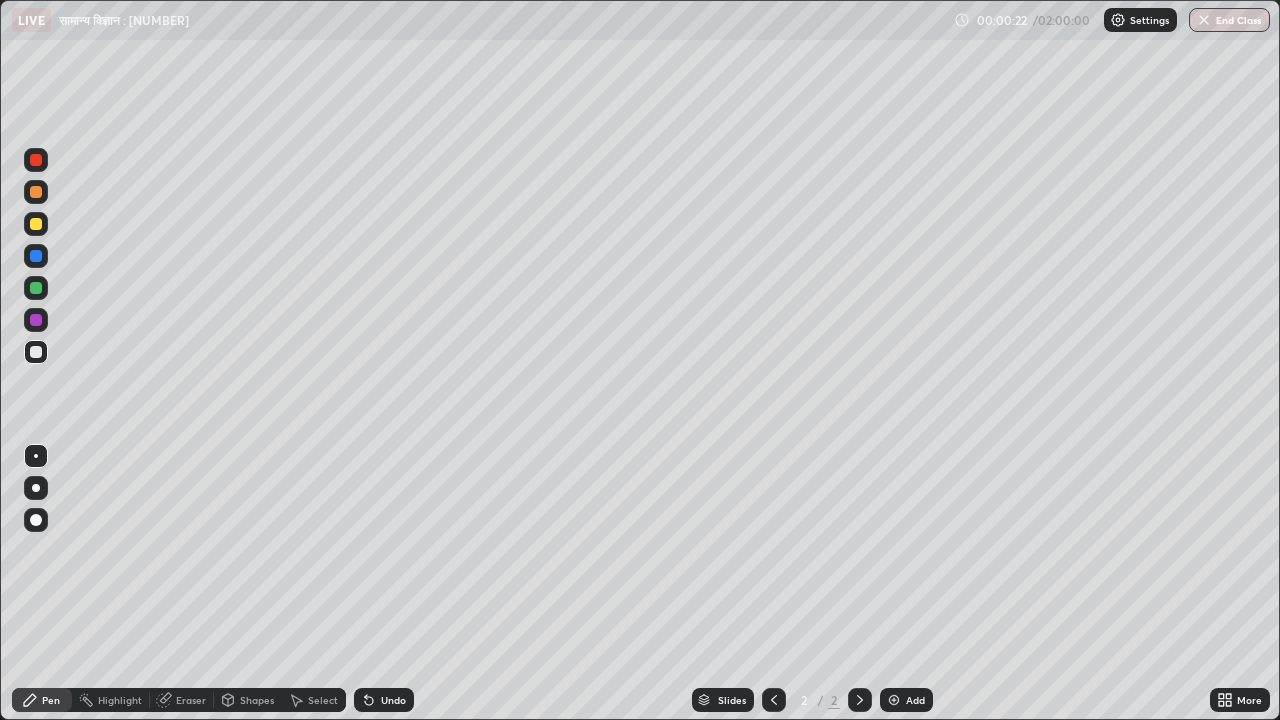 click on "Pen" at bounding box center [51, 700] 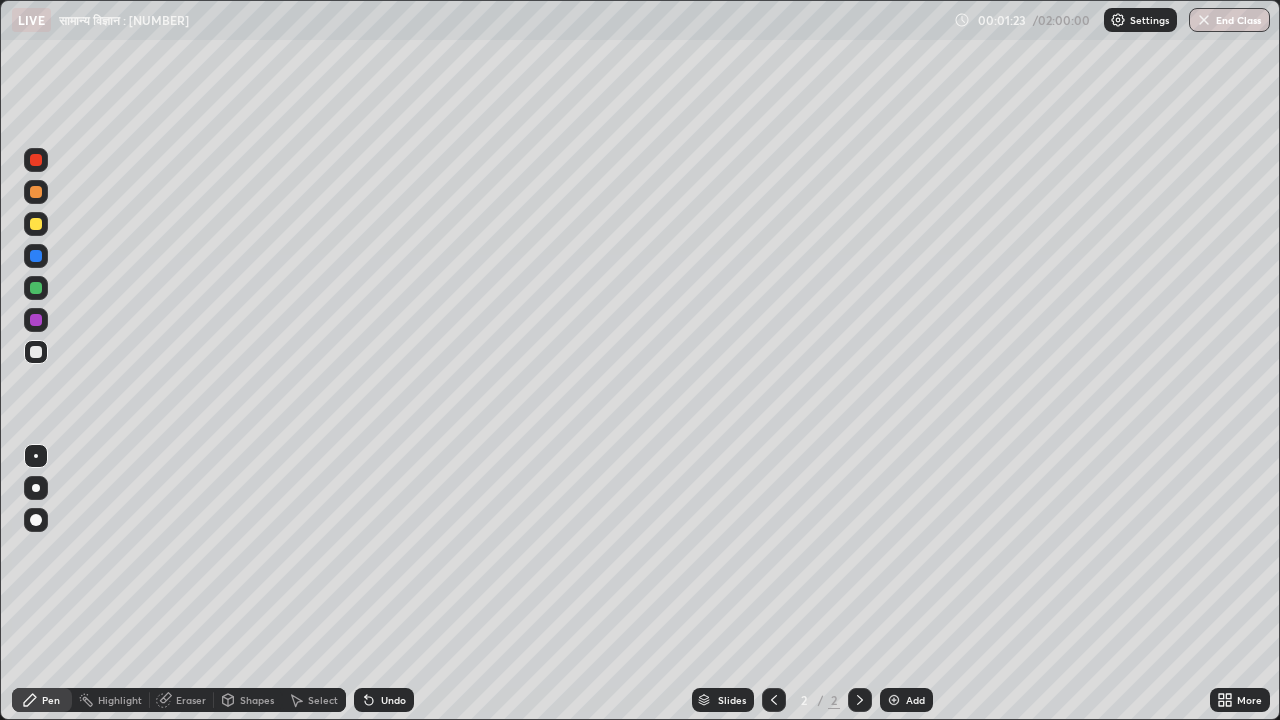click on "Undo" at bounding box center (393, 700) 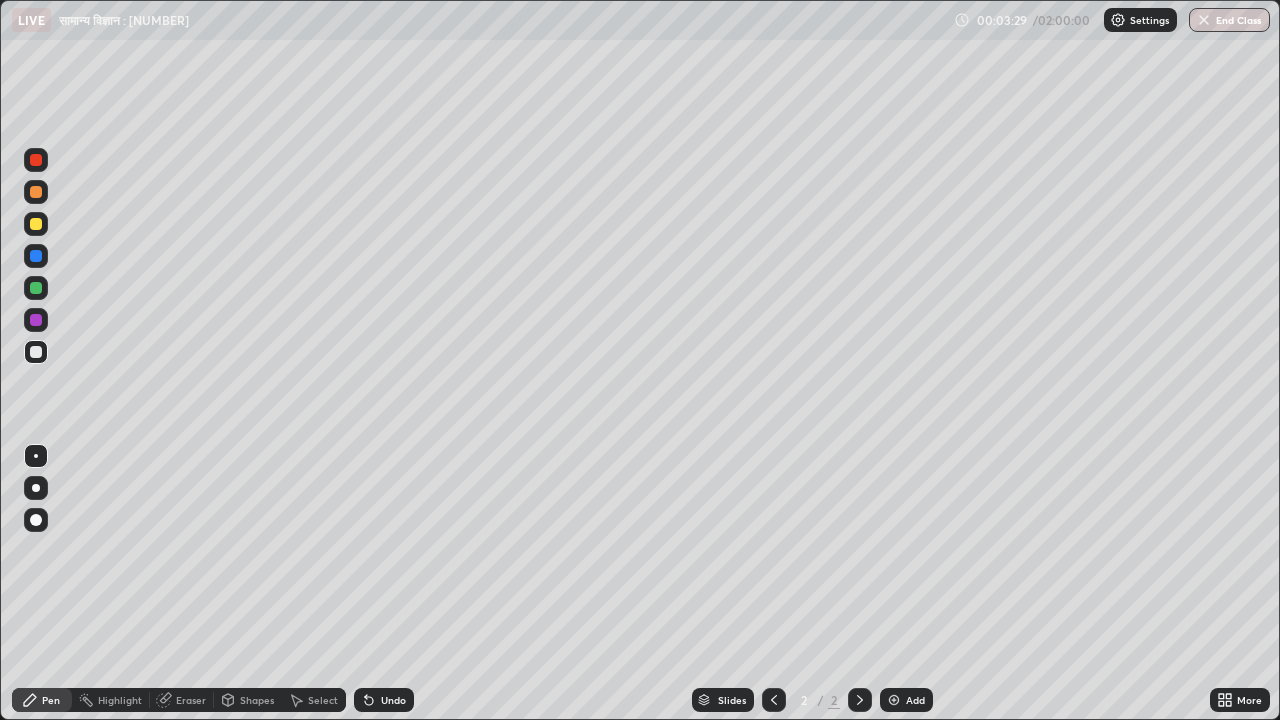 click on "Undo" at bounding box center (393, 700) 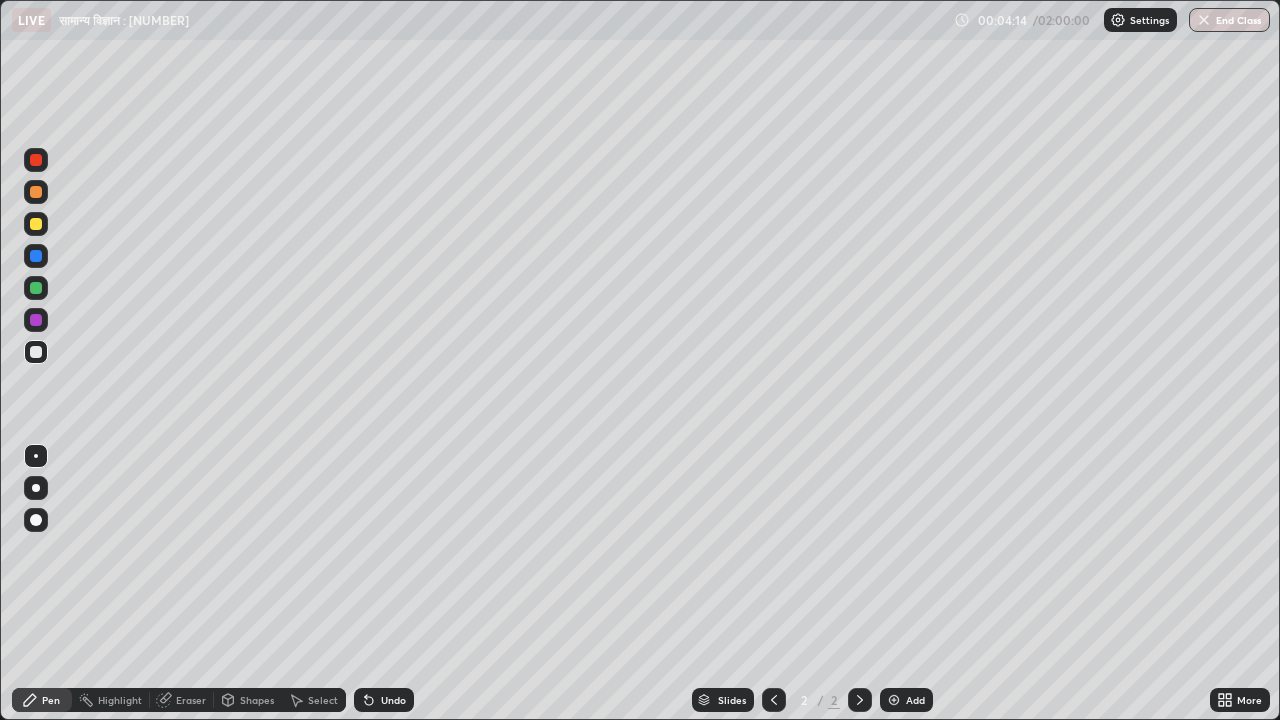click on "Undo" at bounding box center (393, 700) 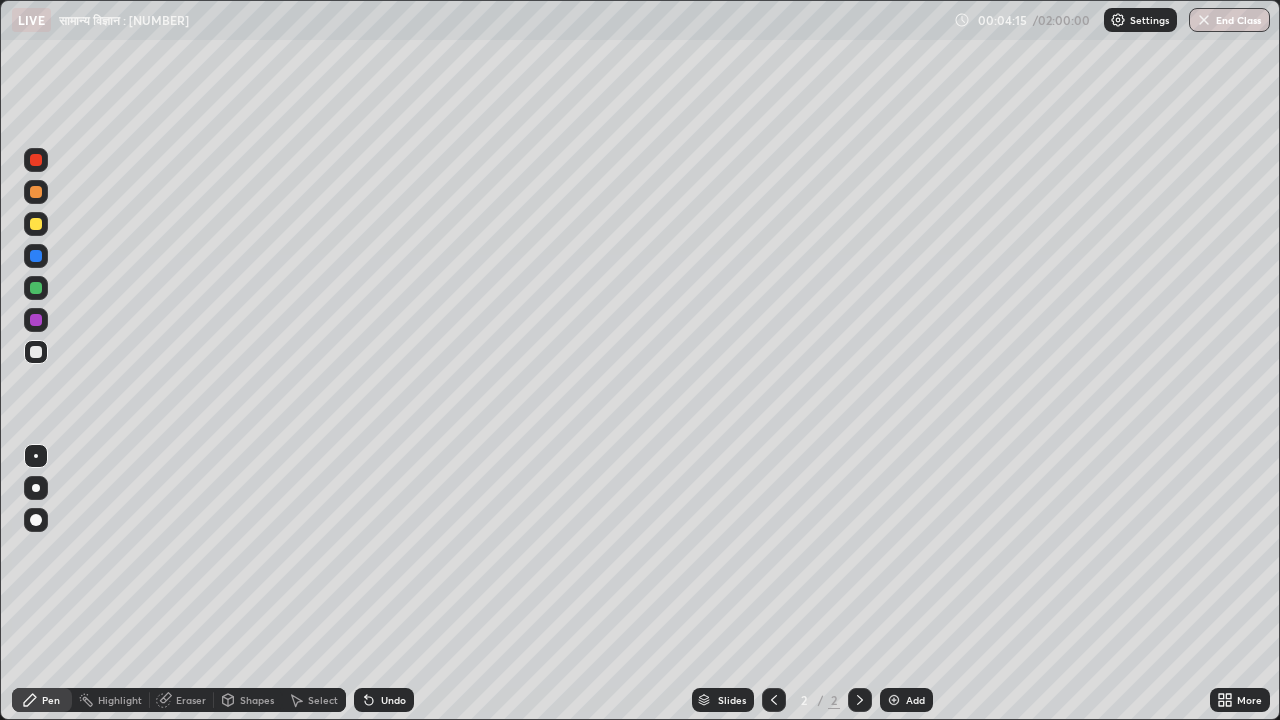 click on "Undo" at bounding box center [393, 700] 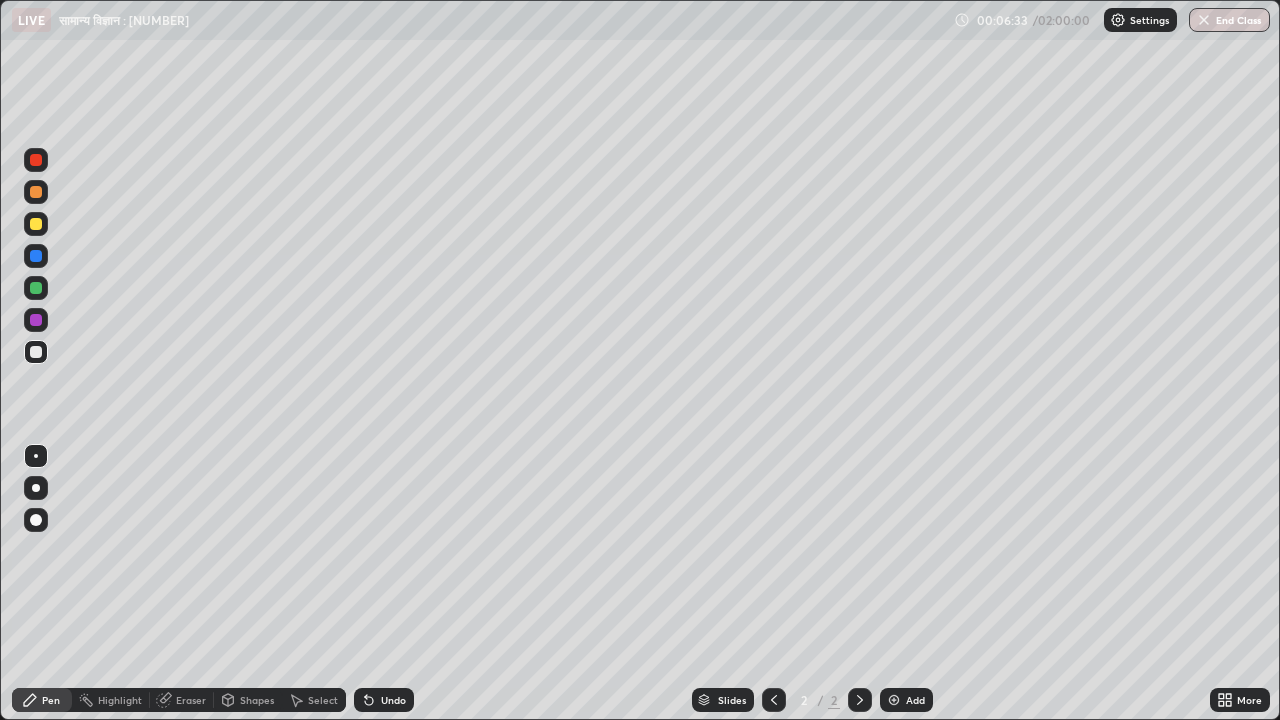 click on "Undo" at bounding box center [393, 700] 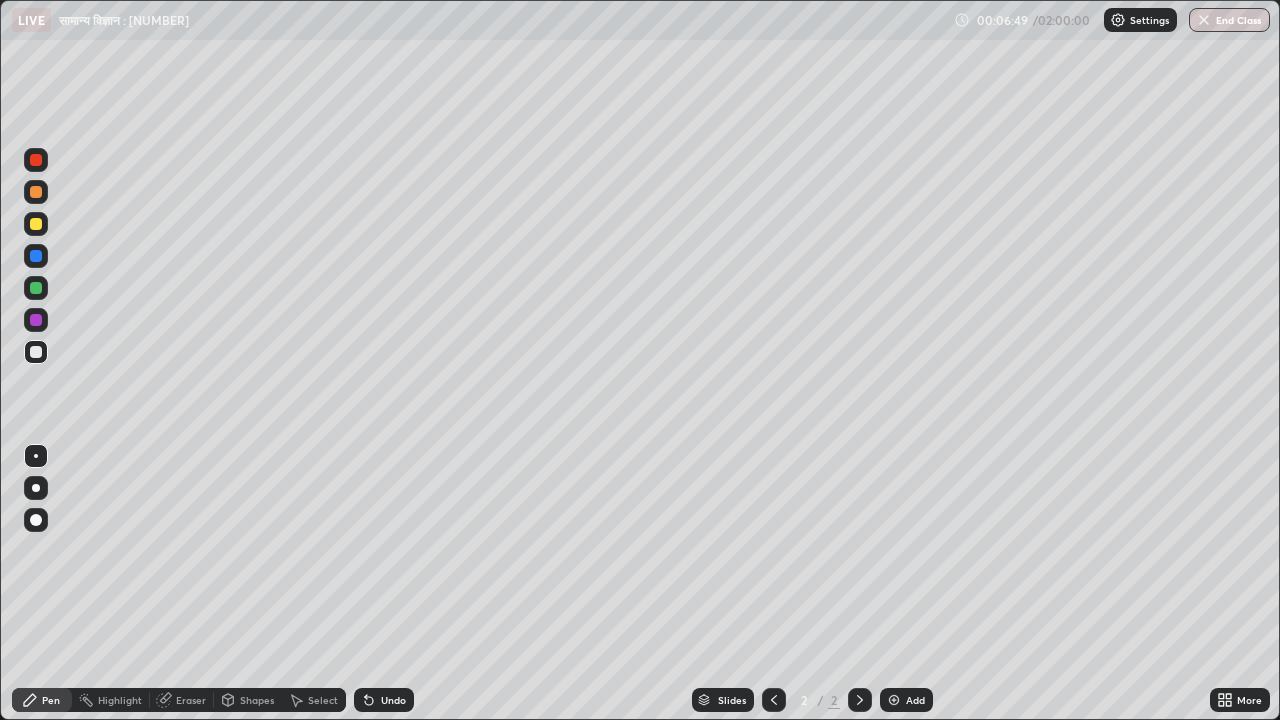 click at bounding box center [36, 160] 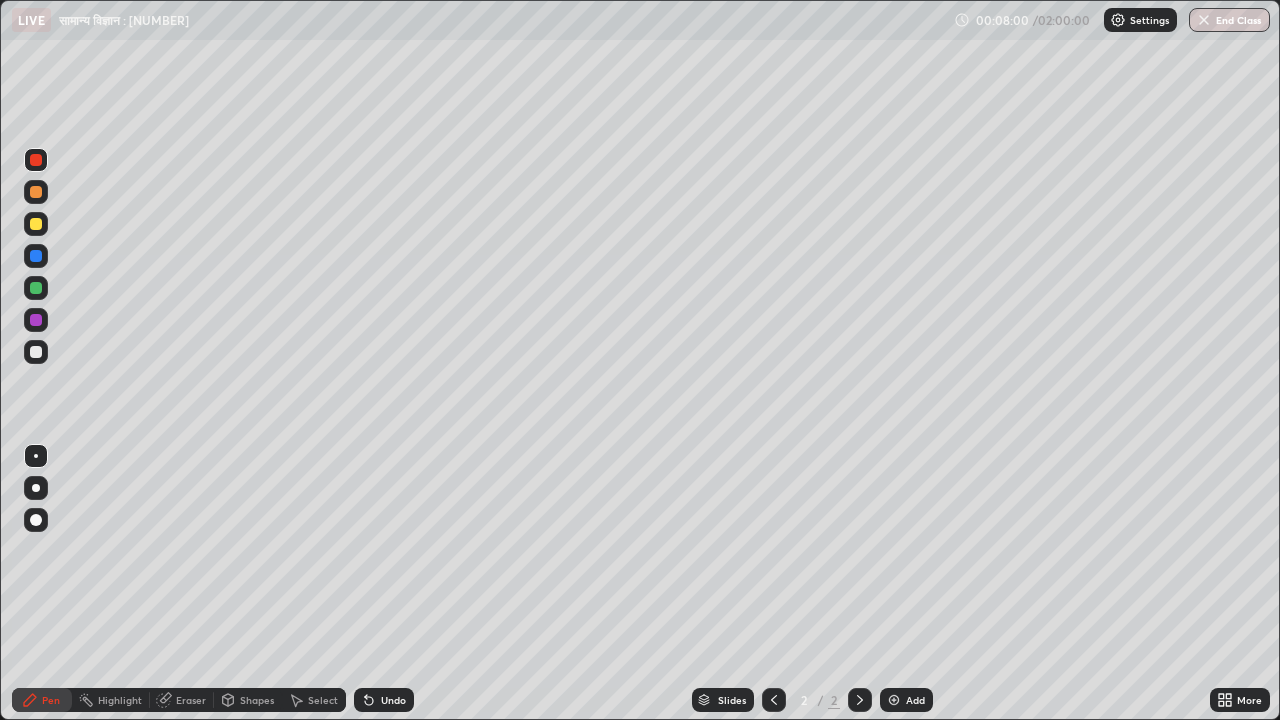 click on "Eraser" at bounding box center [191, 700] 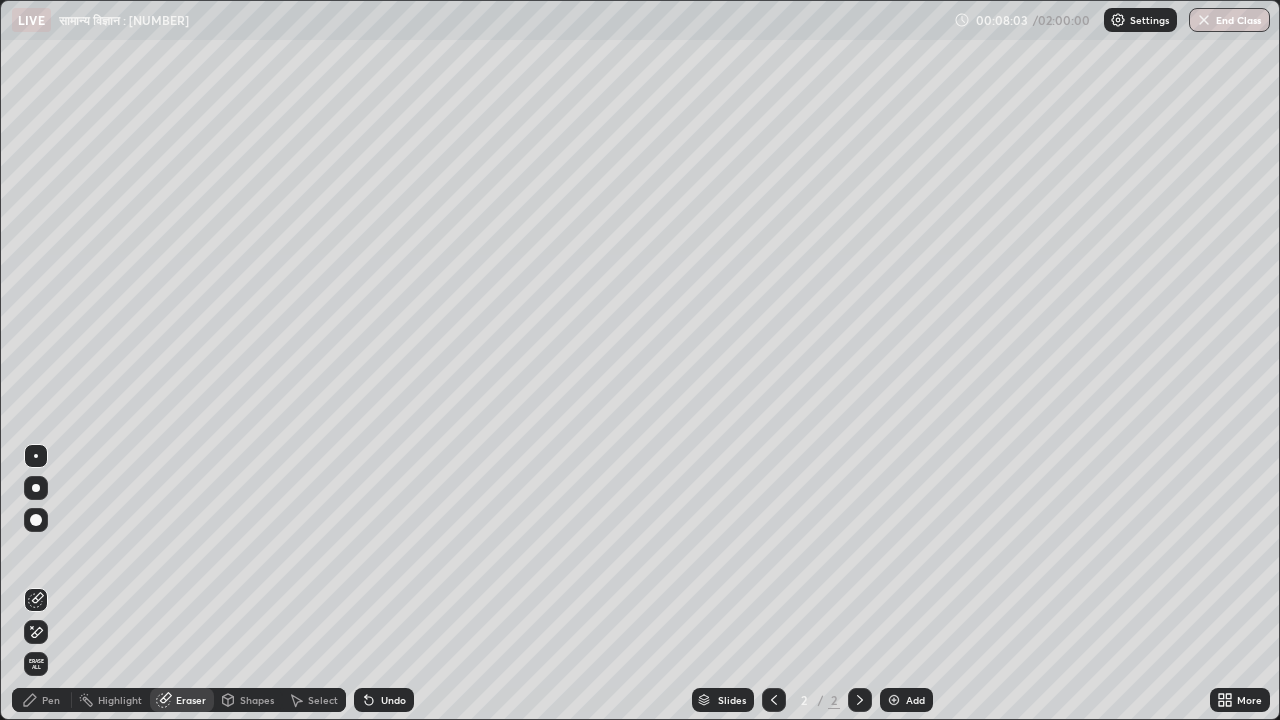 click on "Pen" at bounding box center (42, 700) 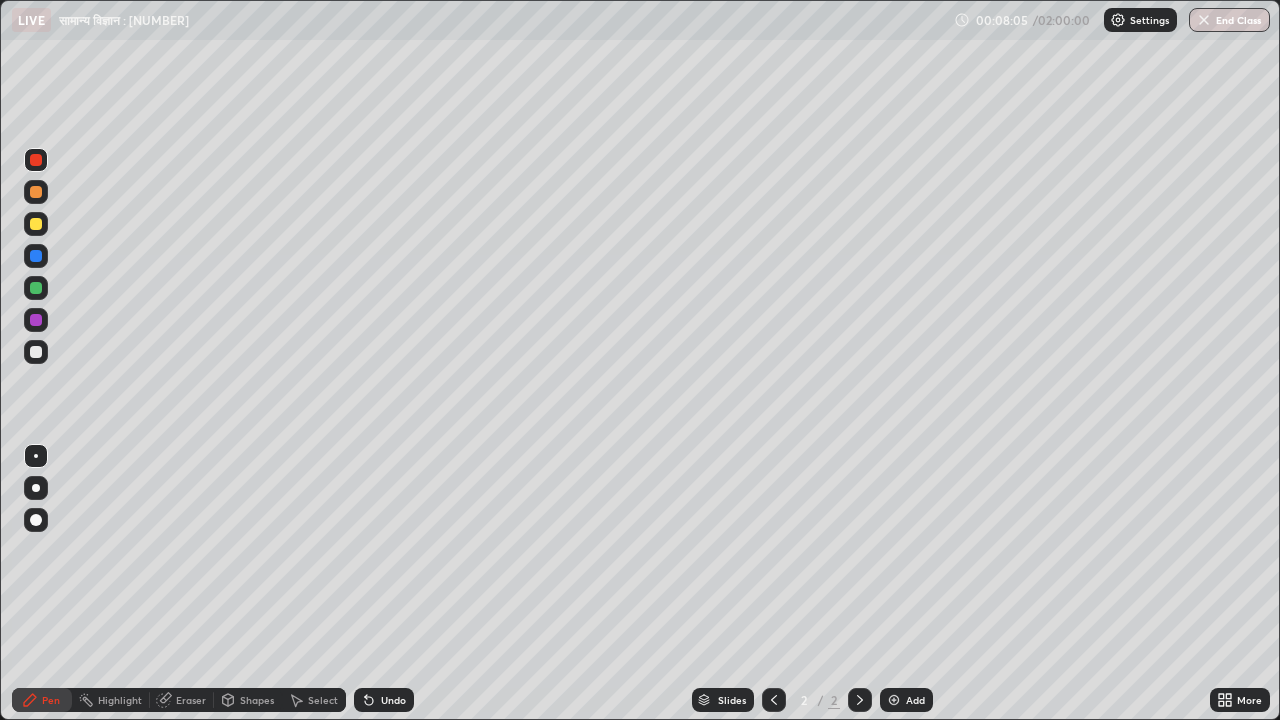 click at bounding box center [36, 352] 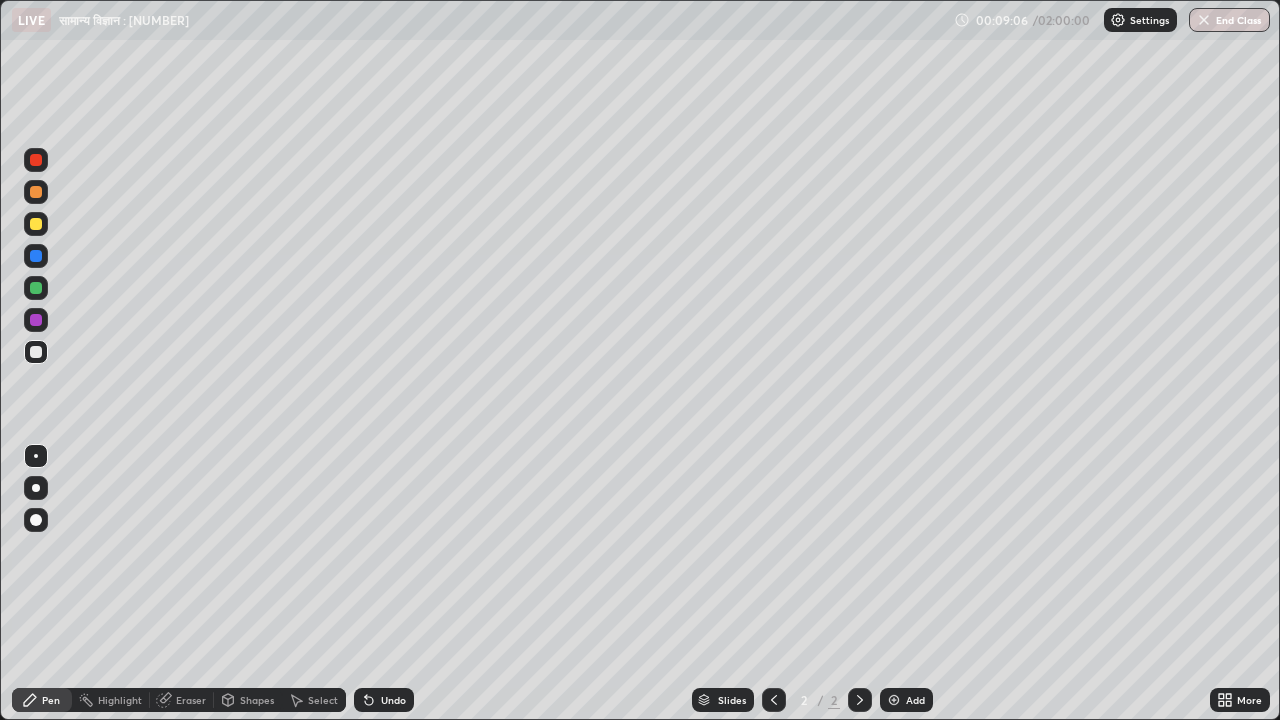 click on "Eraser" at bounding box center [182, 700] 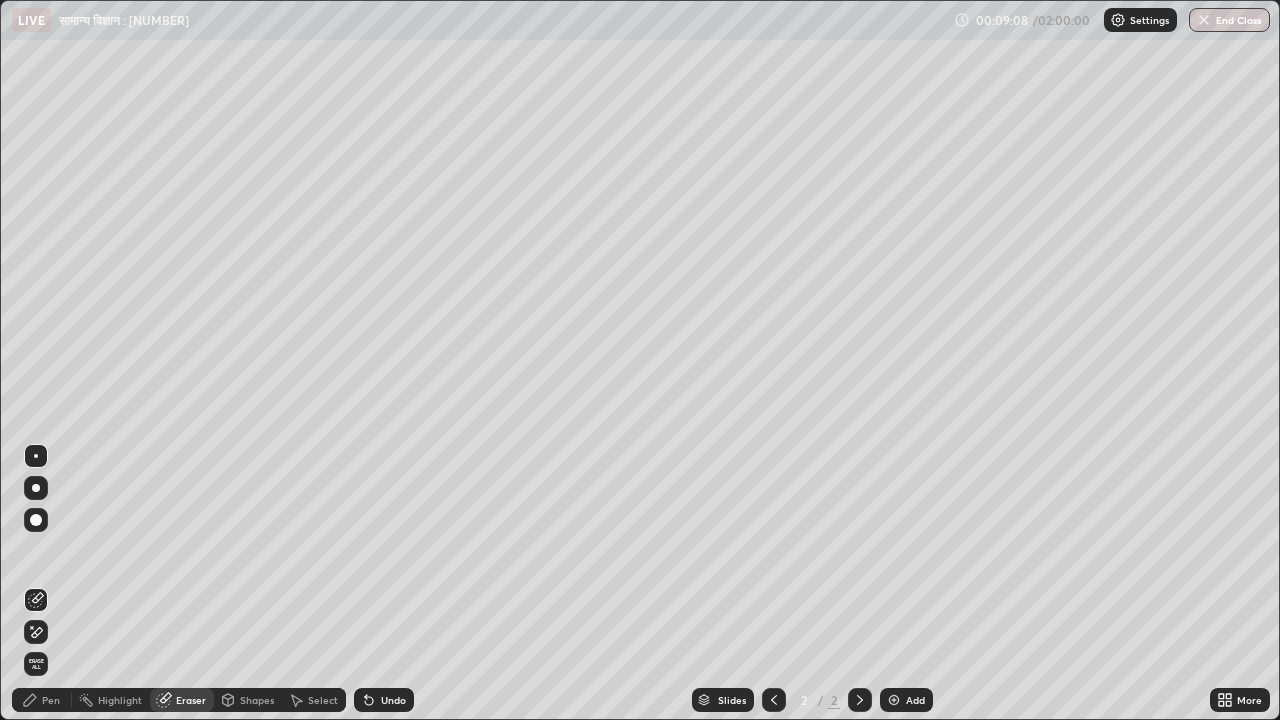 click 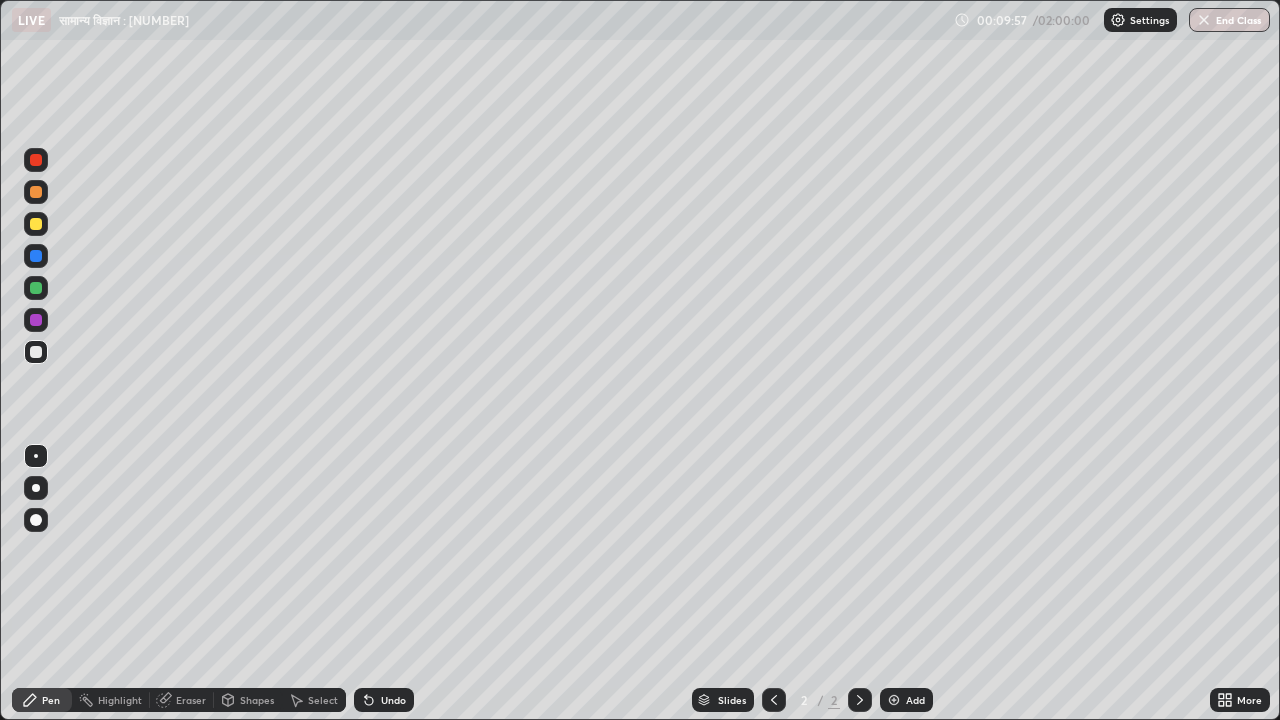 click on "Eraser" at bounding box center (191, 700) 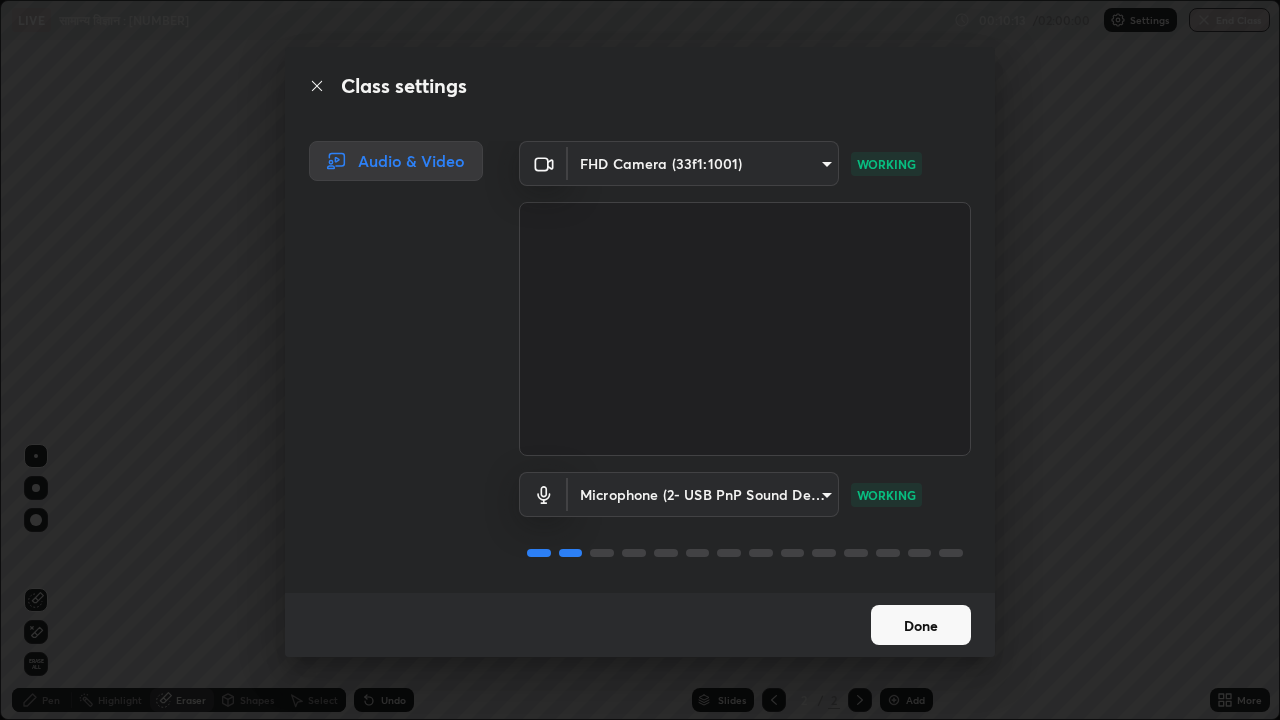 click on "Done" at bounding box center (921, 625) 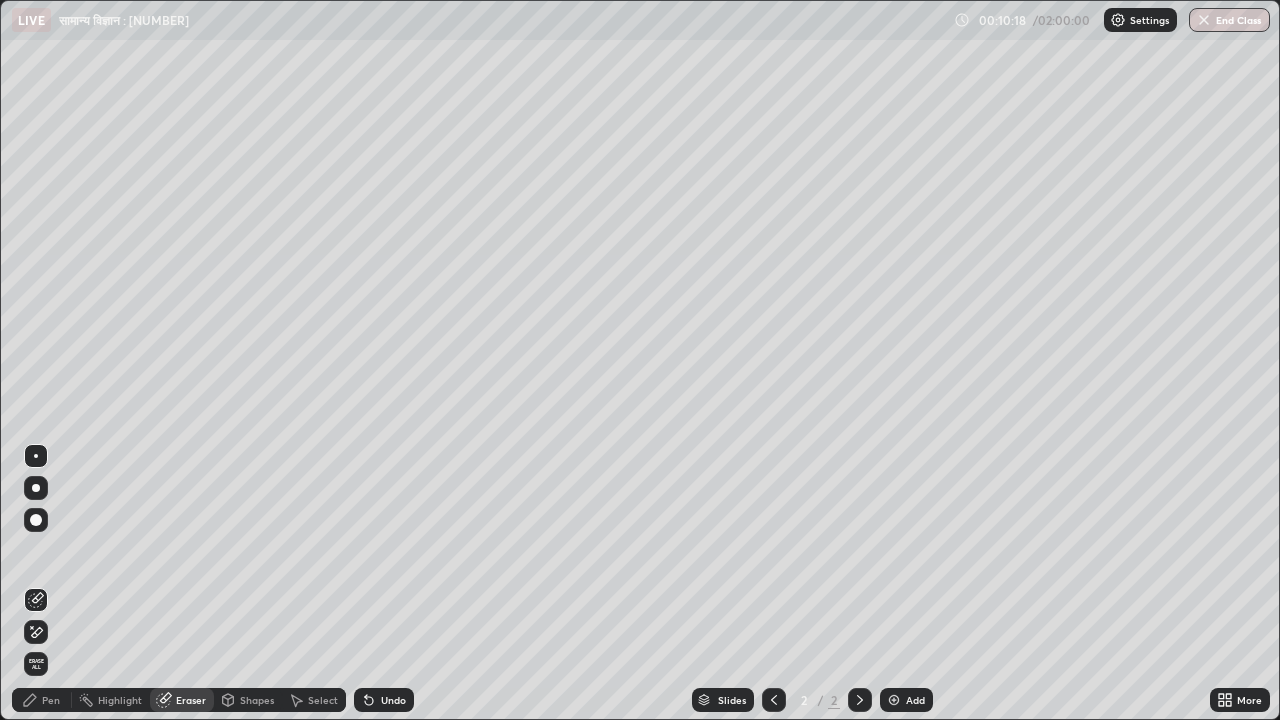click on "Eraser" at bounding box center [191, 700] 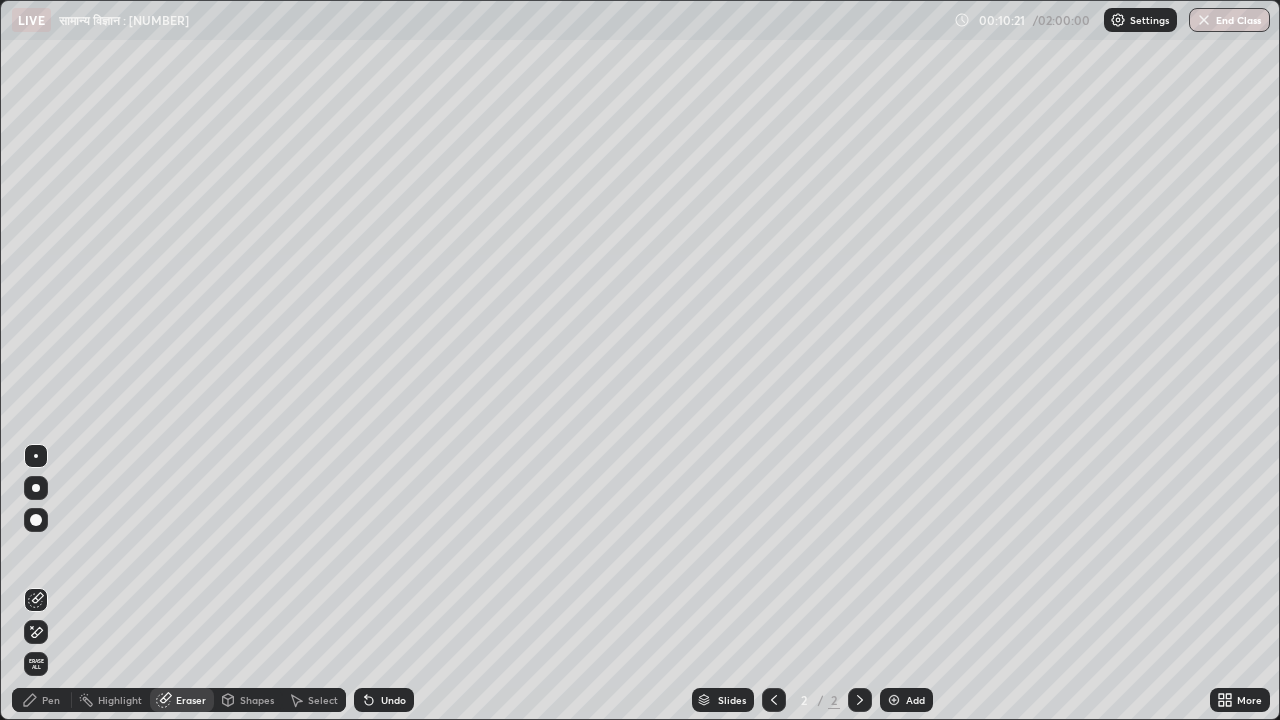 click on "Pen" at bounding box center (51, 700) 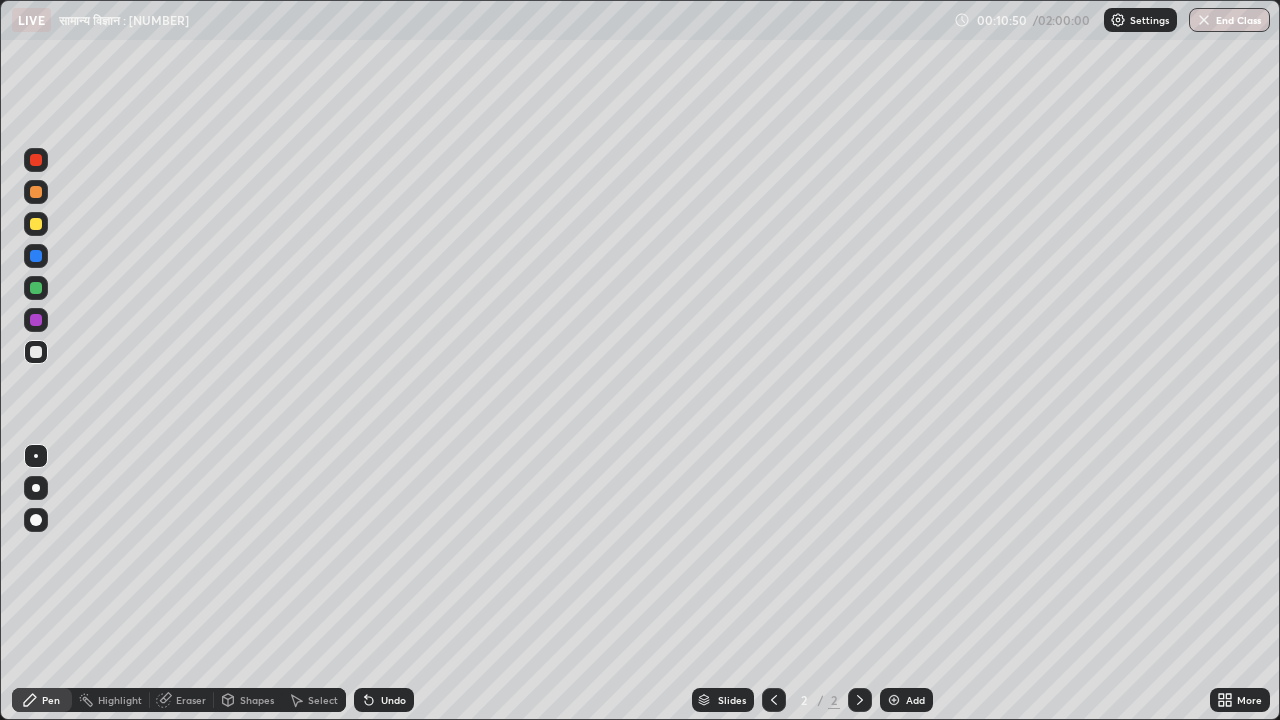 click on "Eraser" at bounding box center (191, 700) 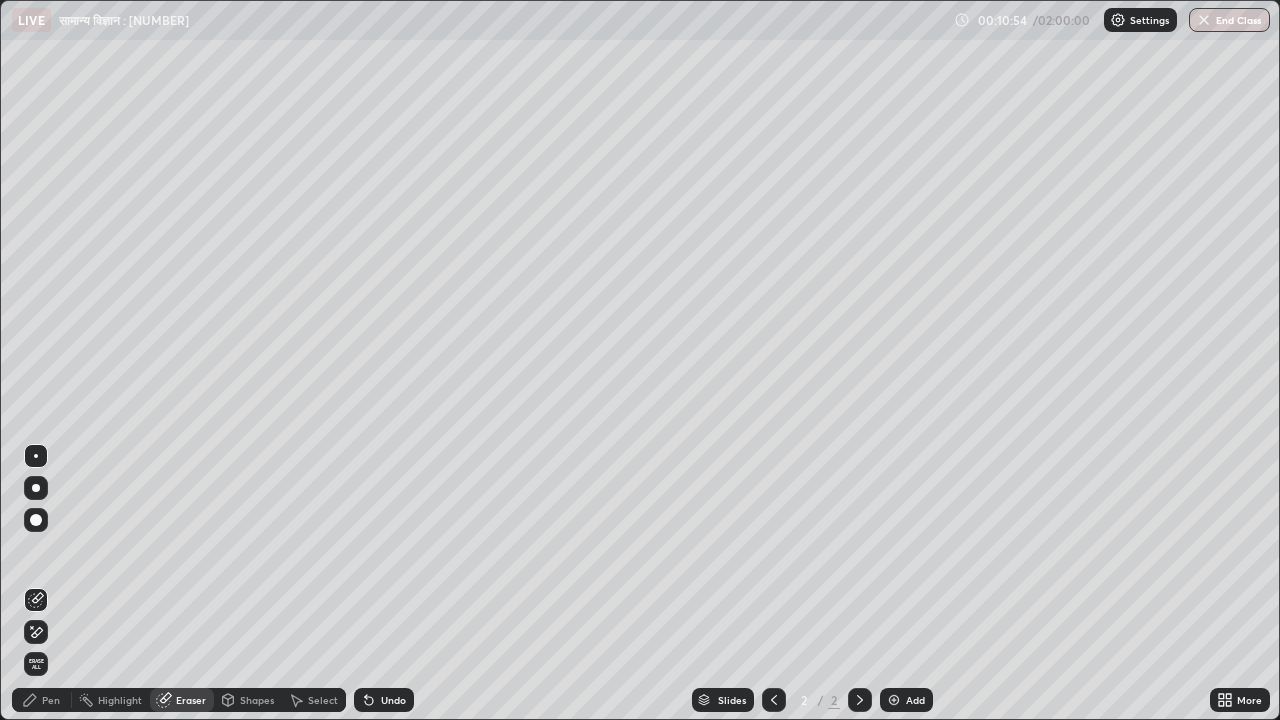 click on "Pen" at bounding box center [51, 700] 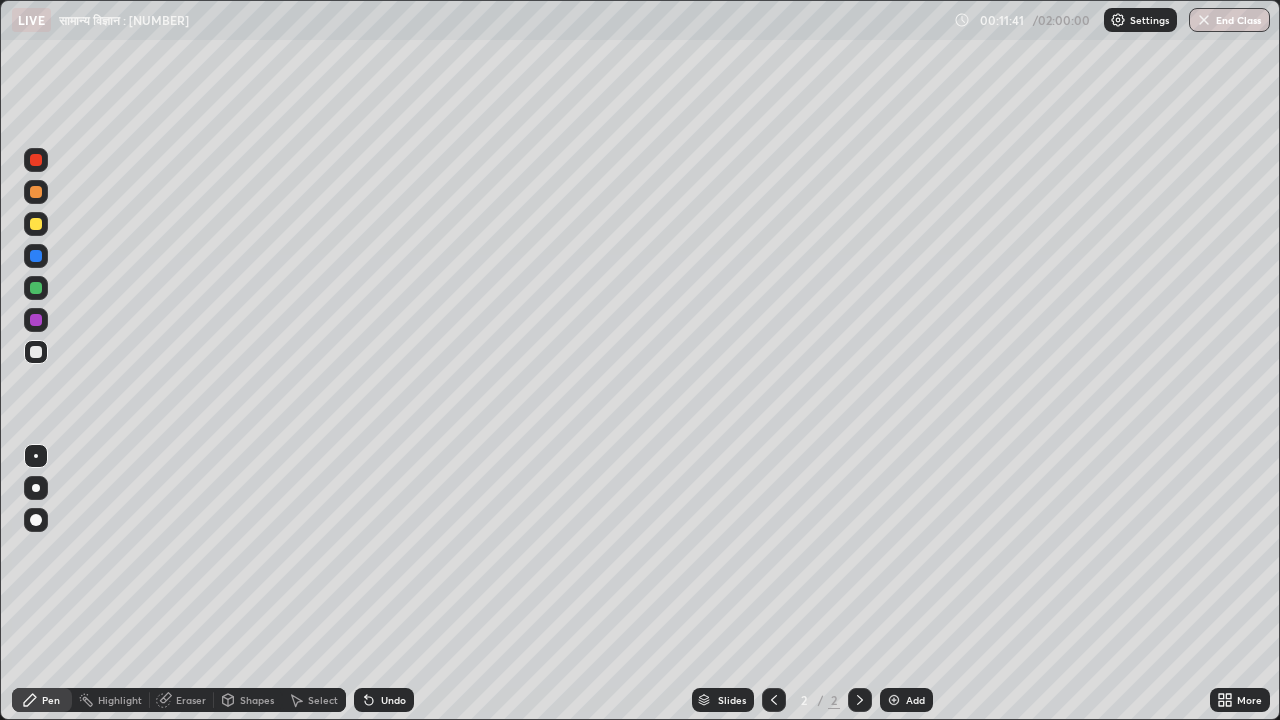 click on "Undo" at bounding box center [393, 700] 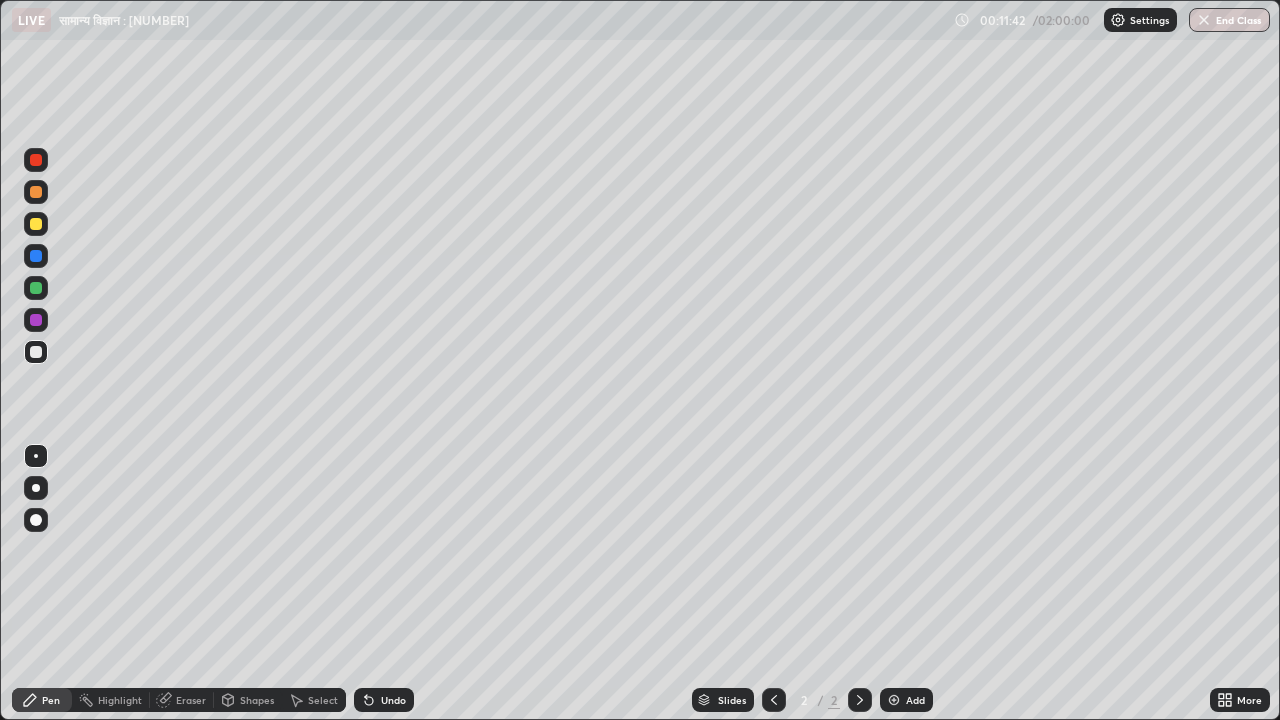 click on "Undo" at bounding box center (393, 700) 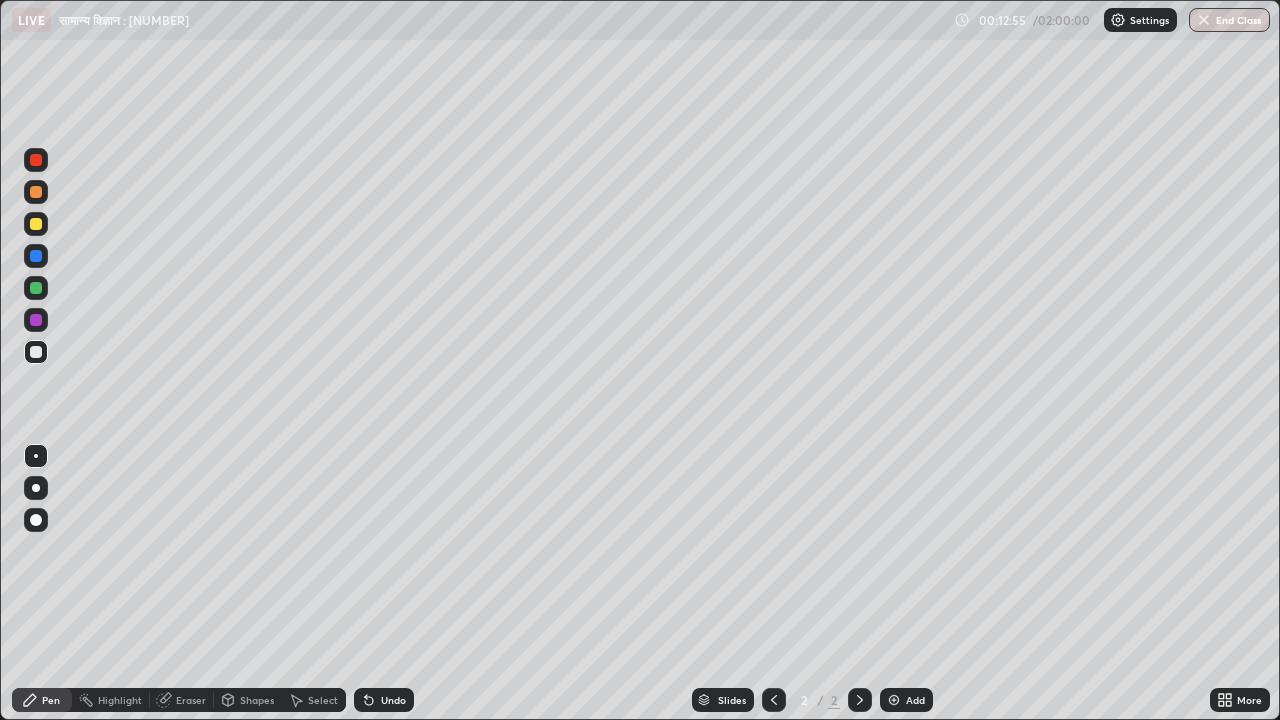 click on "Shapes" at bounding box center [248, 700] 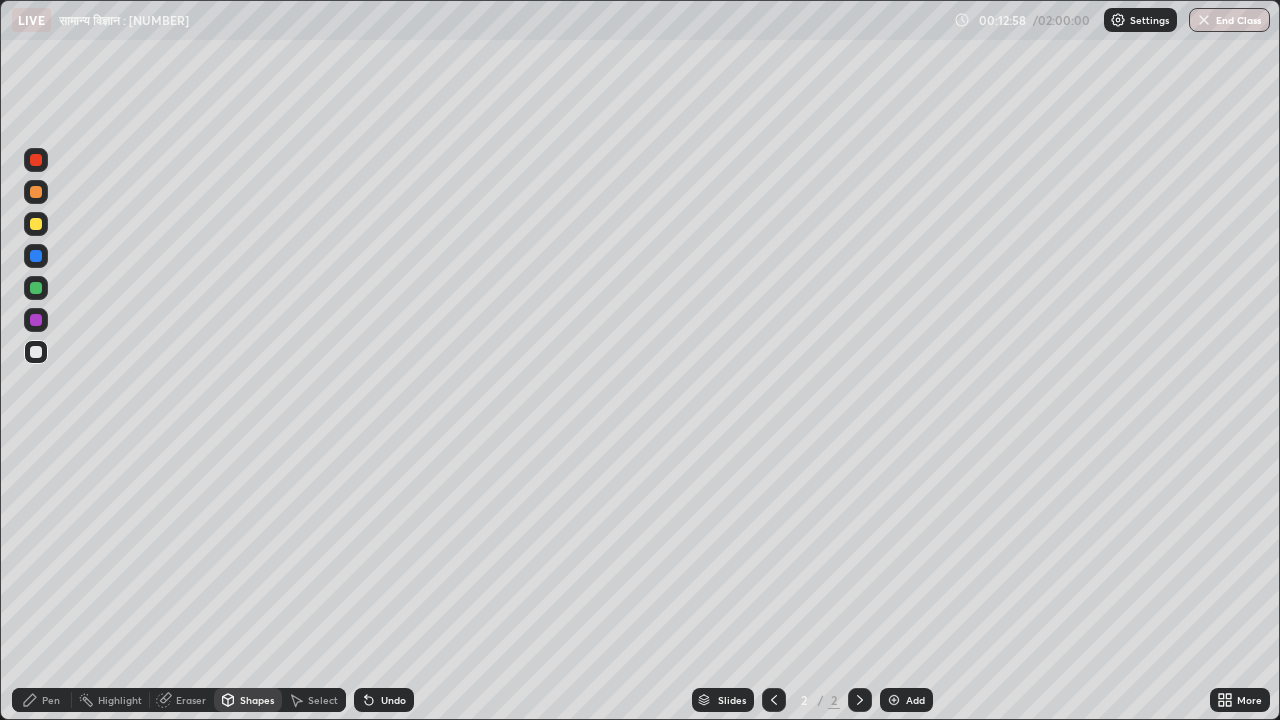 click on "Eraser" at bounding box center [191, 700] 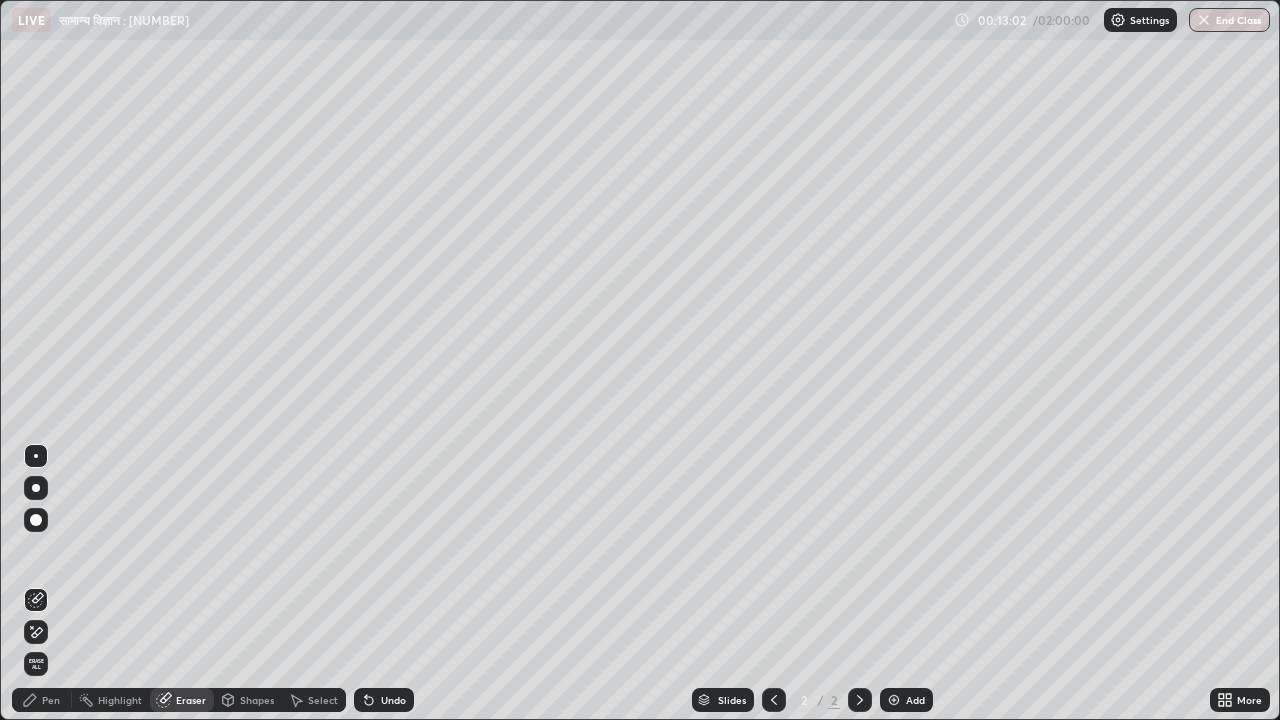click on "Pen" at bounding box center [51, 700] 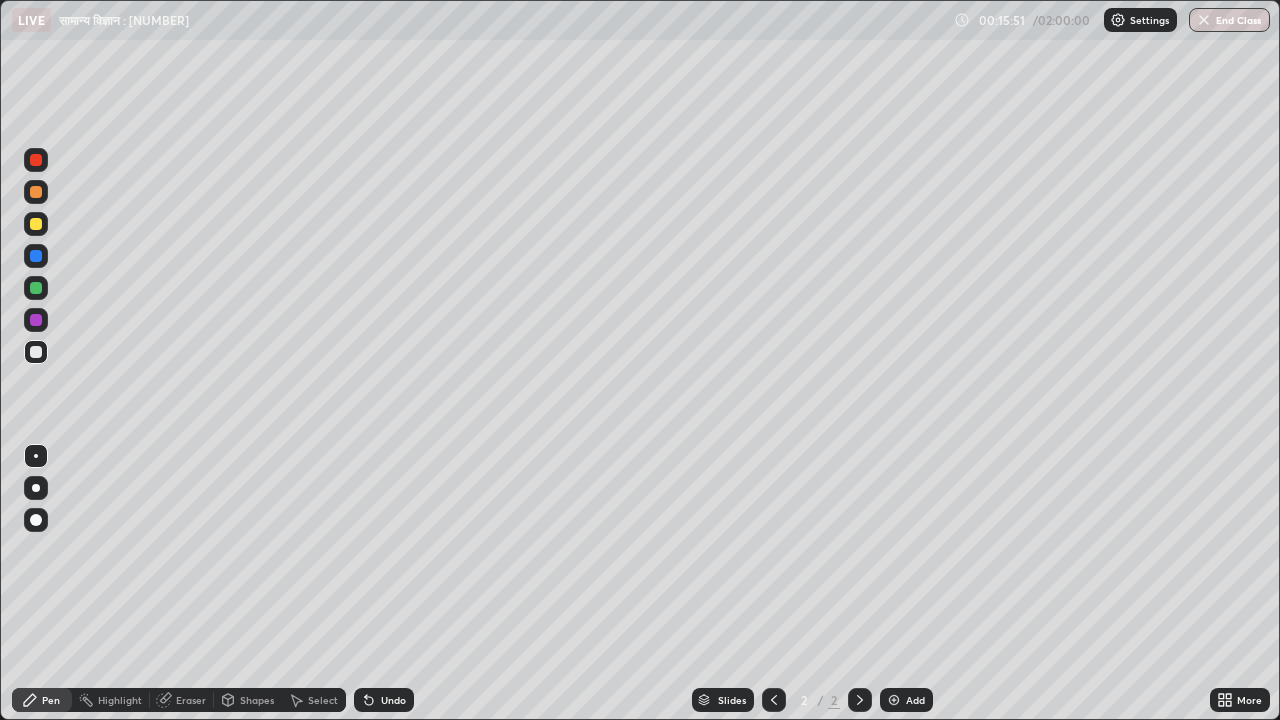 click at bounding box center (36, 256) 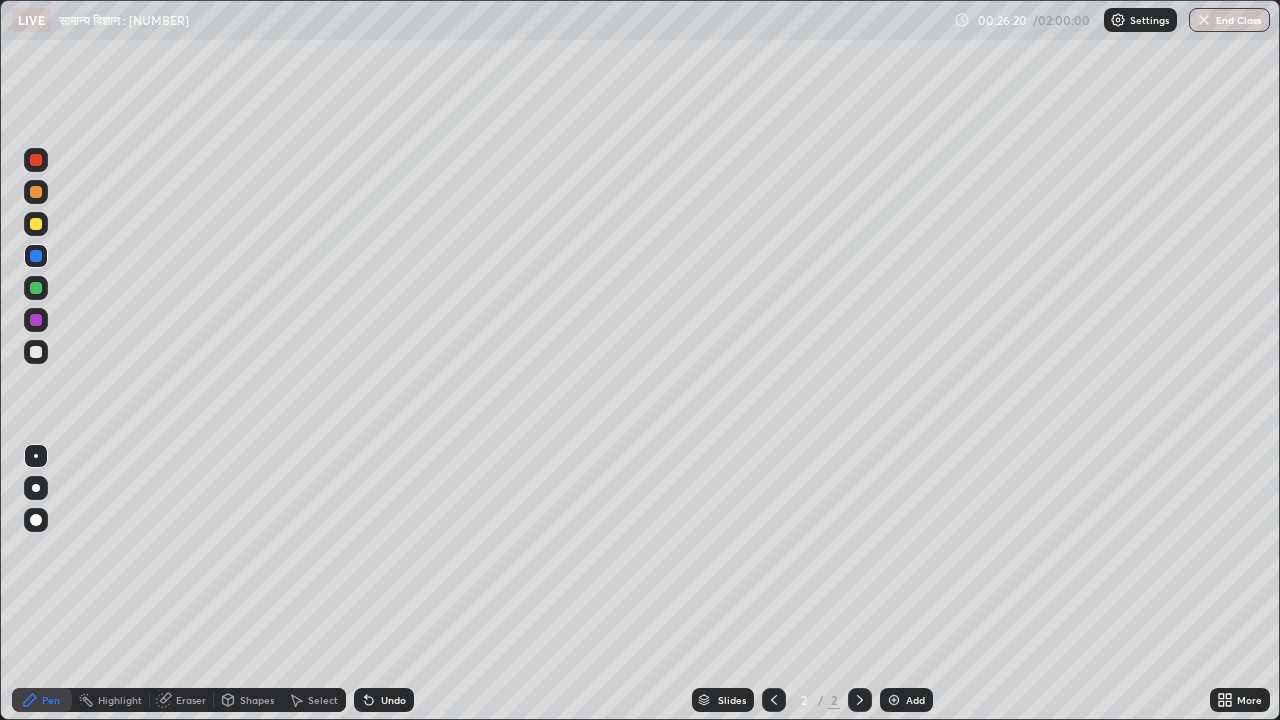 click at bounding box center (36, 352) 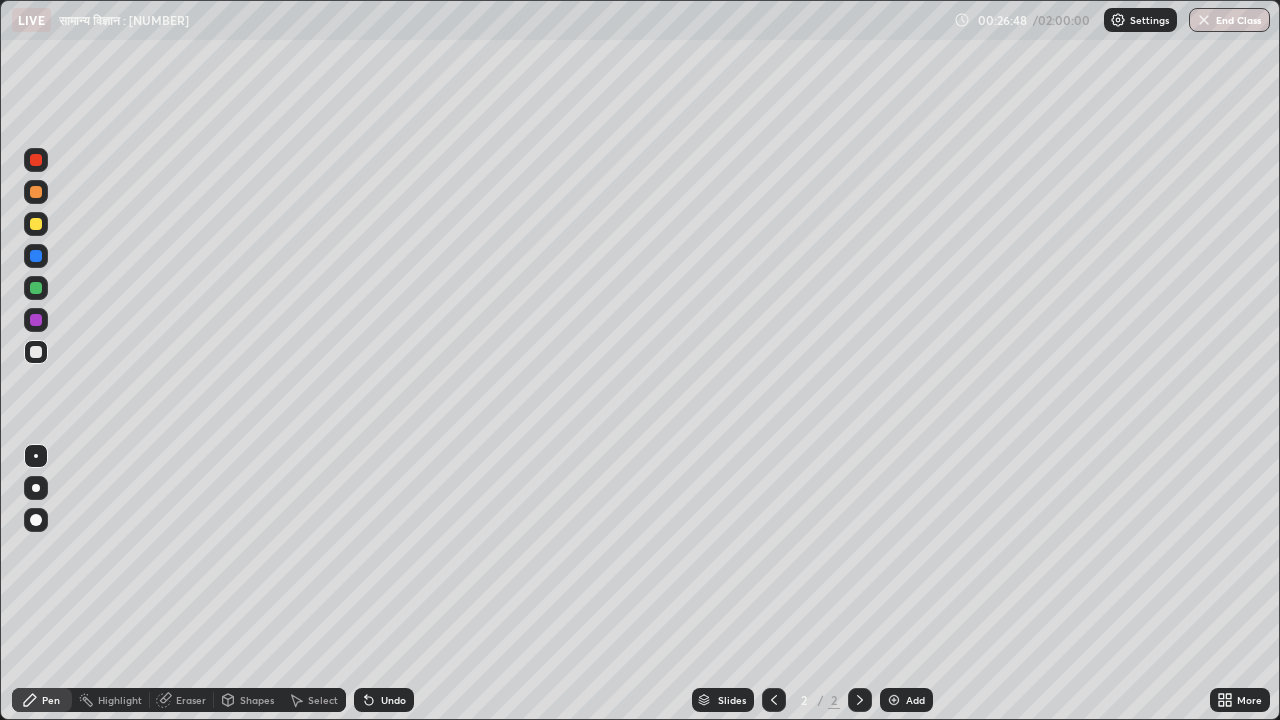 click 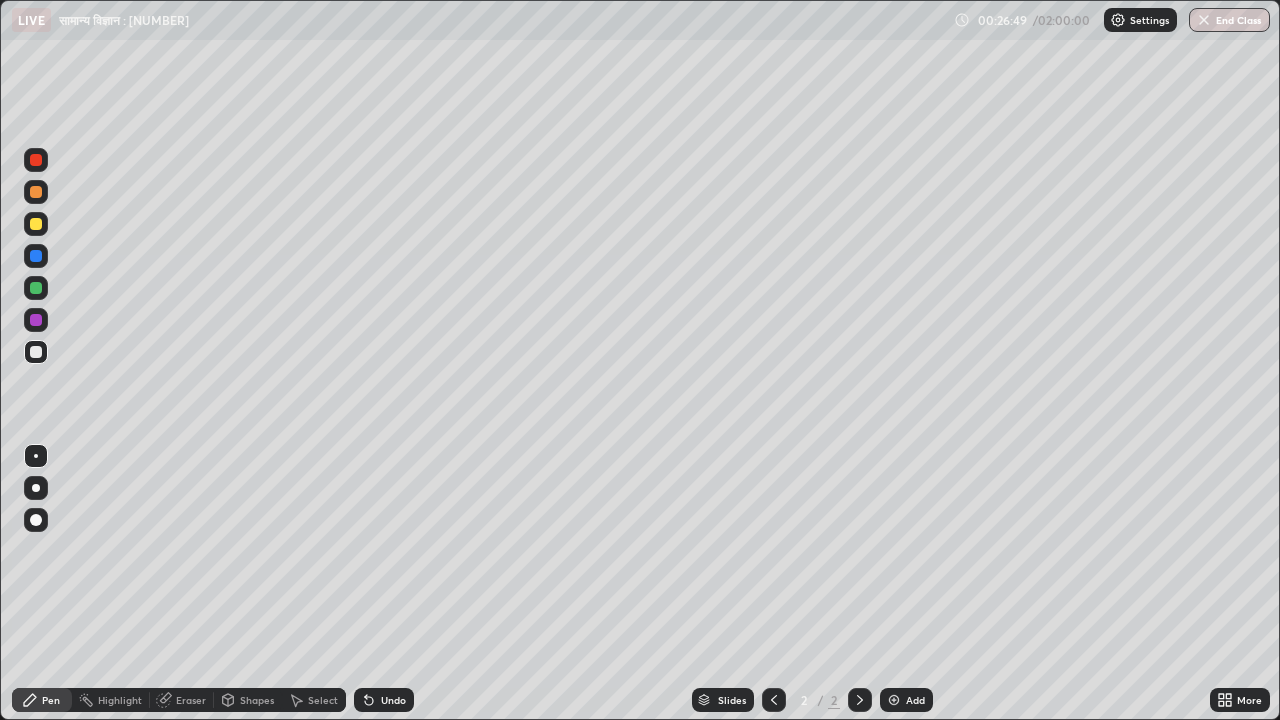 click on "Add" at bounding box center [915, 700] 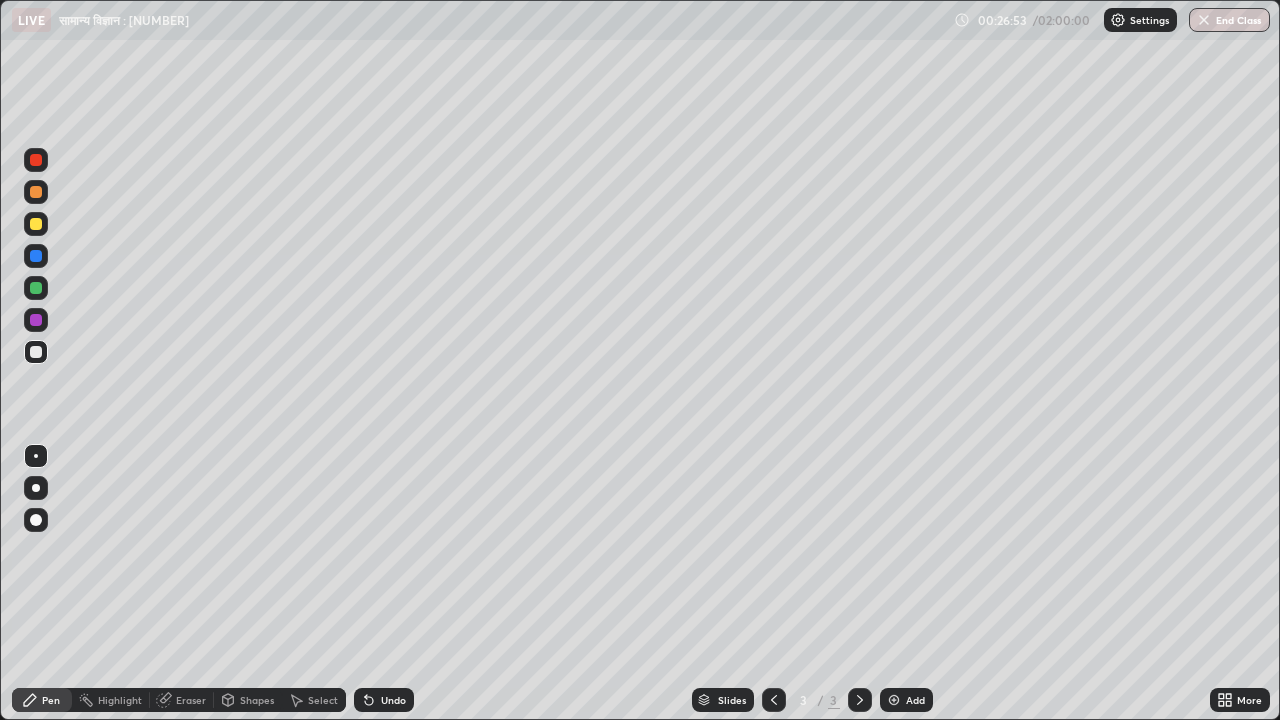 click 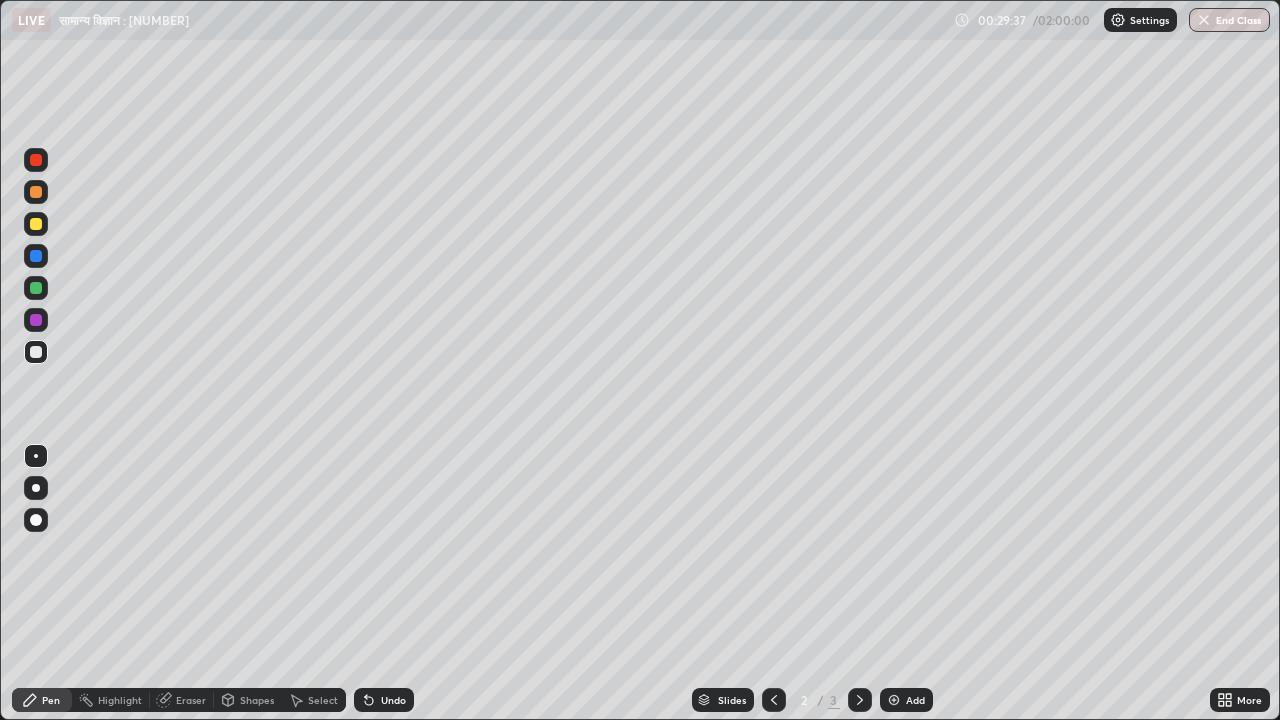 click at bounding box center (36, 224) 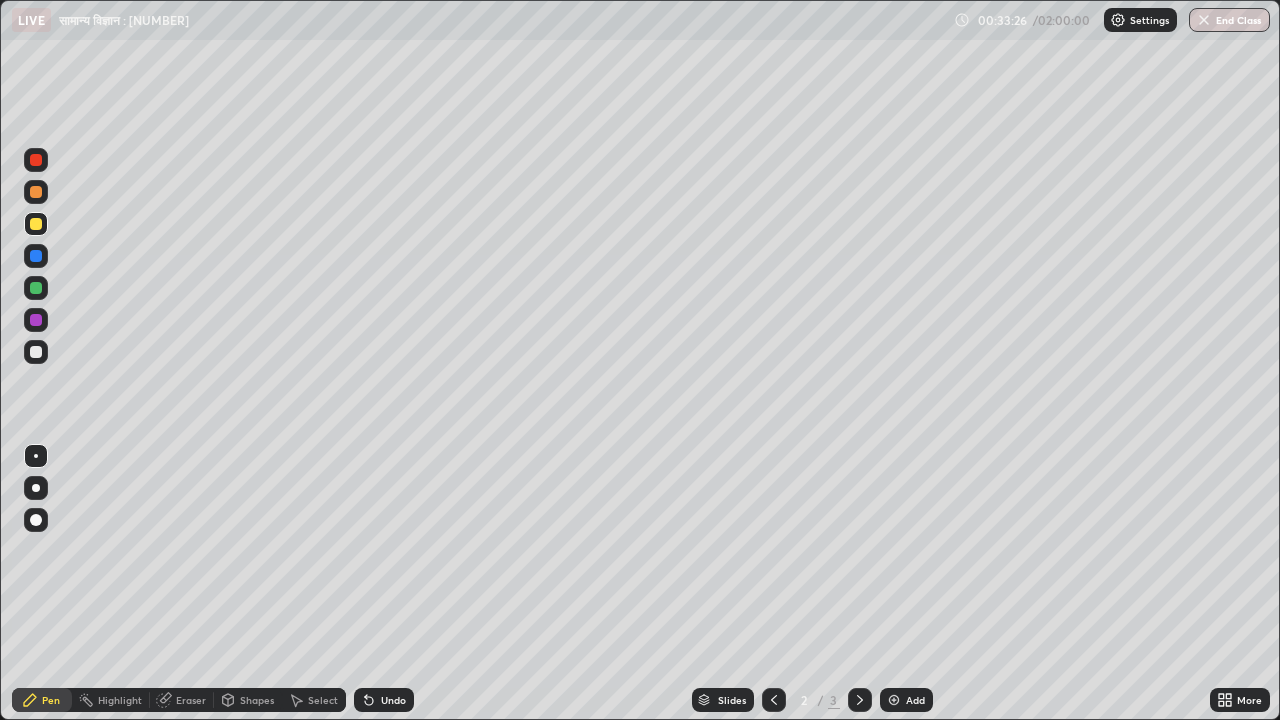 click 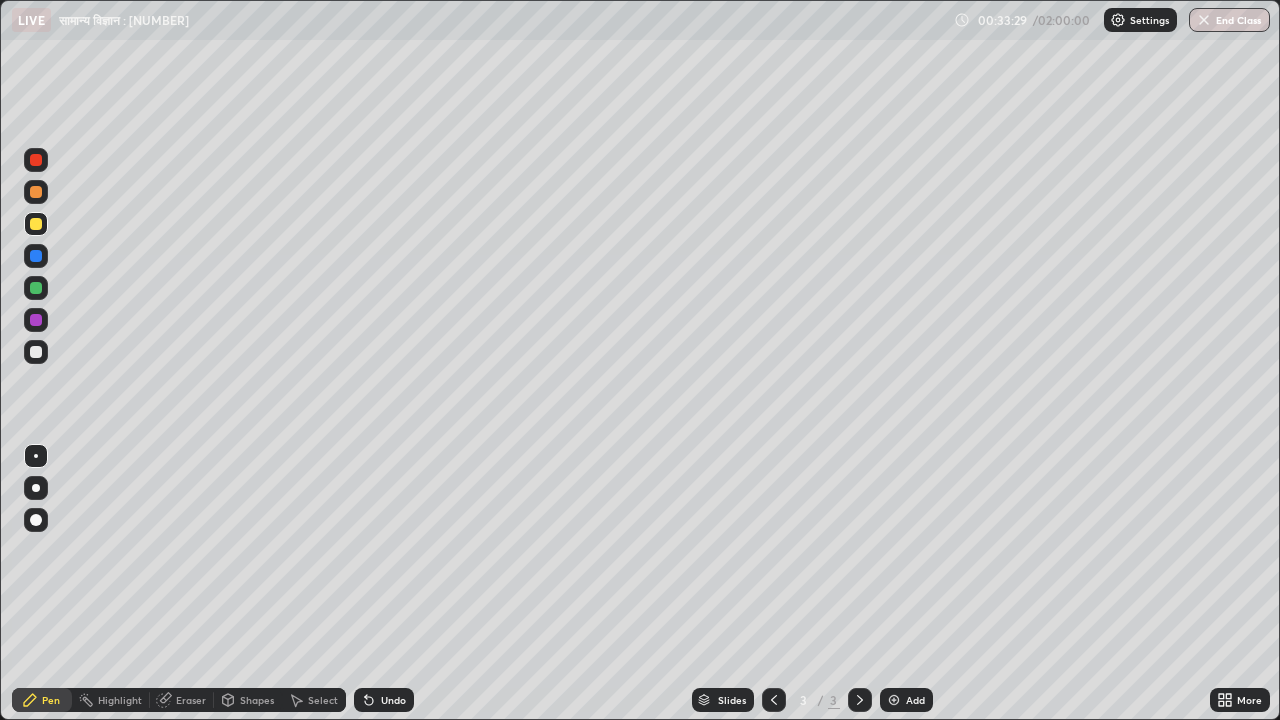click at bounding box center [36, 352] 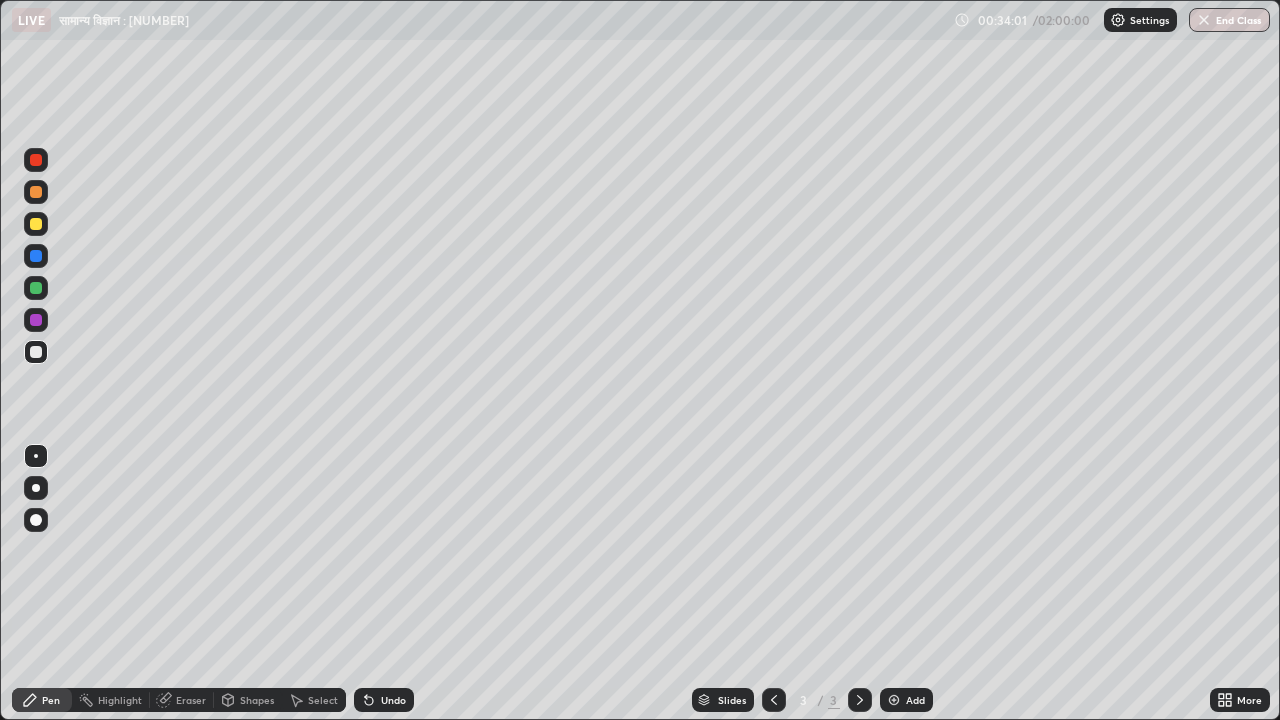 click on "Undo" at bounding box center (393, 700) 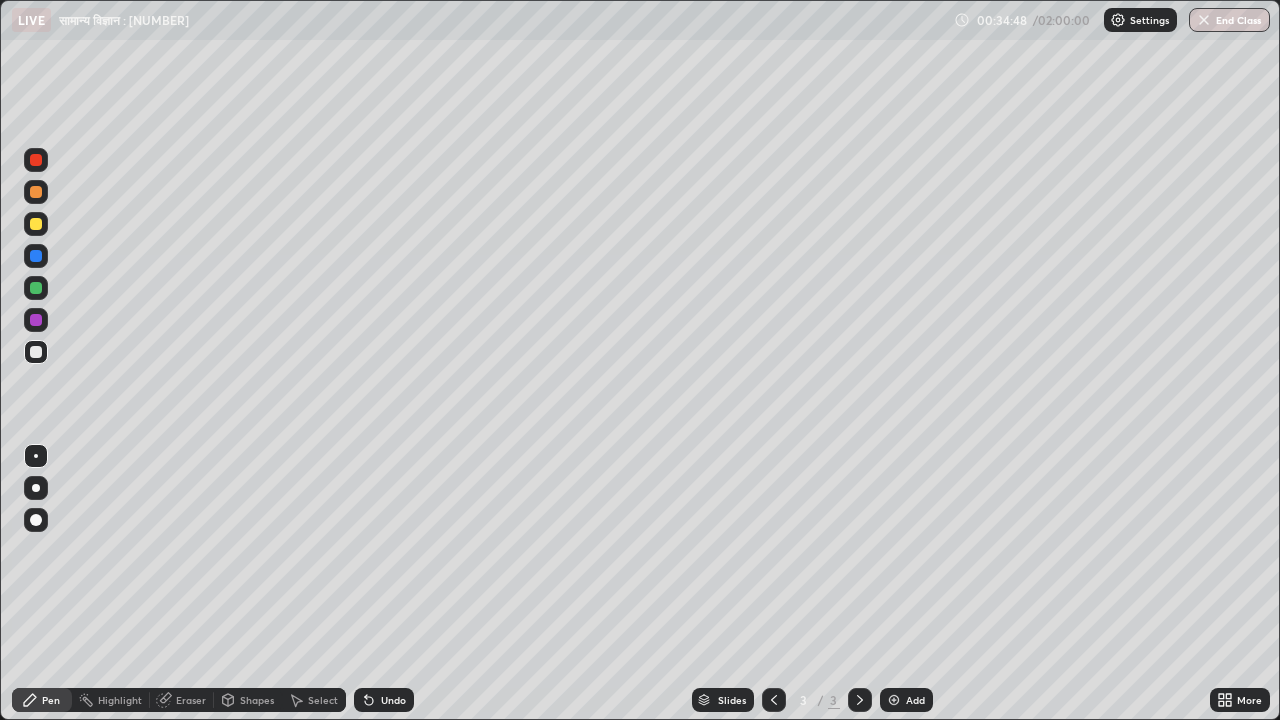 click on "Eraser" at bounding box center (191, 700) 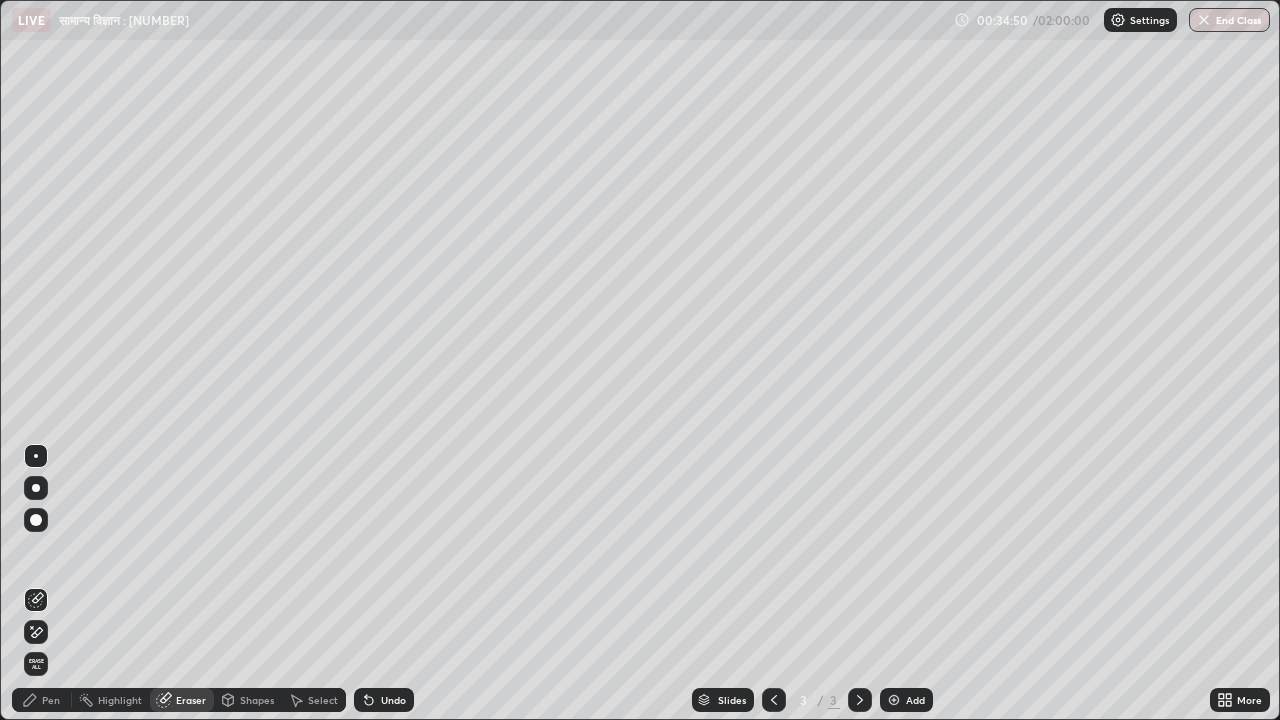 click on "Pen" at bounding box center (42, 700) 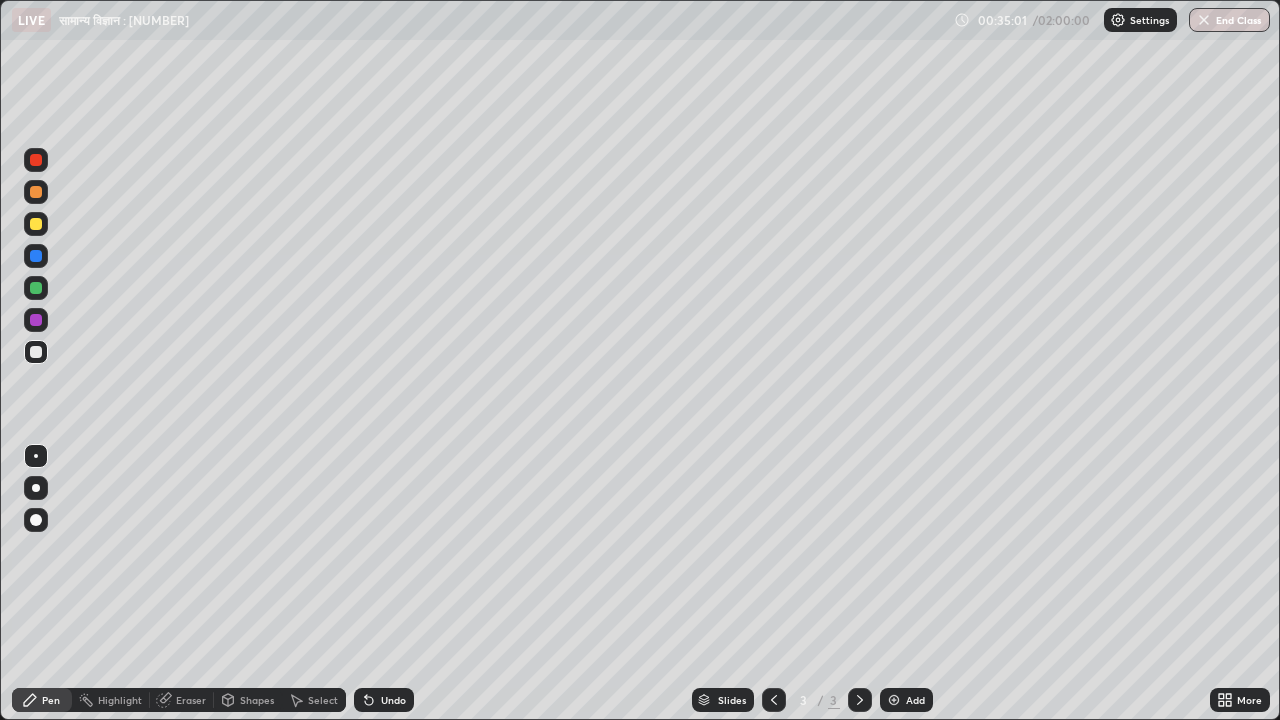 click at bounding box center [36, 224] 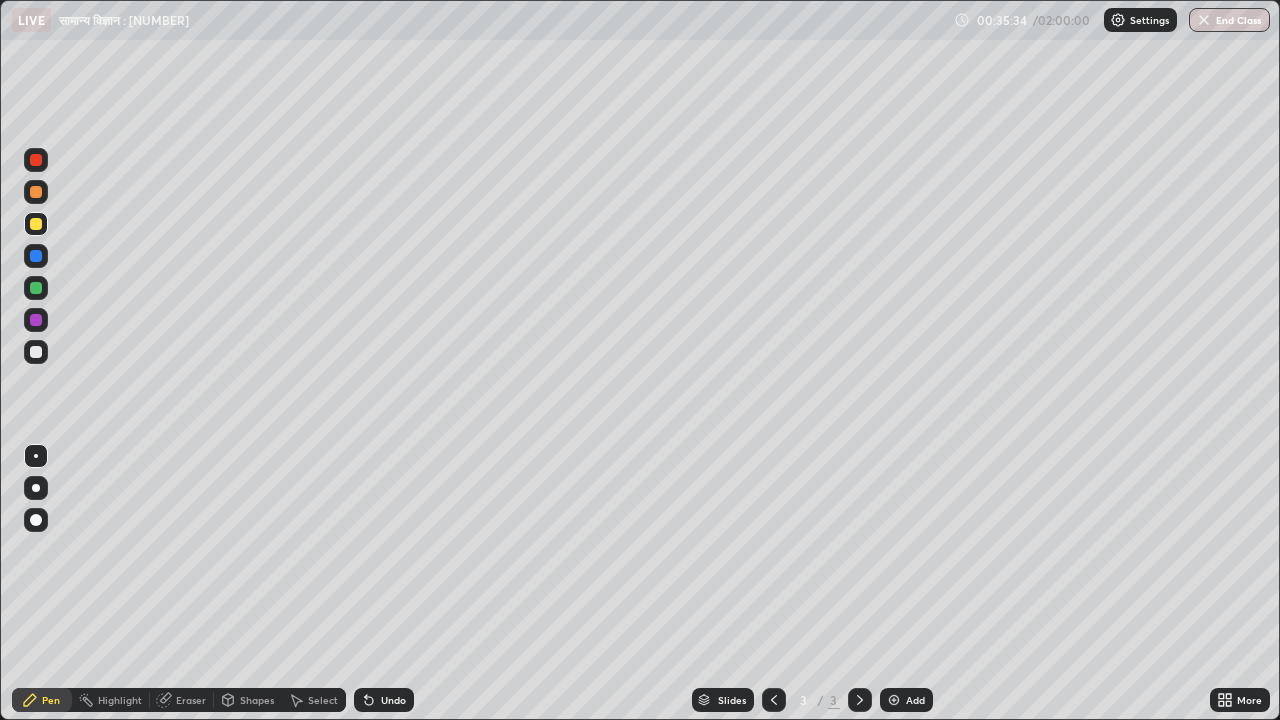 click at bounding box center [36, 352] 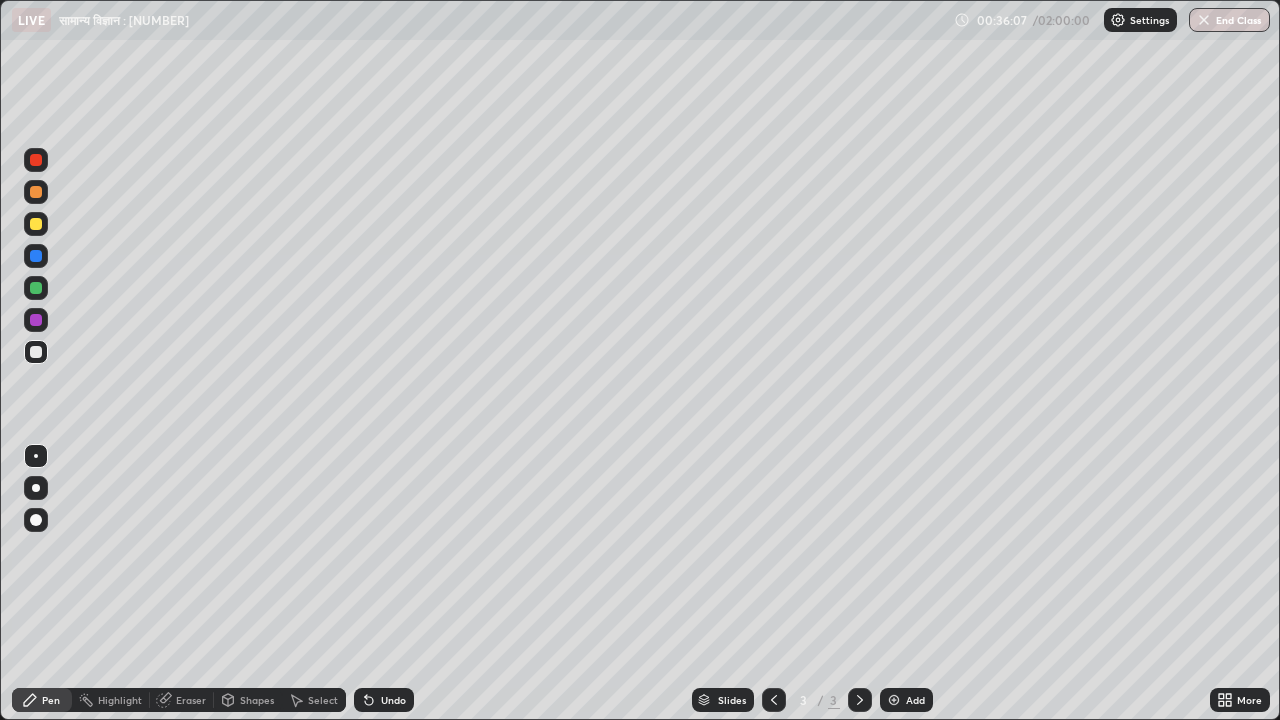 click 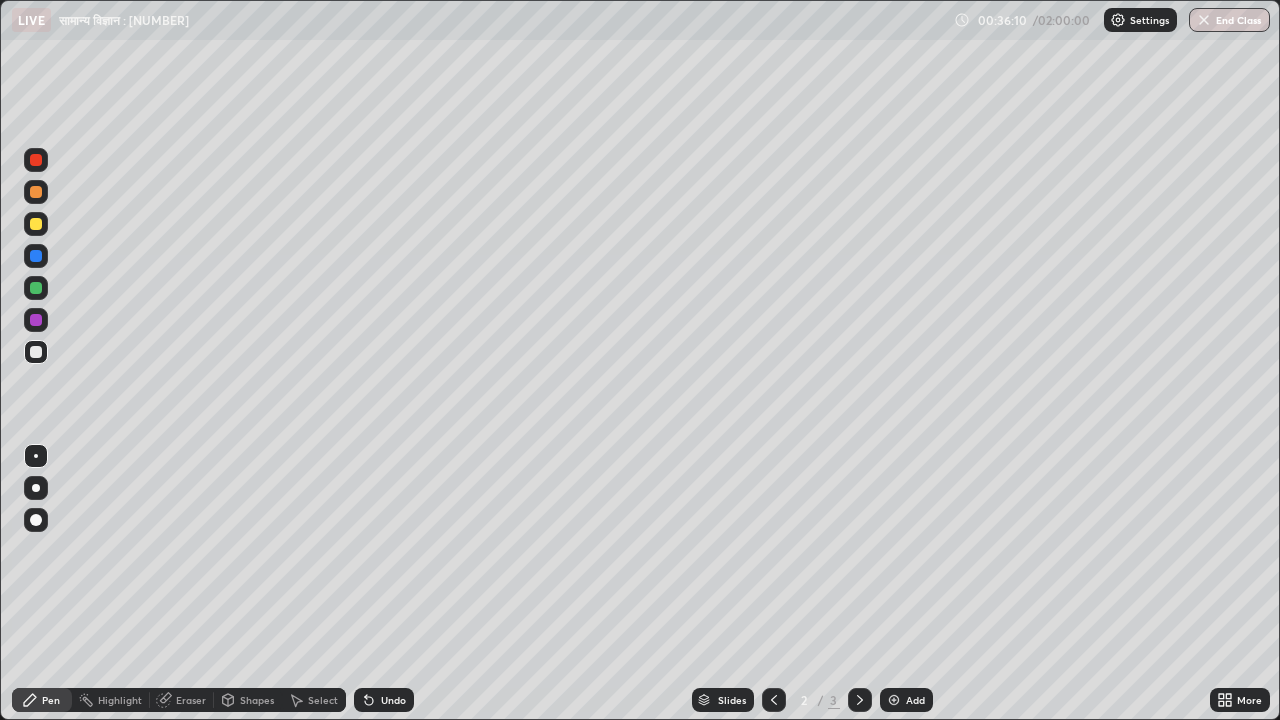 click 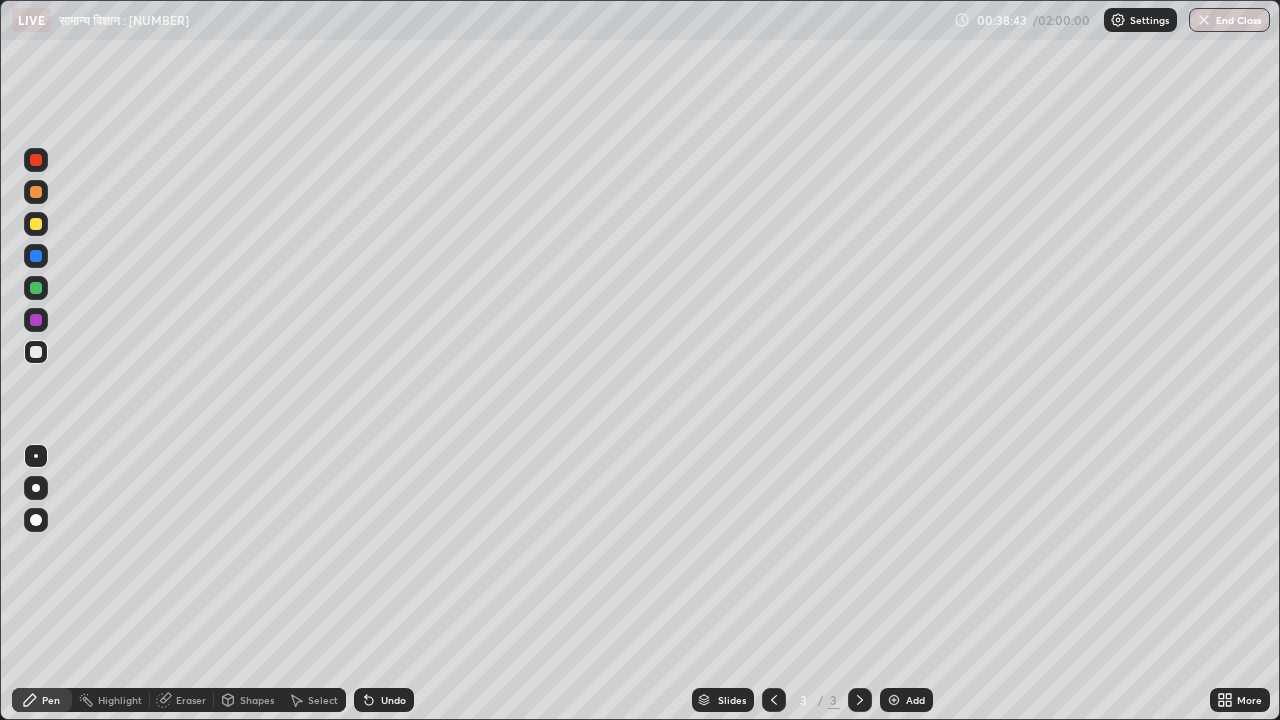 click at bounding box center [36, 224] 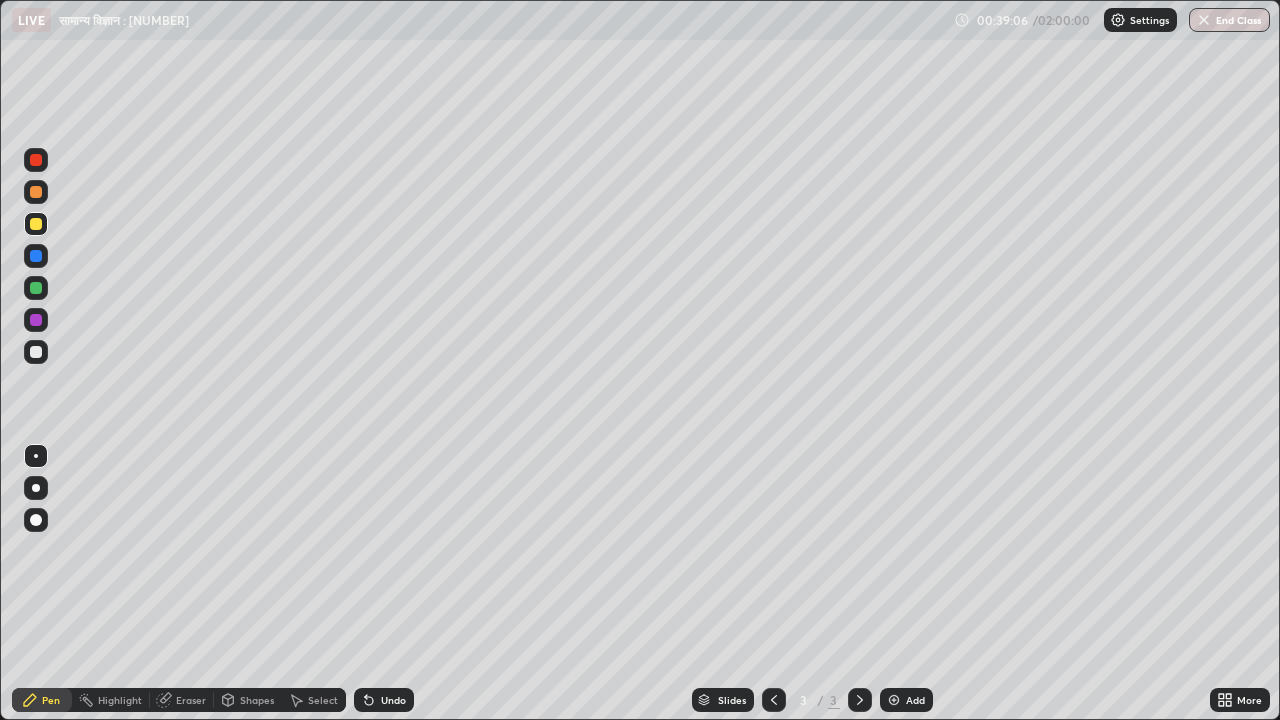 click at bounding box center (36, 352) 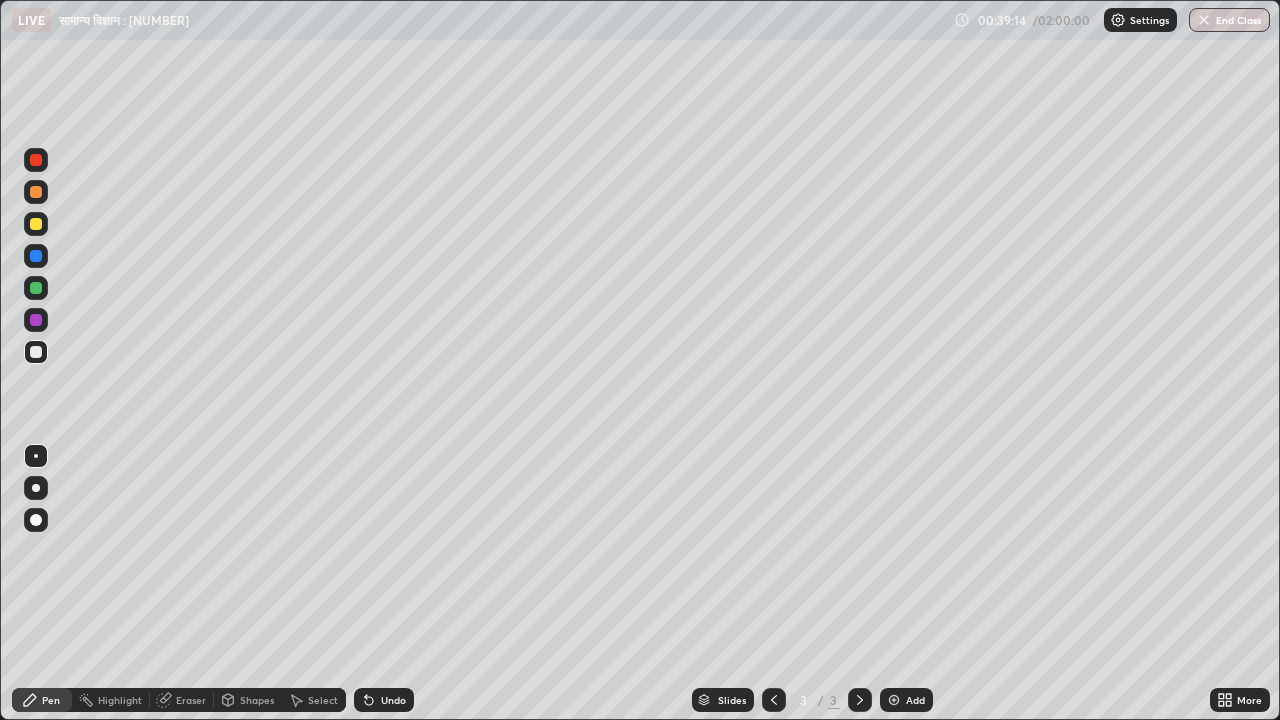 click at bounding box center (36, 224) 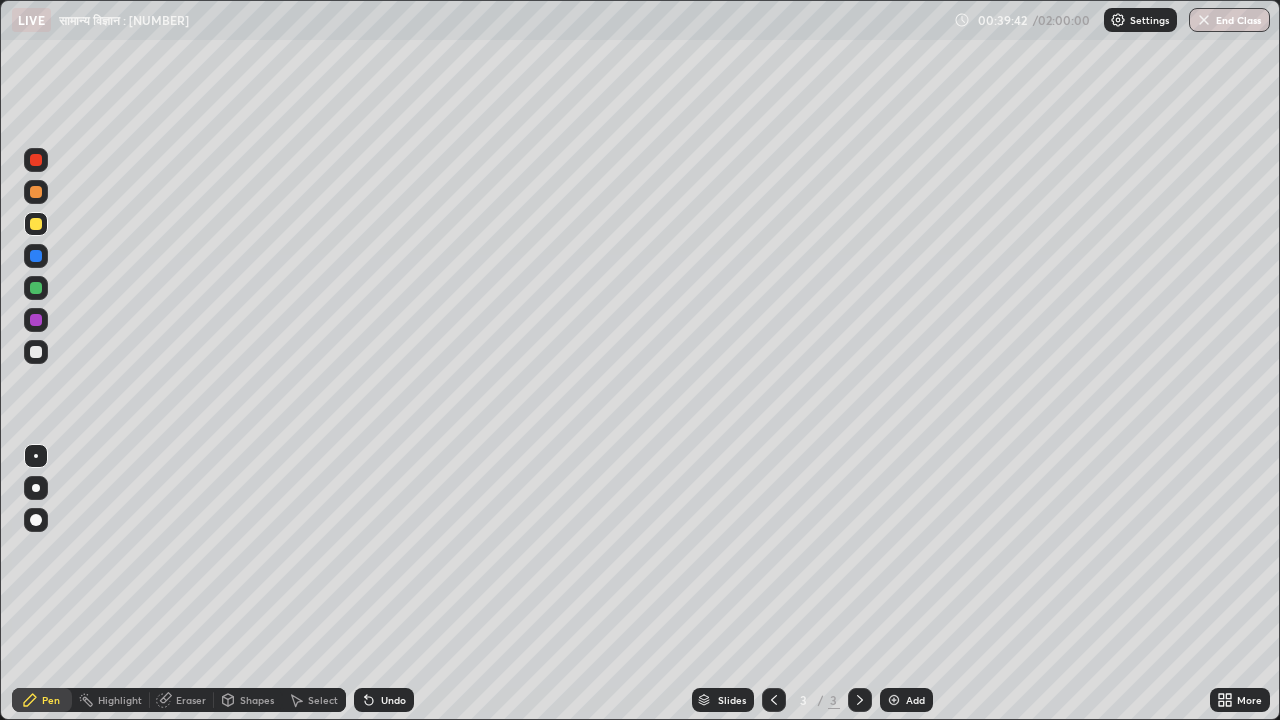 click on "Eraser" at bounding box center (191, 700) 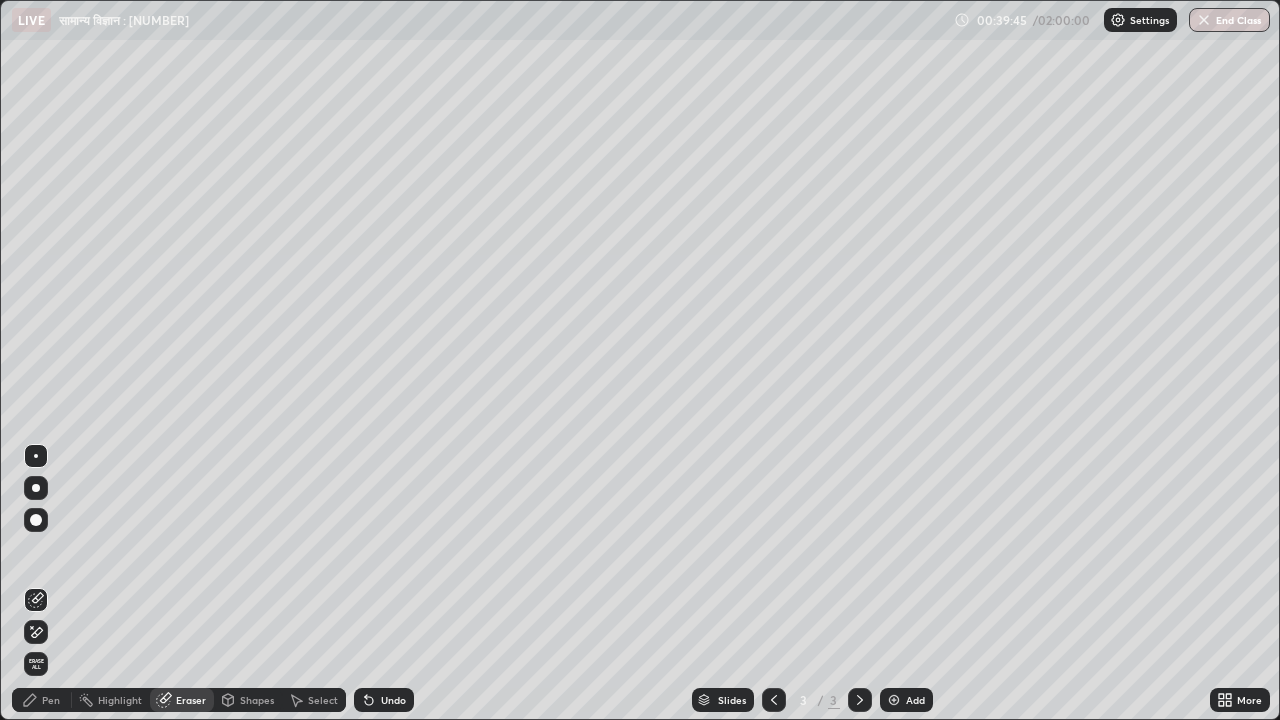 click on "Pen" at bounding box center [42, 700] 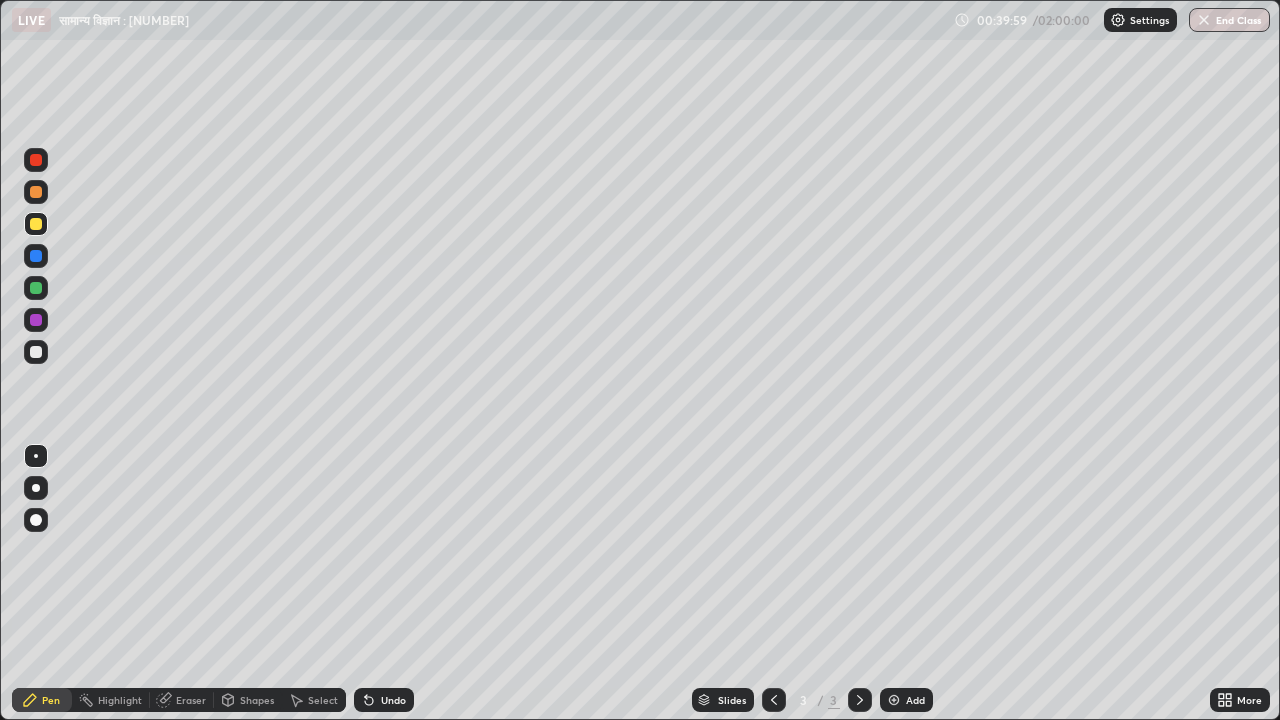 click at bounding box center (36, 352) 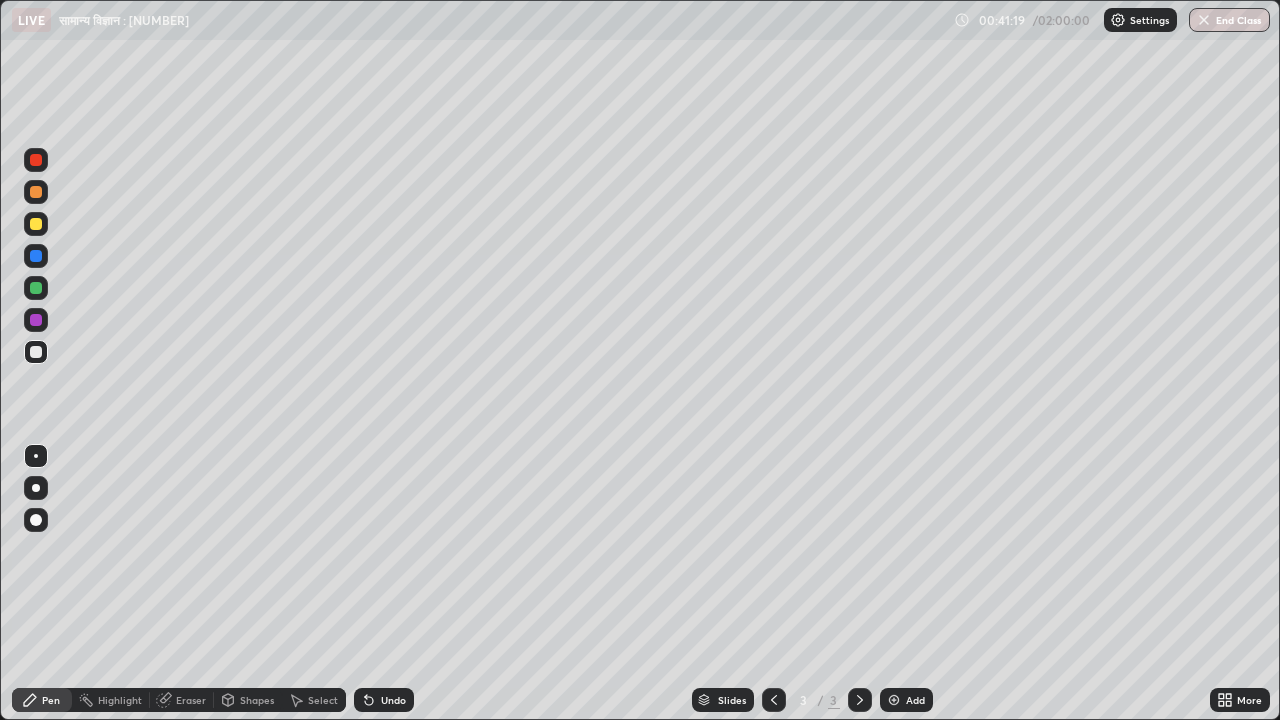 click on "Undo" at bounding box center (393, 700) 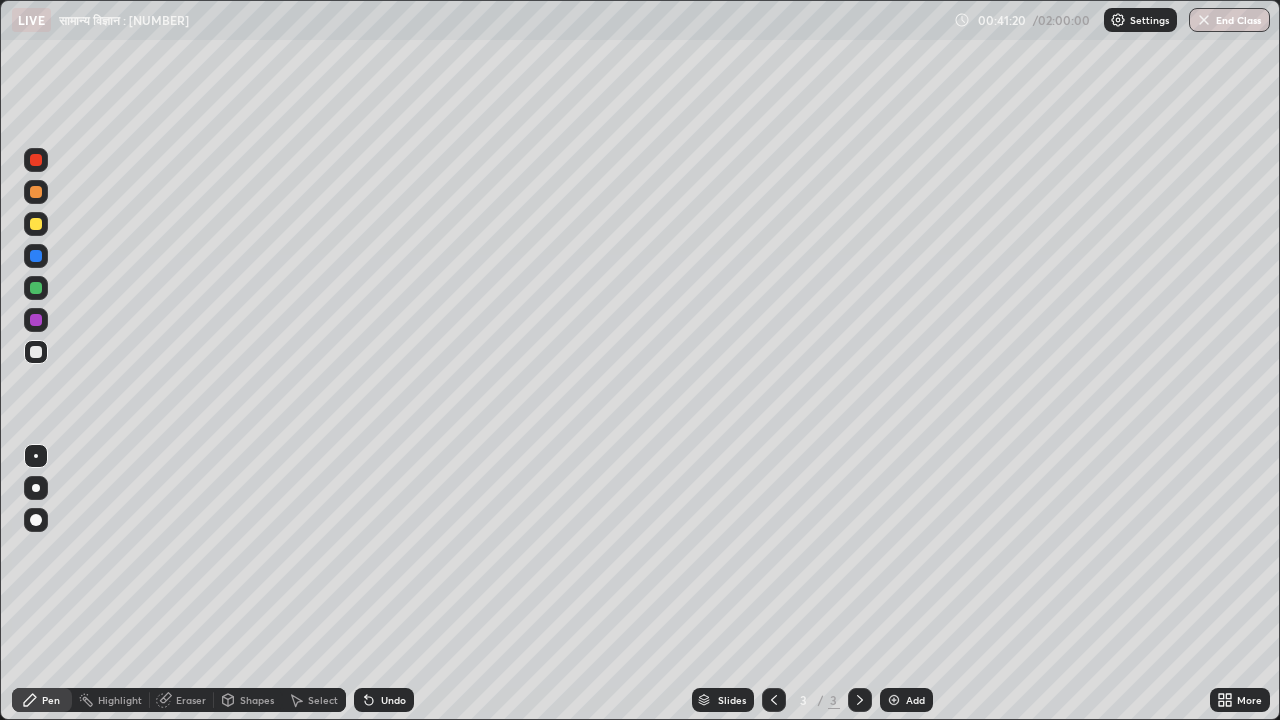 click on "Undo" at bounding box center [393, 700] 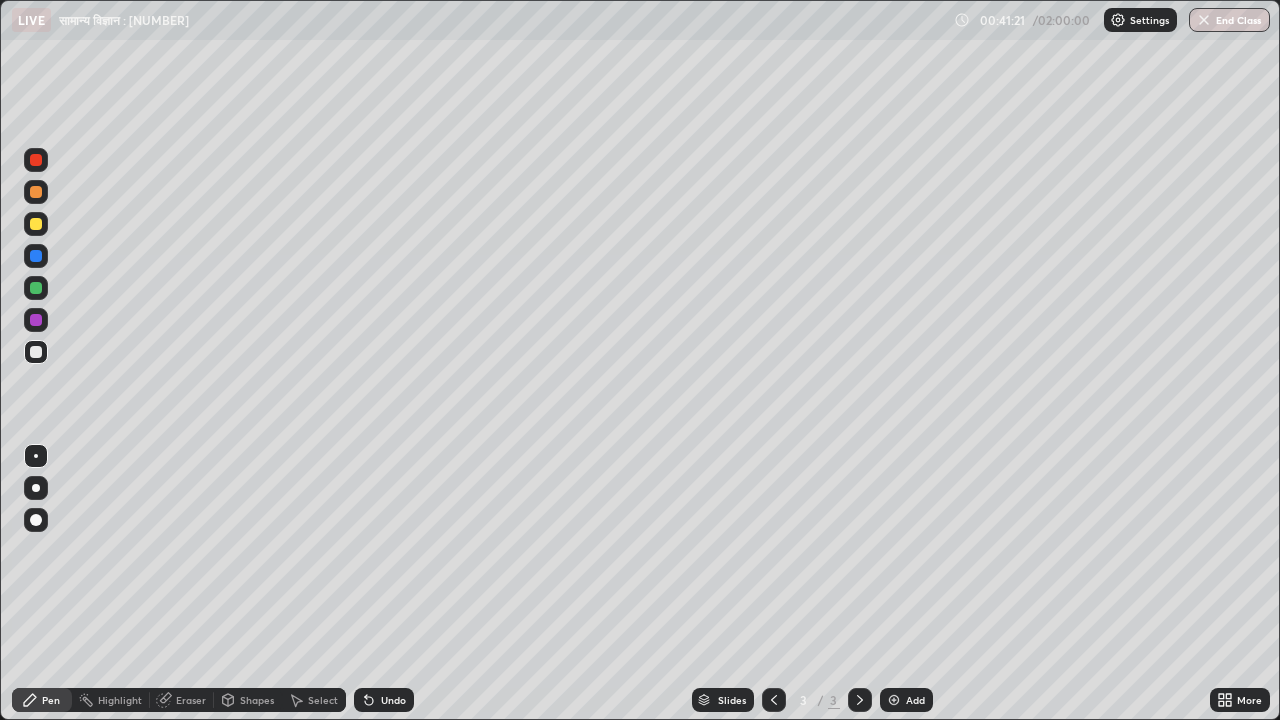 click on "Undo" at bounding box center [393, 700] 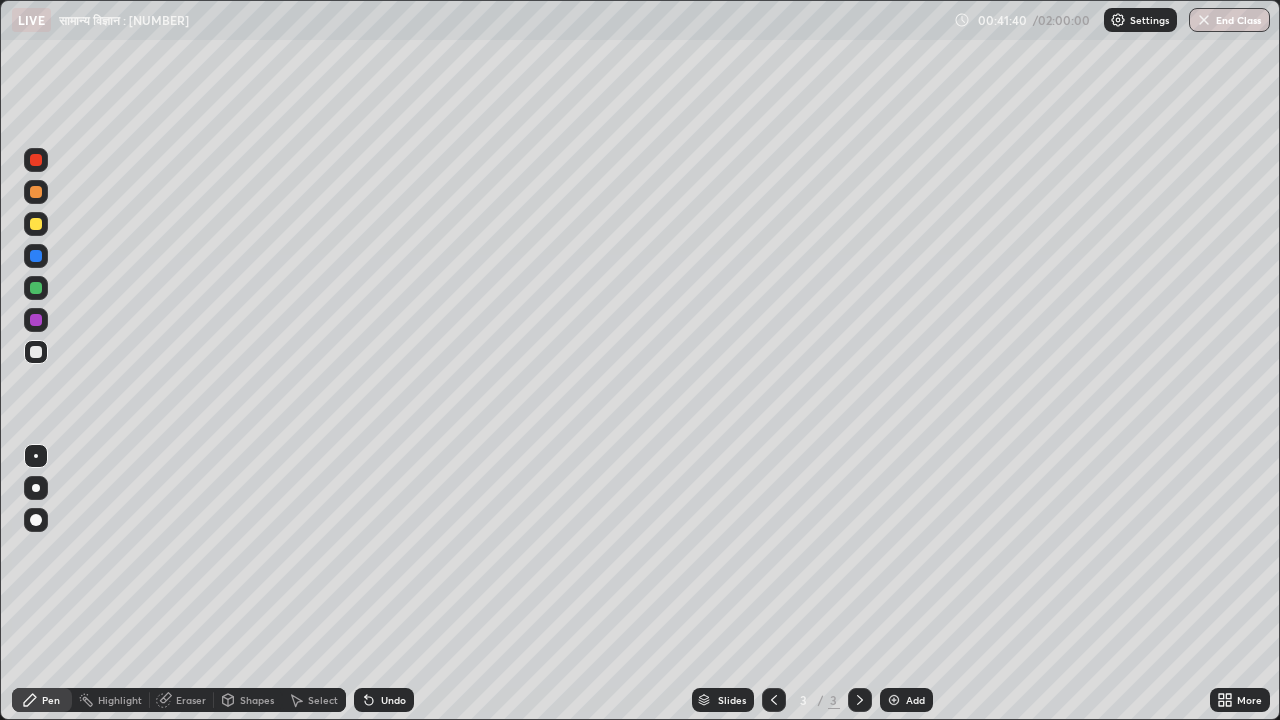 click at bounding box center [36, 224] 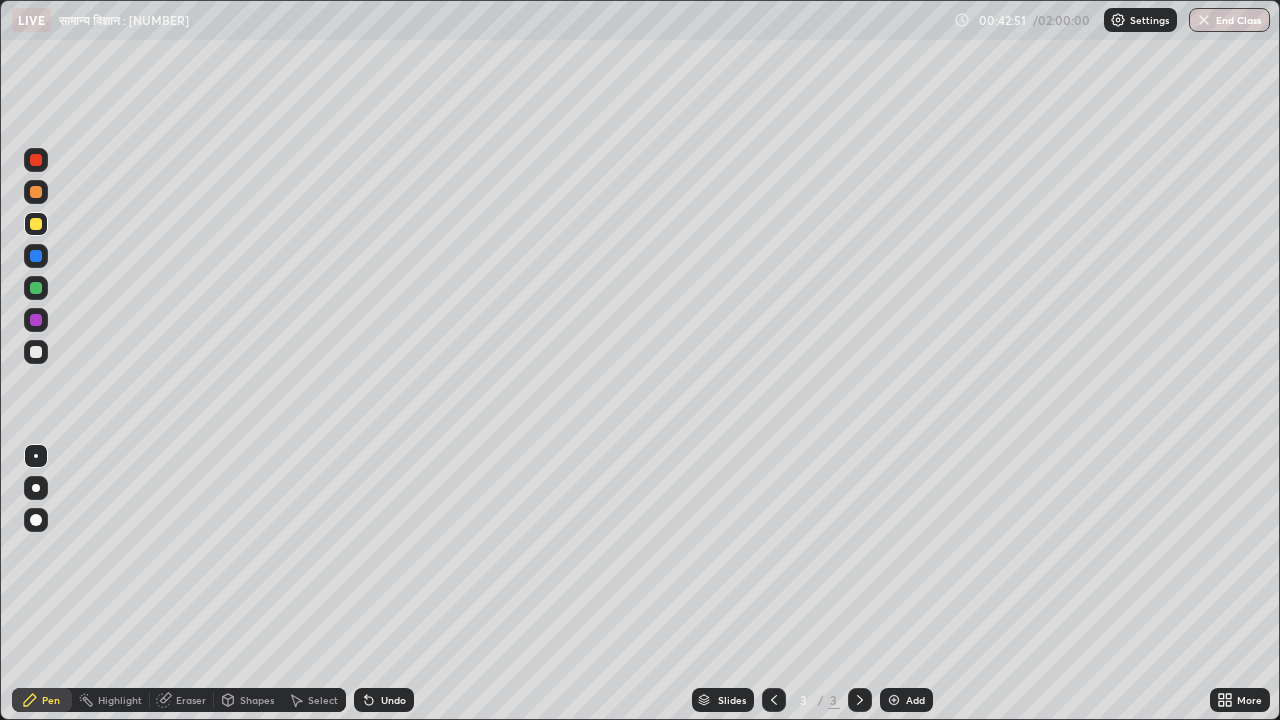 click on "Undo" at bounding box center [393, 700] 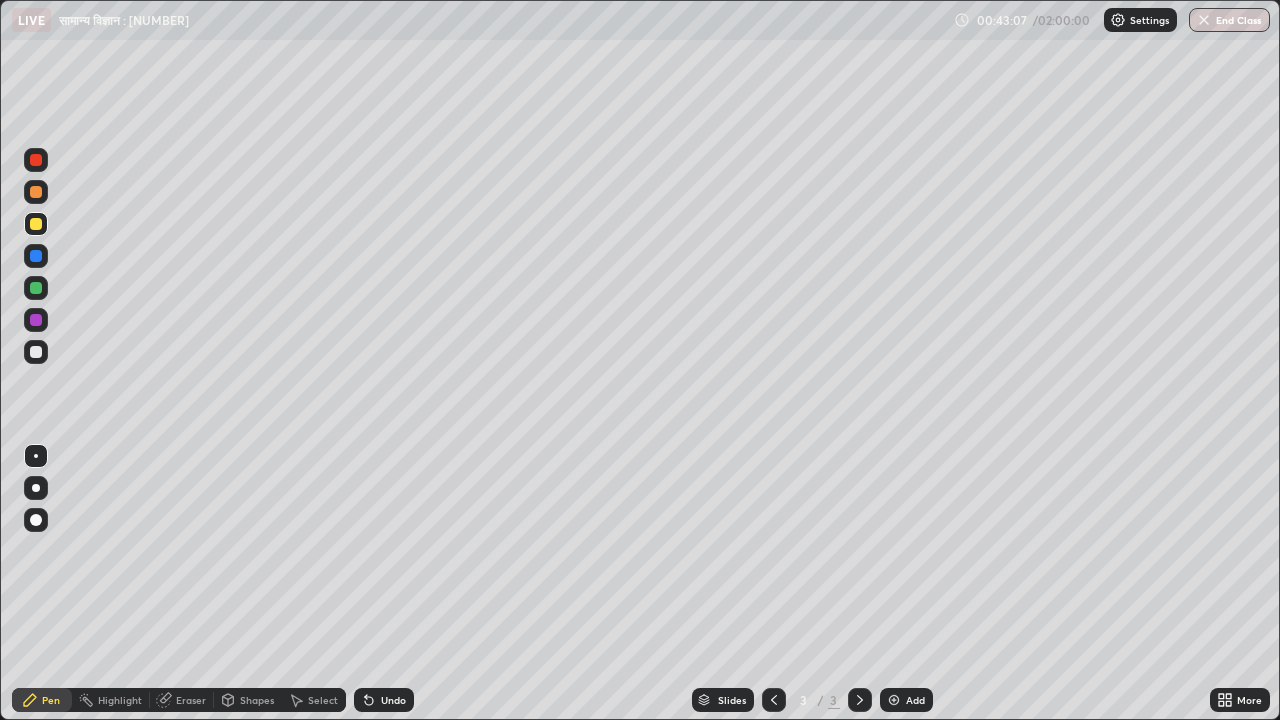 click at bounding box center (36, 352) 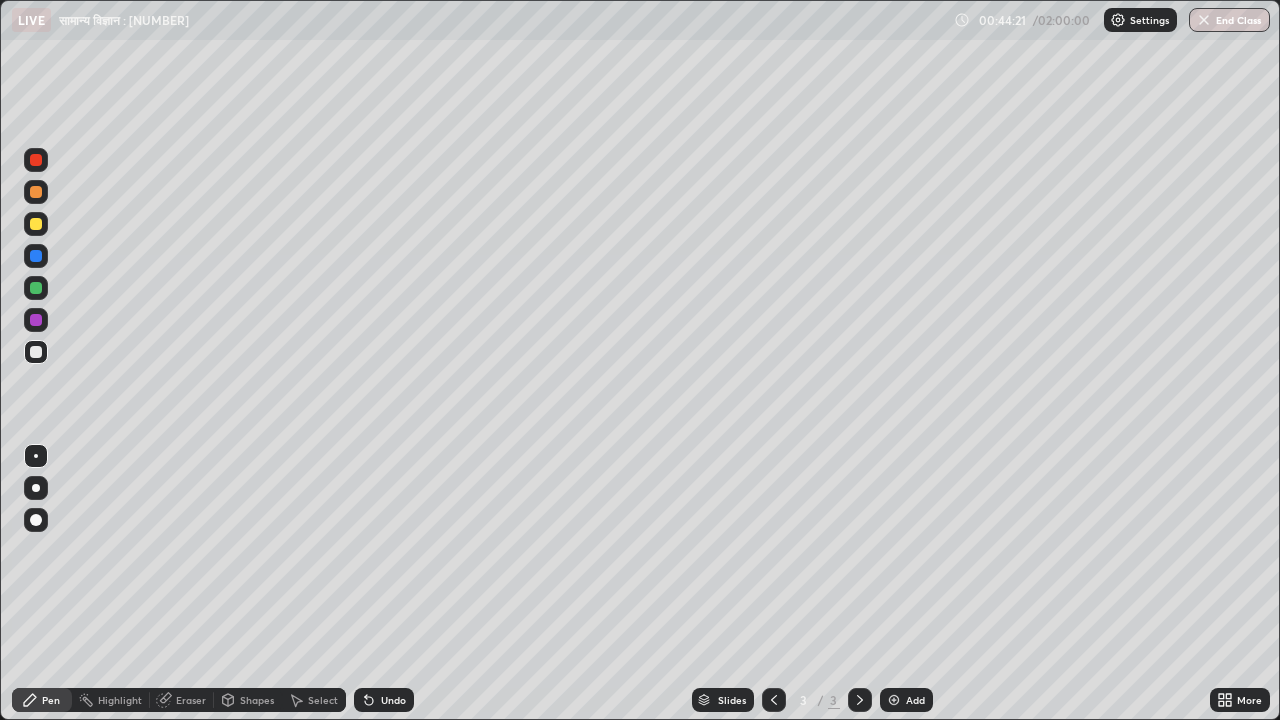 click on "Add" at bounding box center [906, 700] 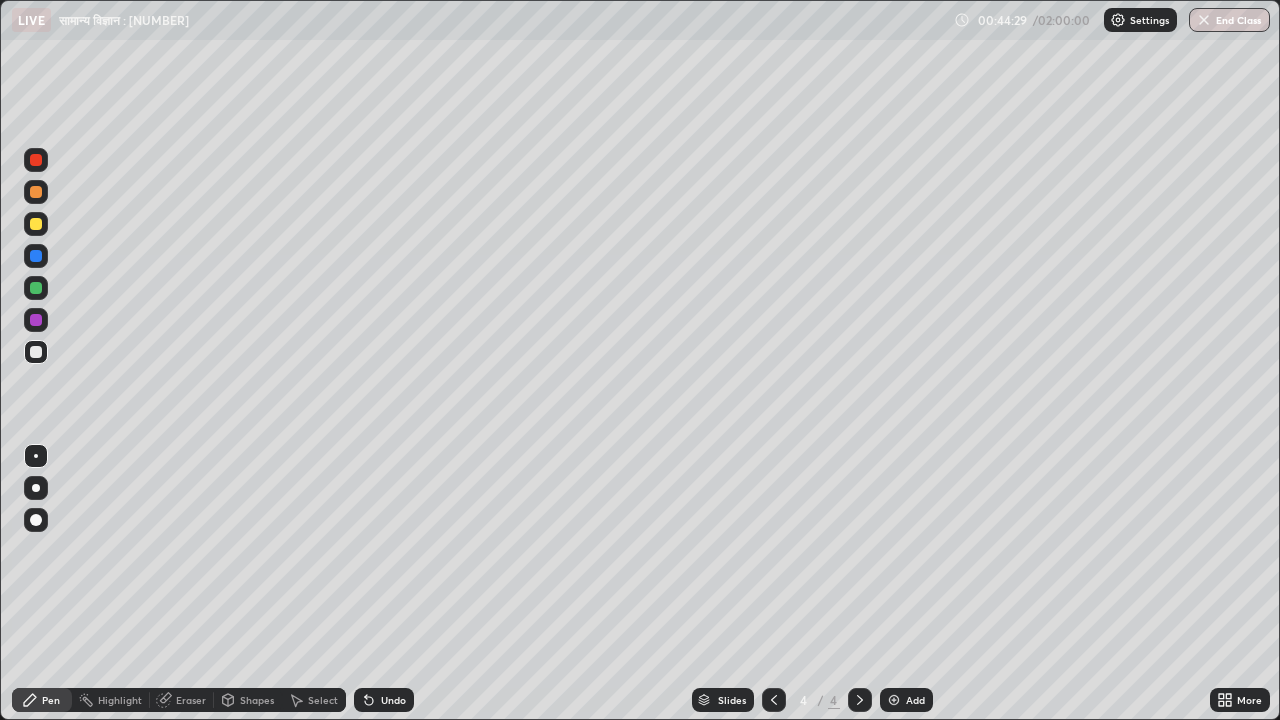 click on "Undo" at bounding box center (393, 700) 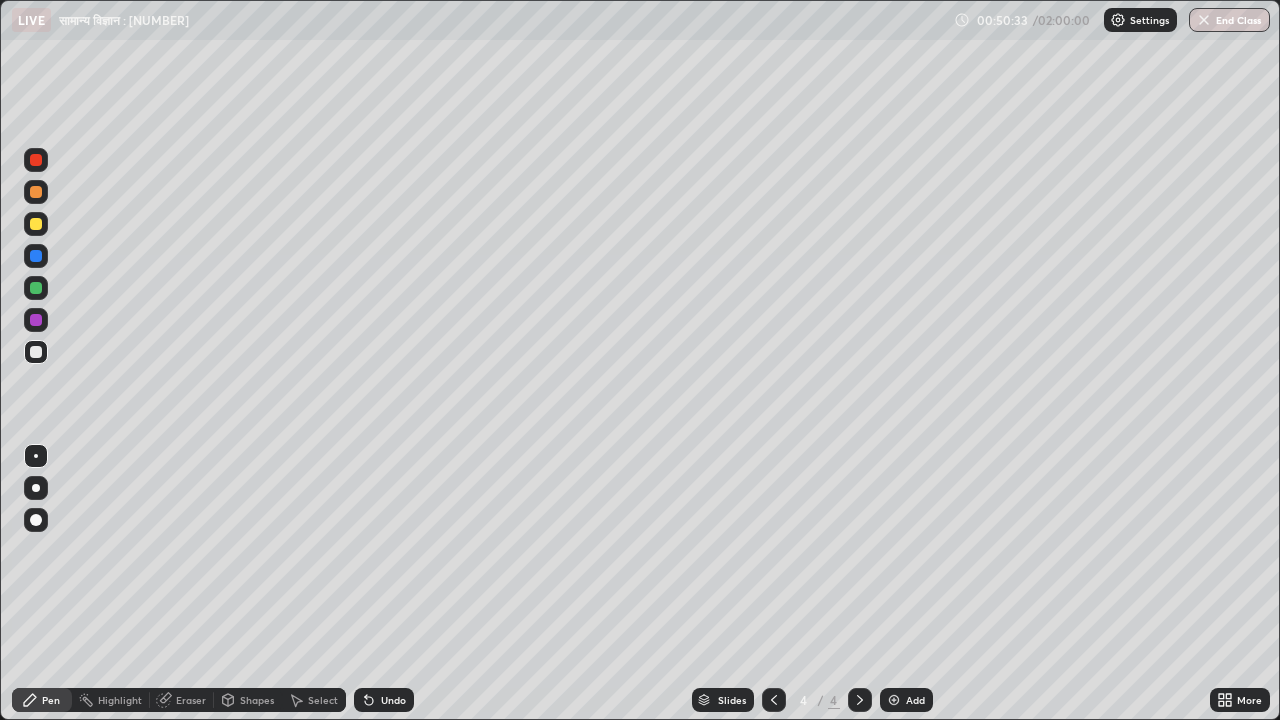click on "Undo" at bounding box center [384, 700] 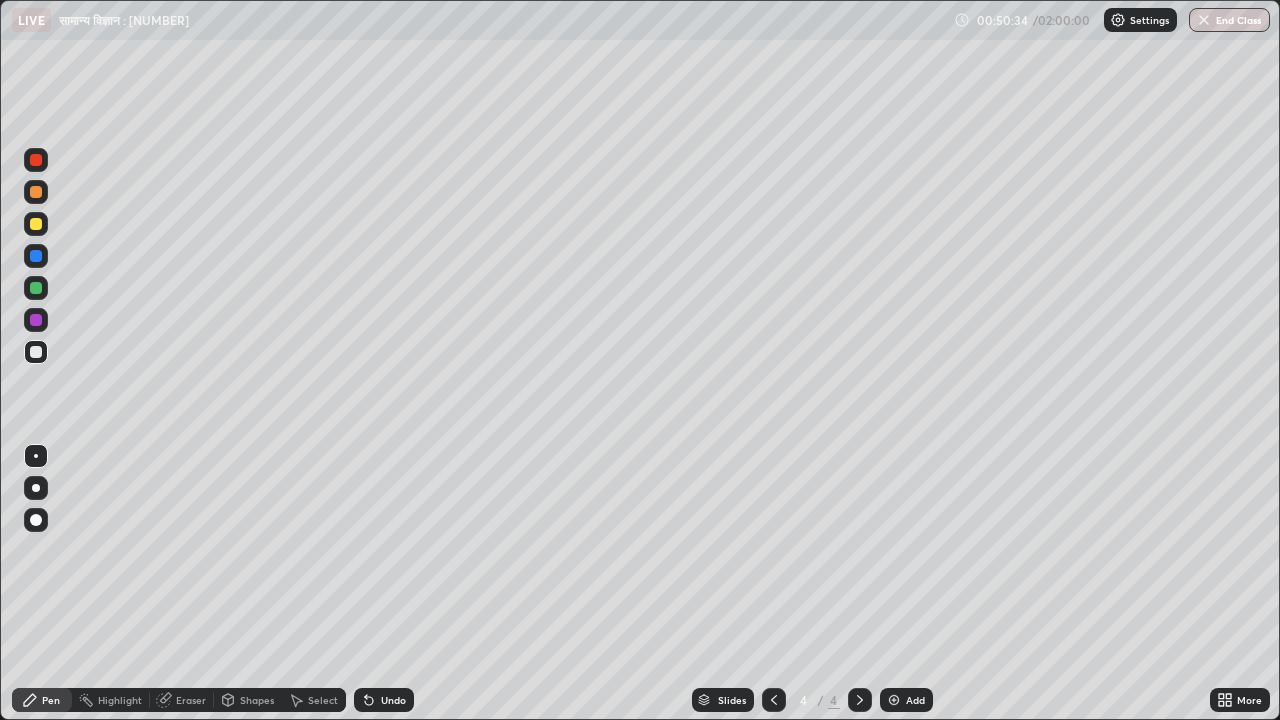 click on "Undo" at bounding box center [393, 700] 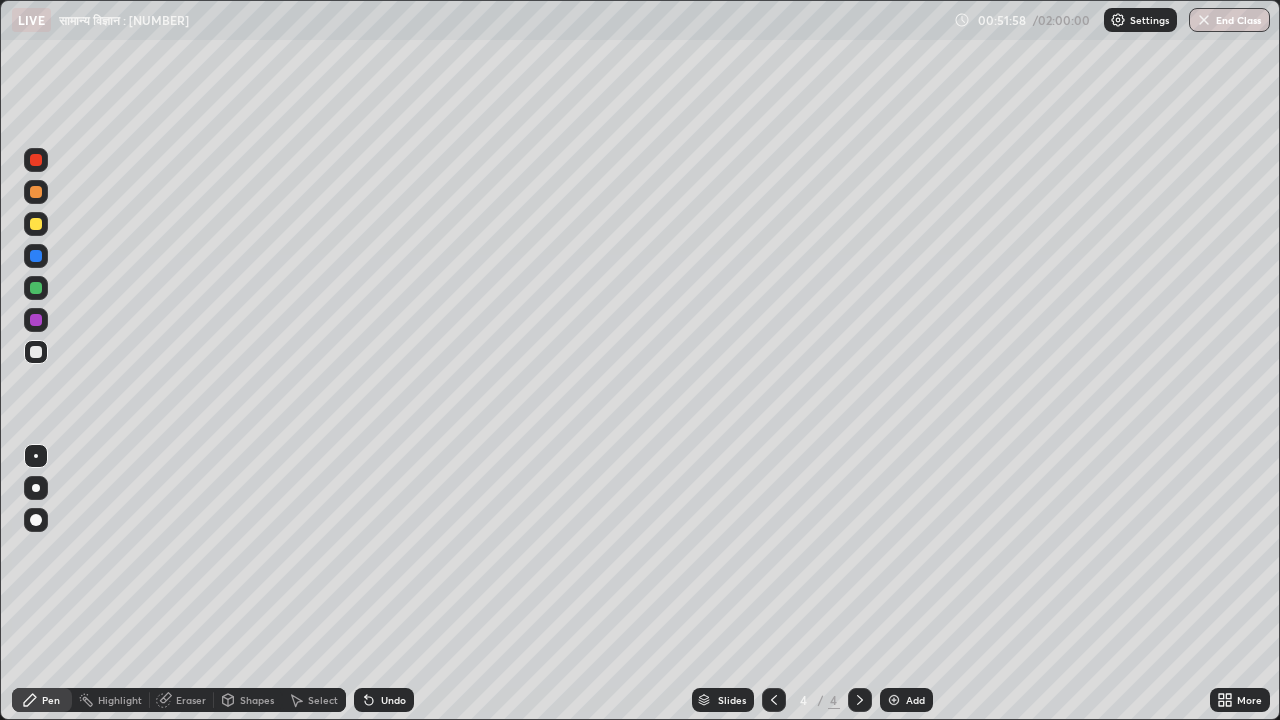 click 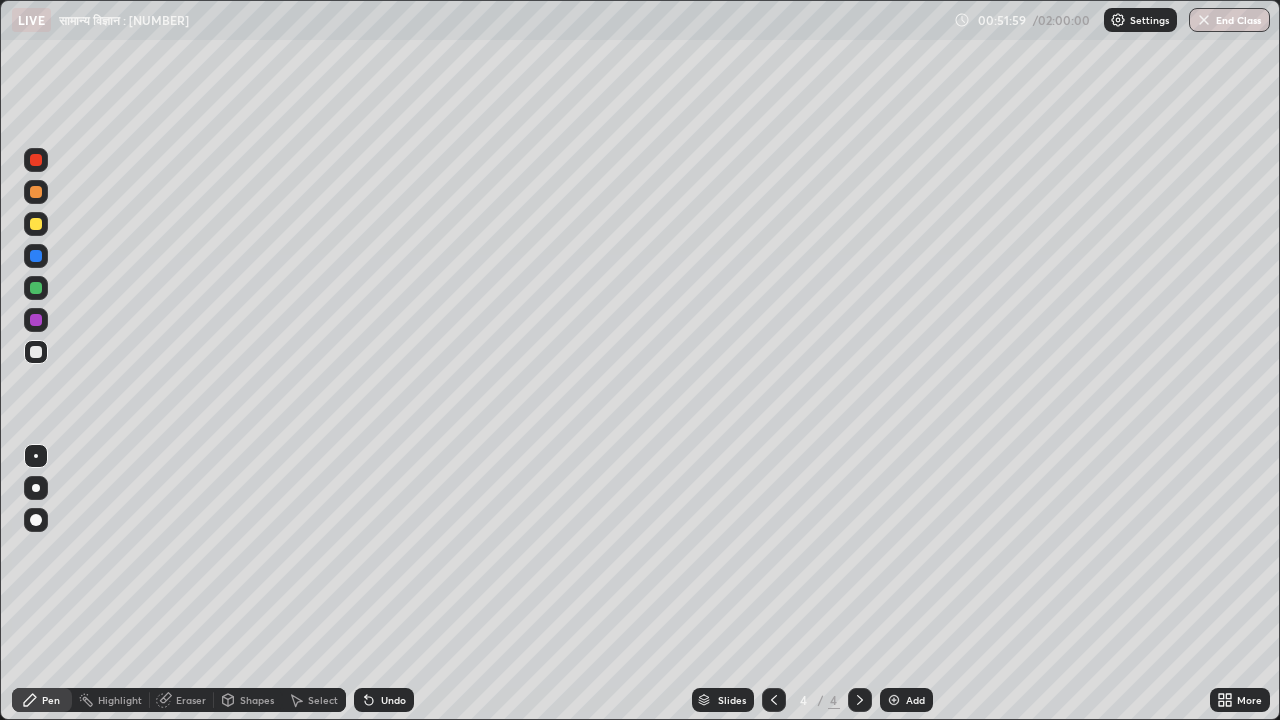 click on "Add" at bounding box center (915, 700) 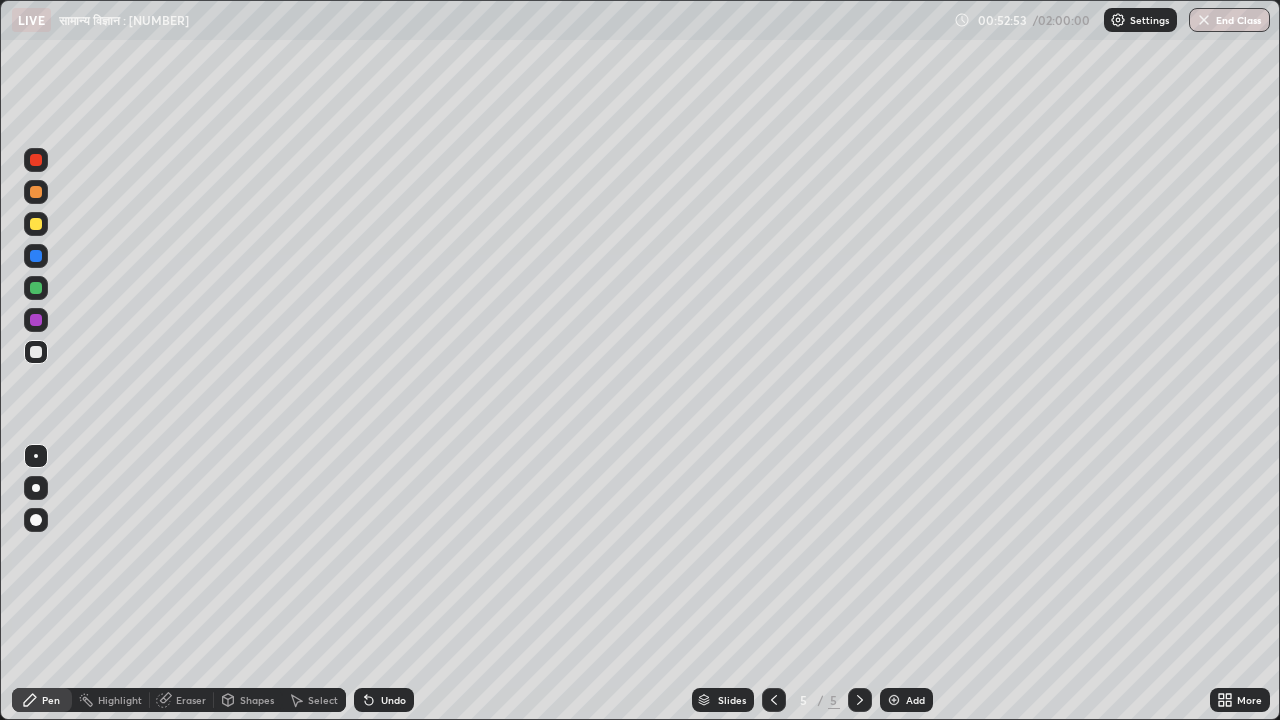 click on "Undo" at bounding box center (384, 700) 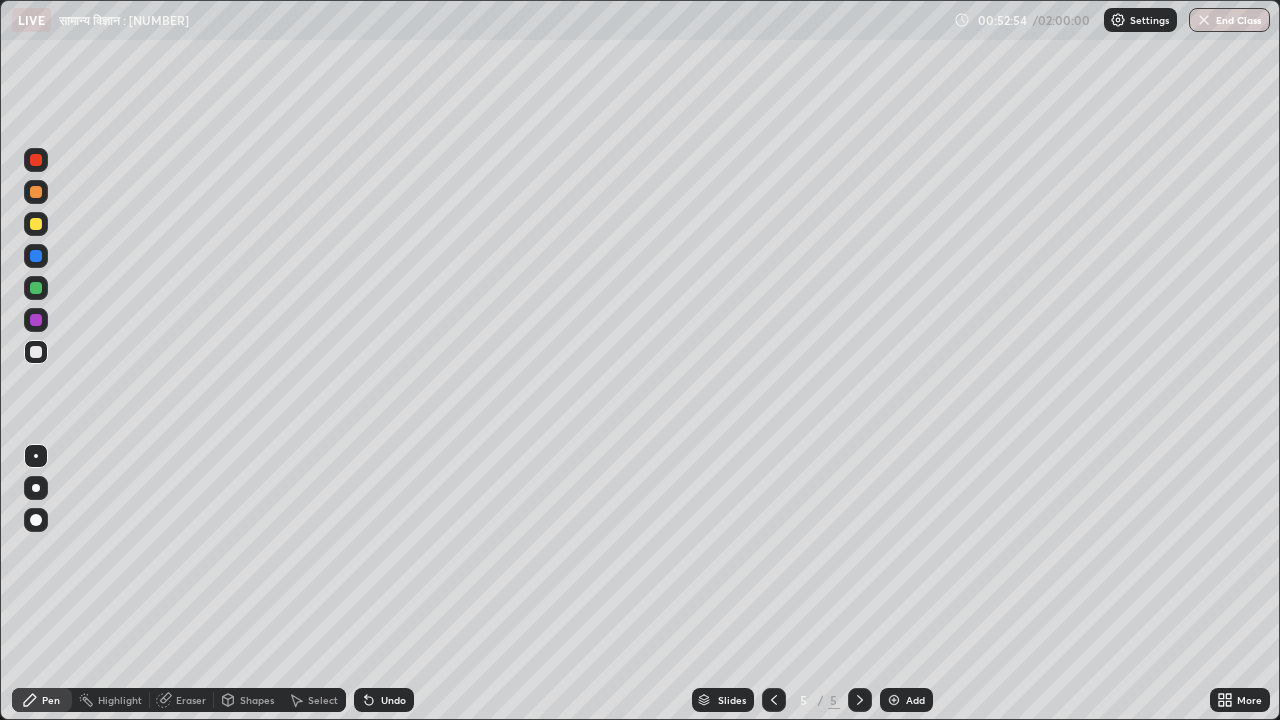 click on "Undo" at bounding box center [384, 700] 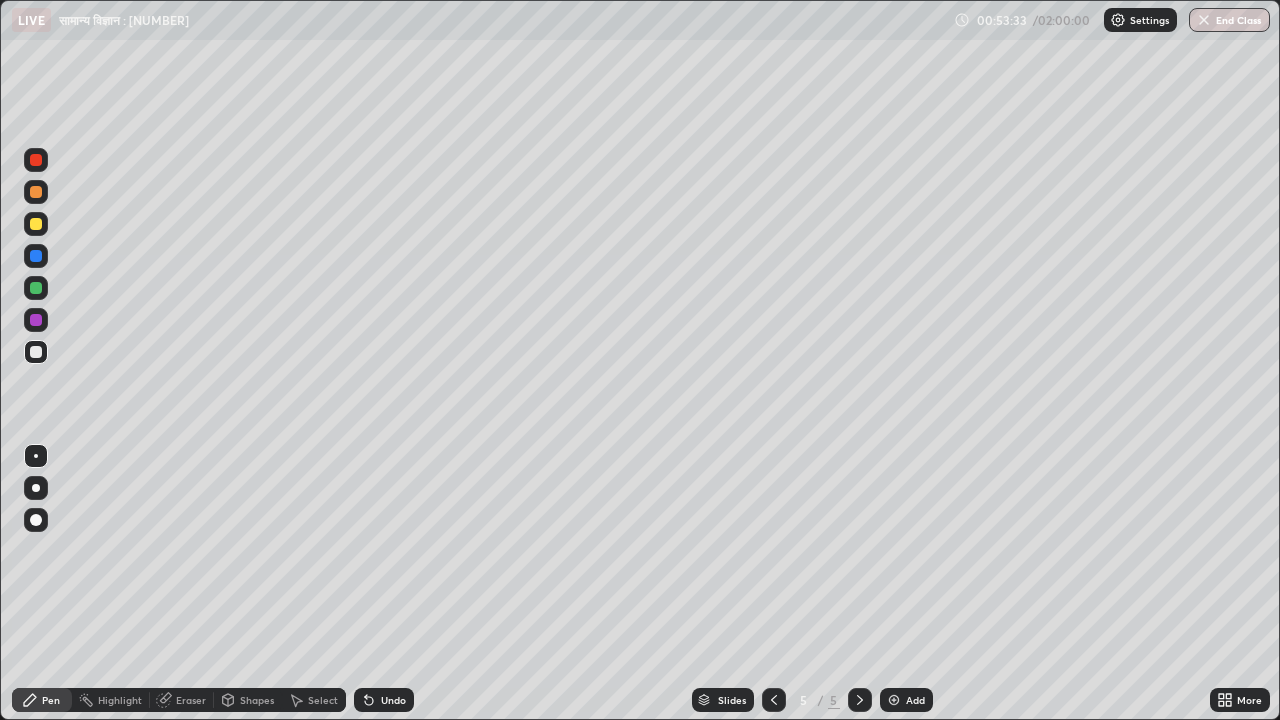 click on "Undo" at bounding box center (393, 700) 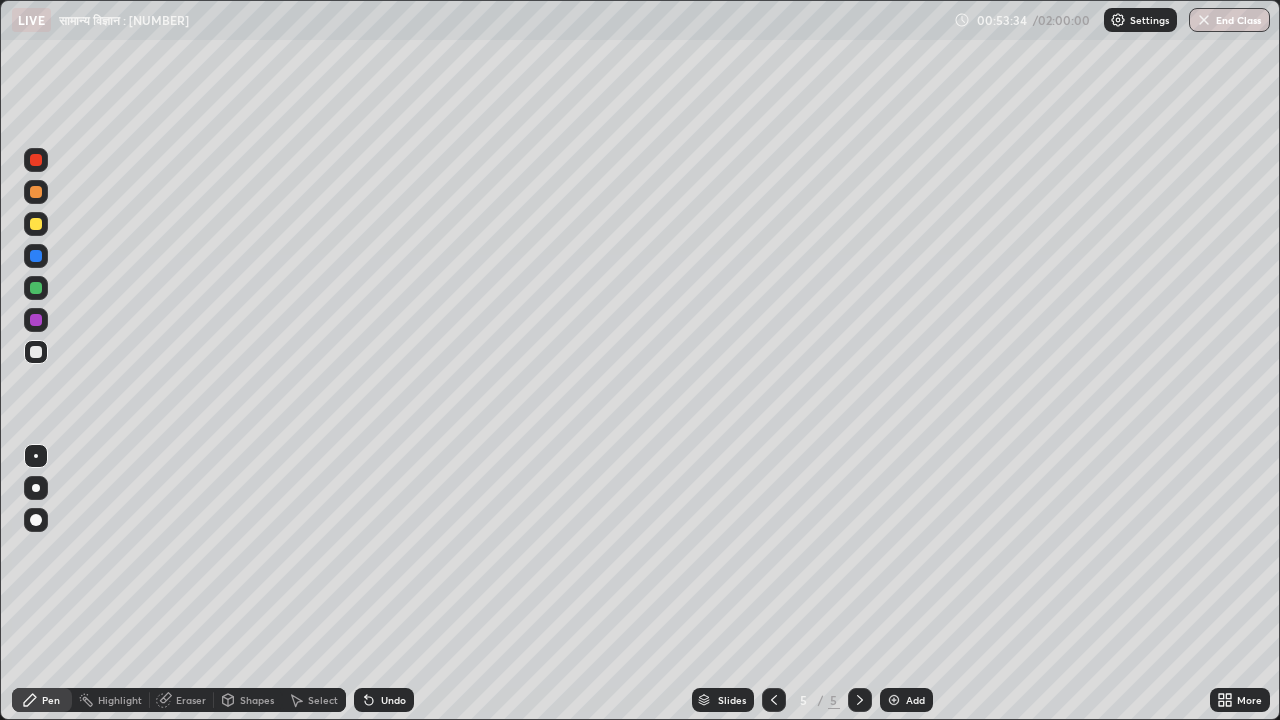 click on "Undo" at bounding box center [384, 700] 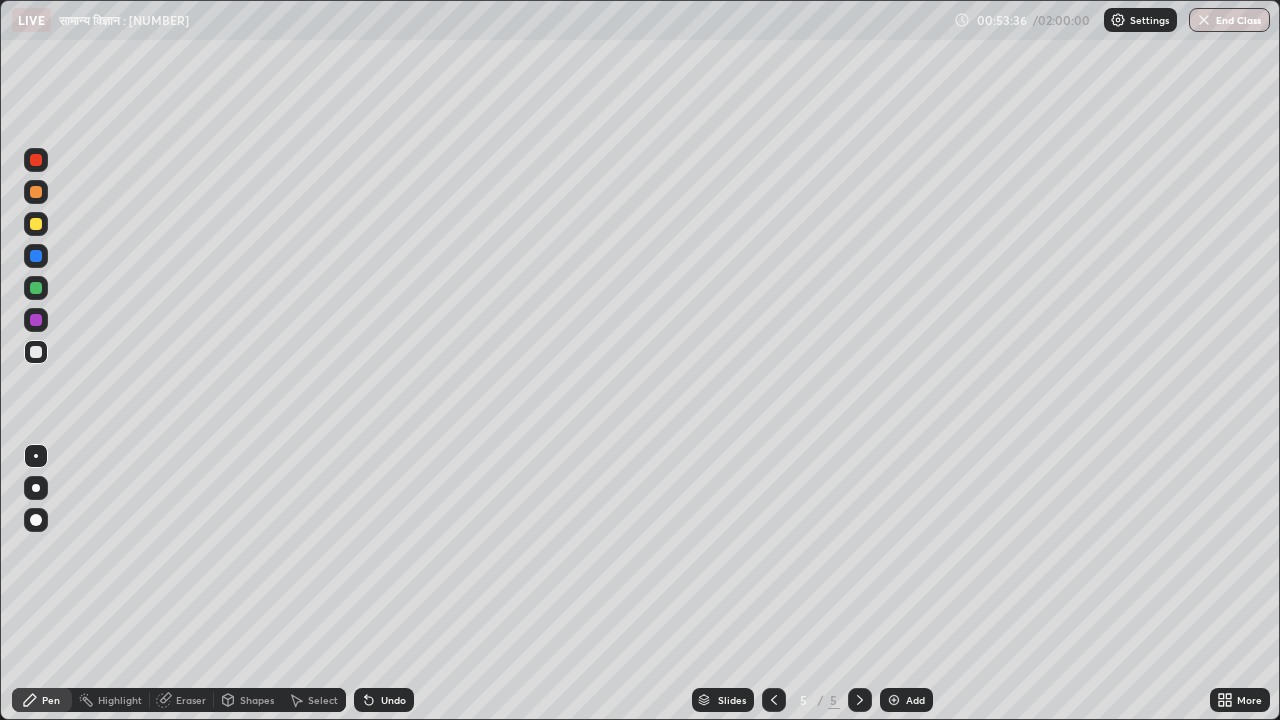 click on "Eraser" at bounding box center (191, 700) 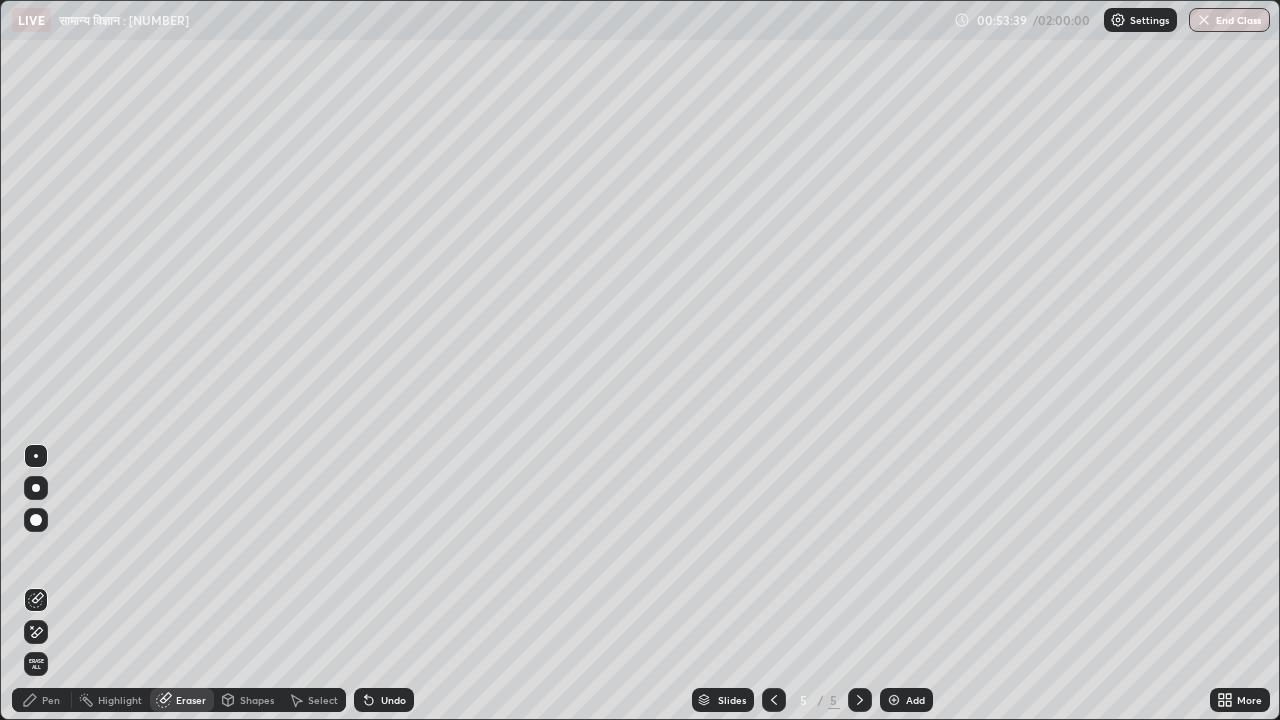 click on "Pen" at bounding box center [51, 700] 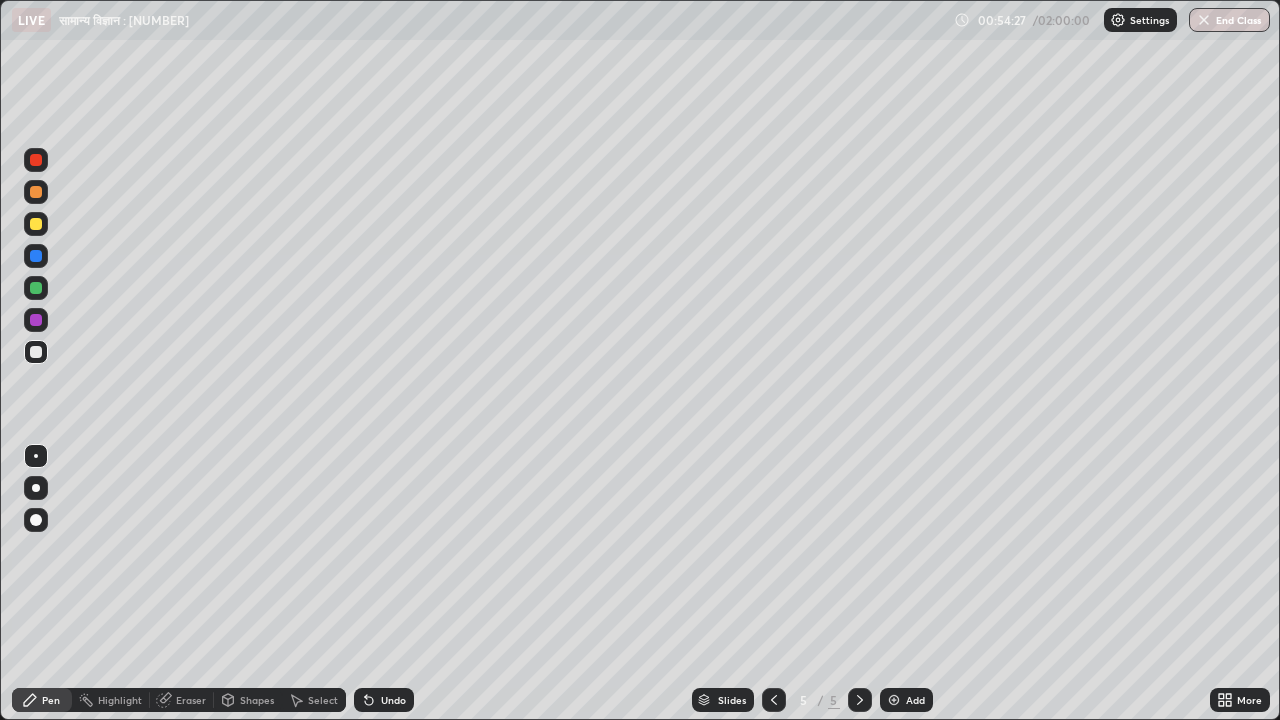 click at bounding box center (36, 256) 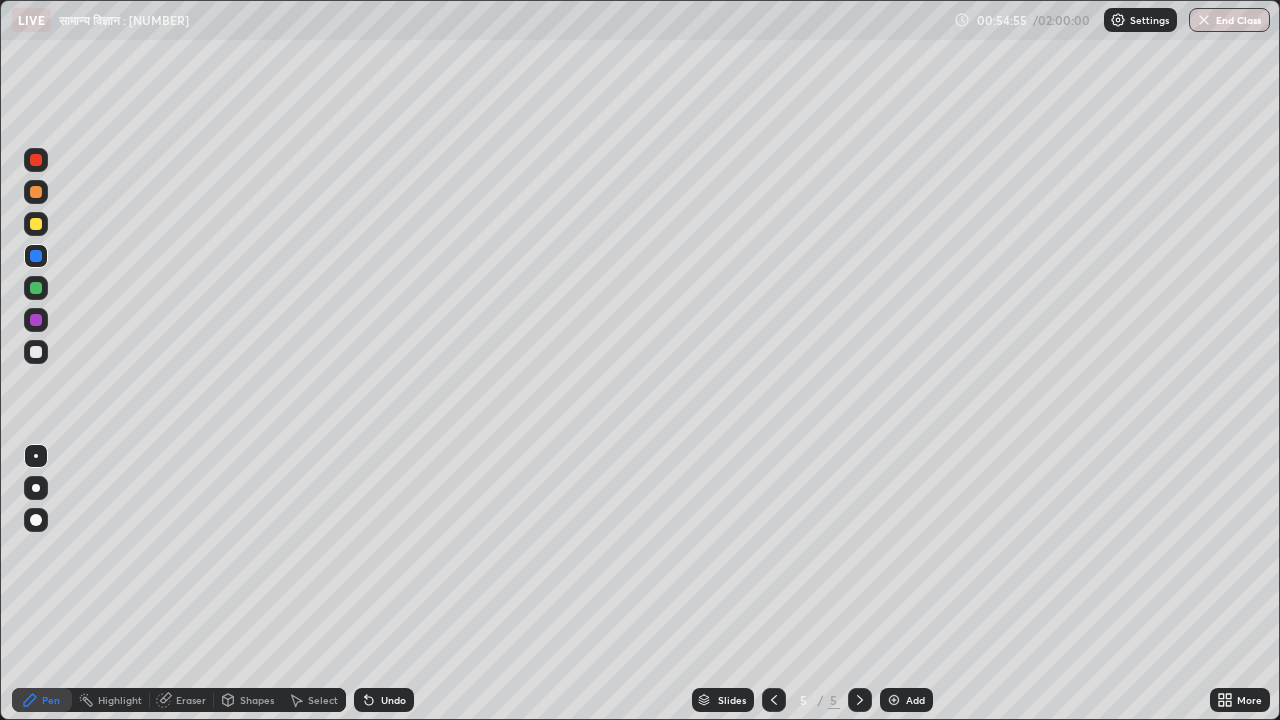 click at bounding box center (36, 160) 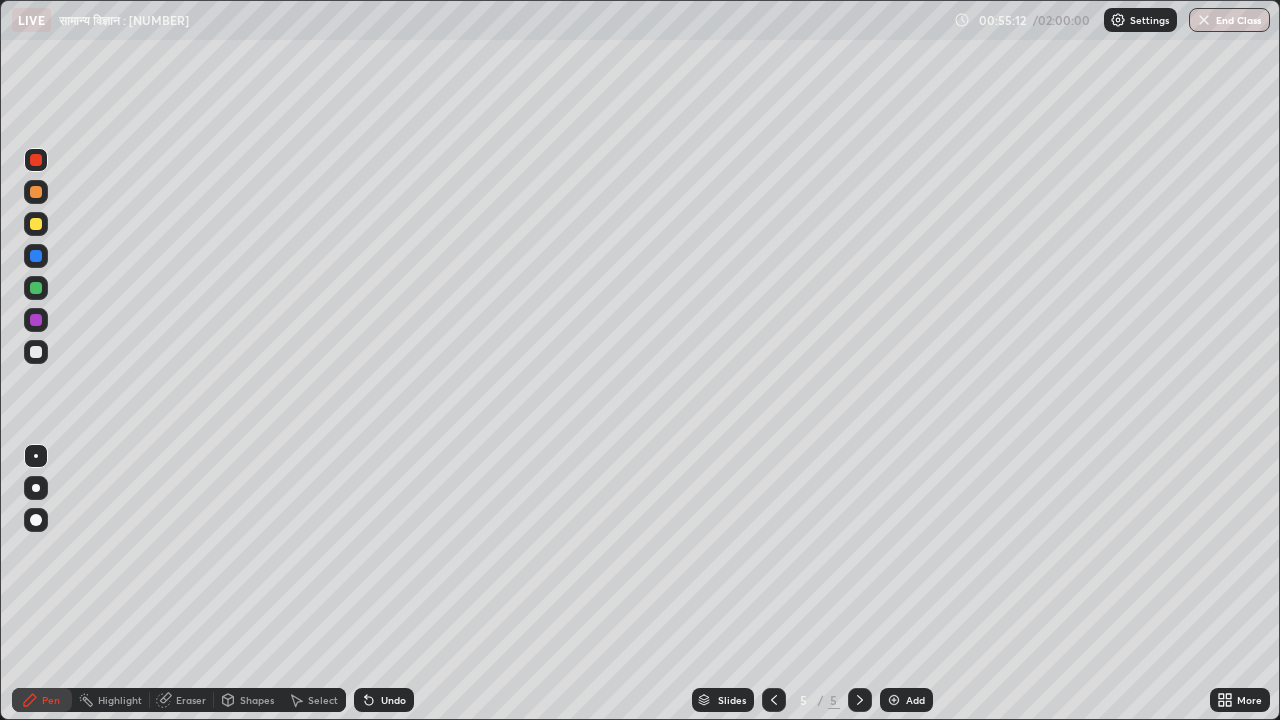 click at bounding box center (36, 352) 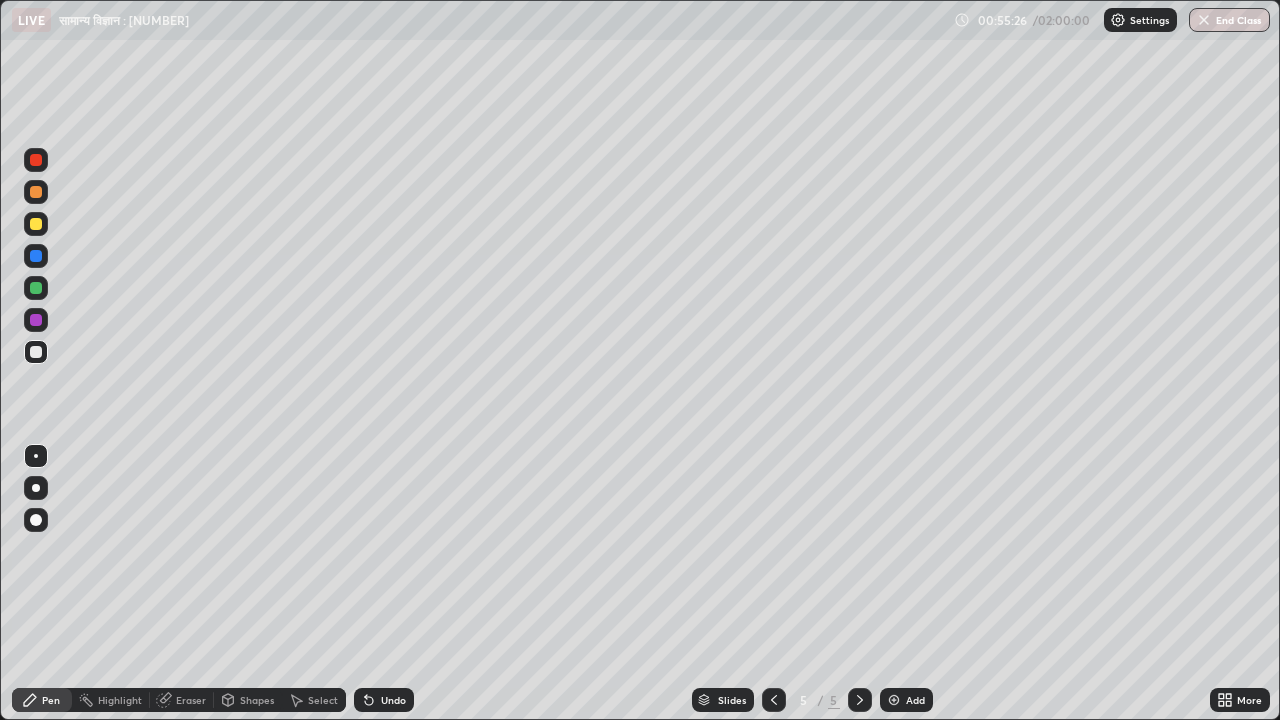 click at bounding box center [36, 160] 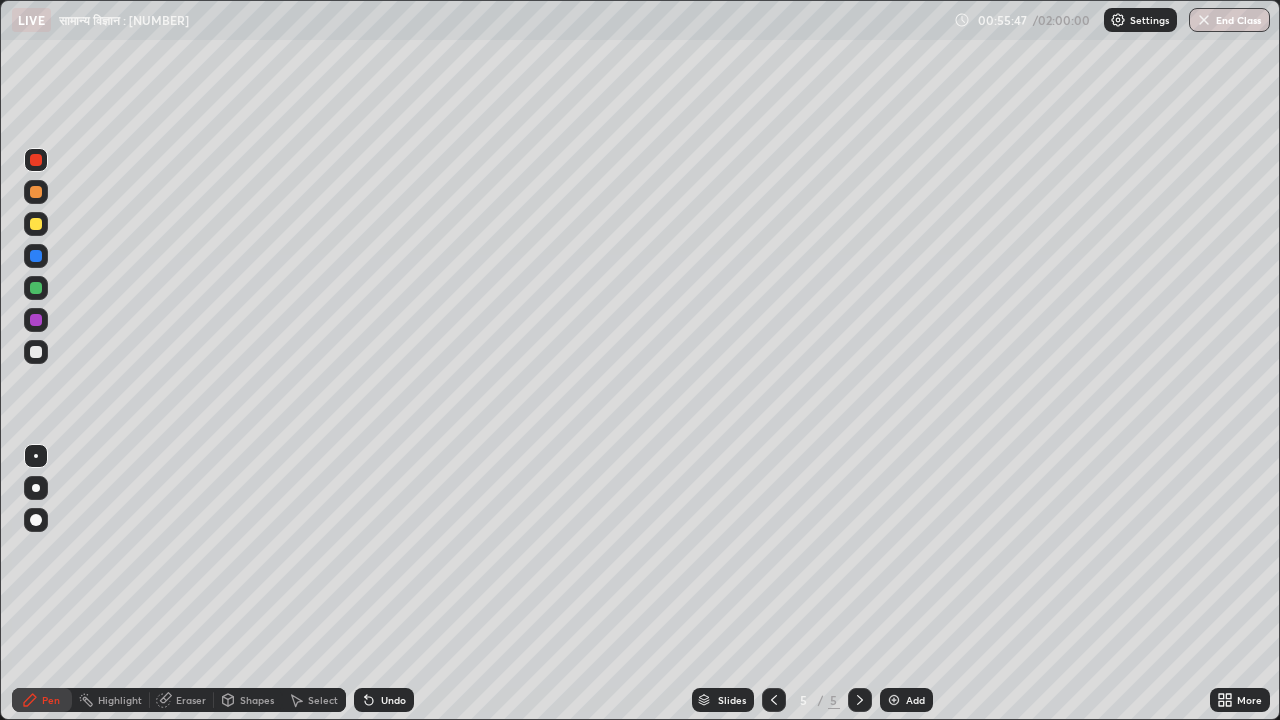 click at bounding box center (36, 352) 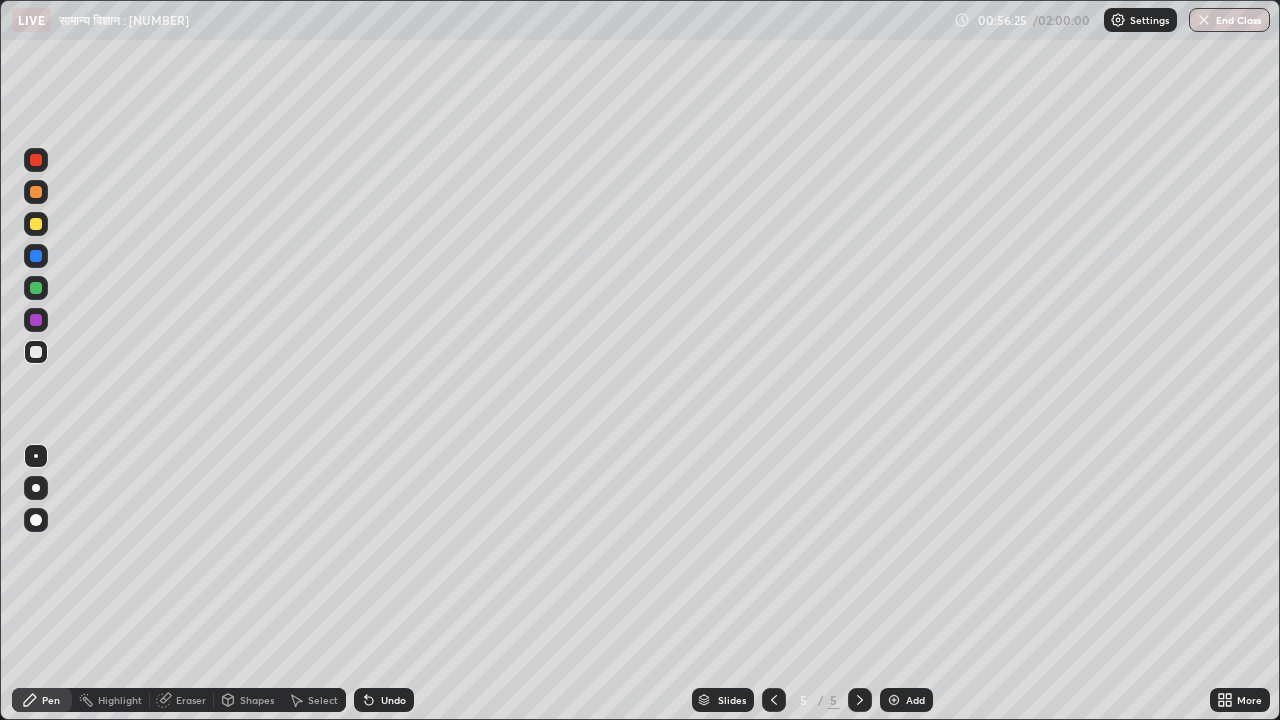 click at bounding box center [36, 352] 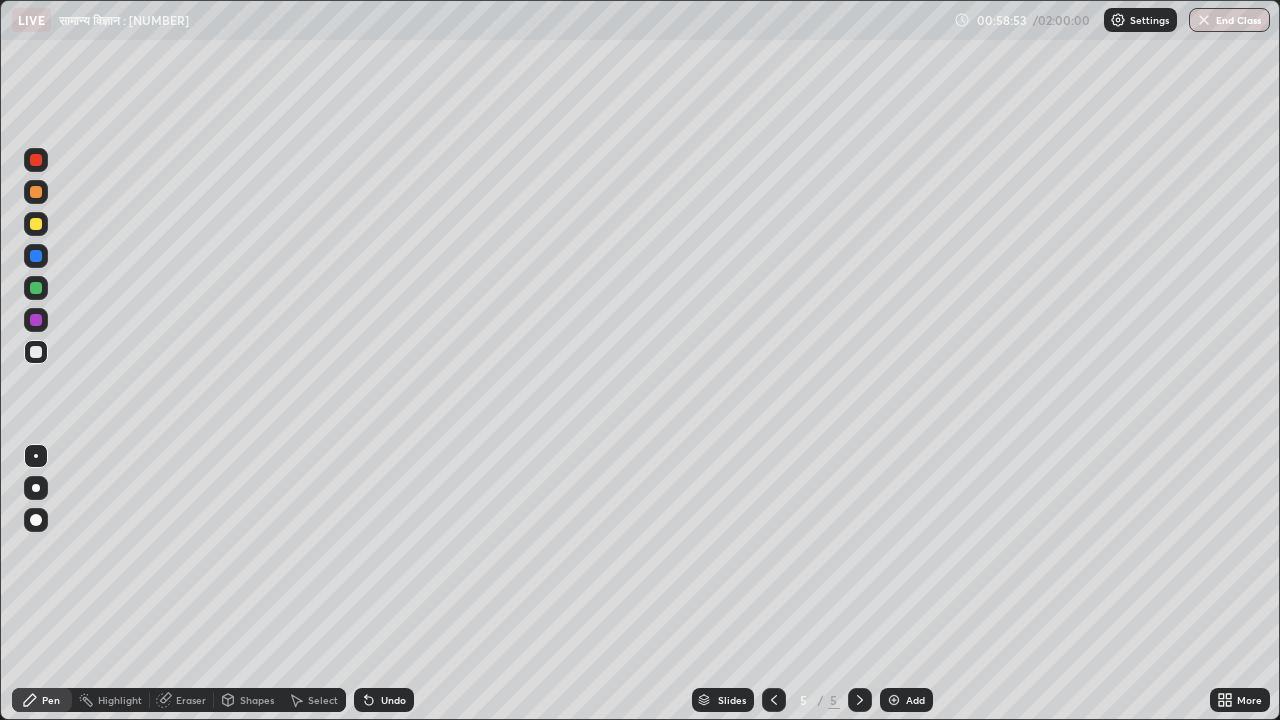 click at bounding box center [36, 160] 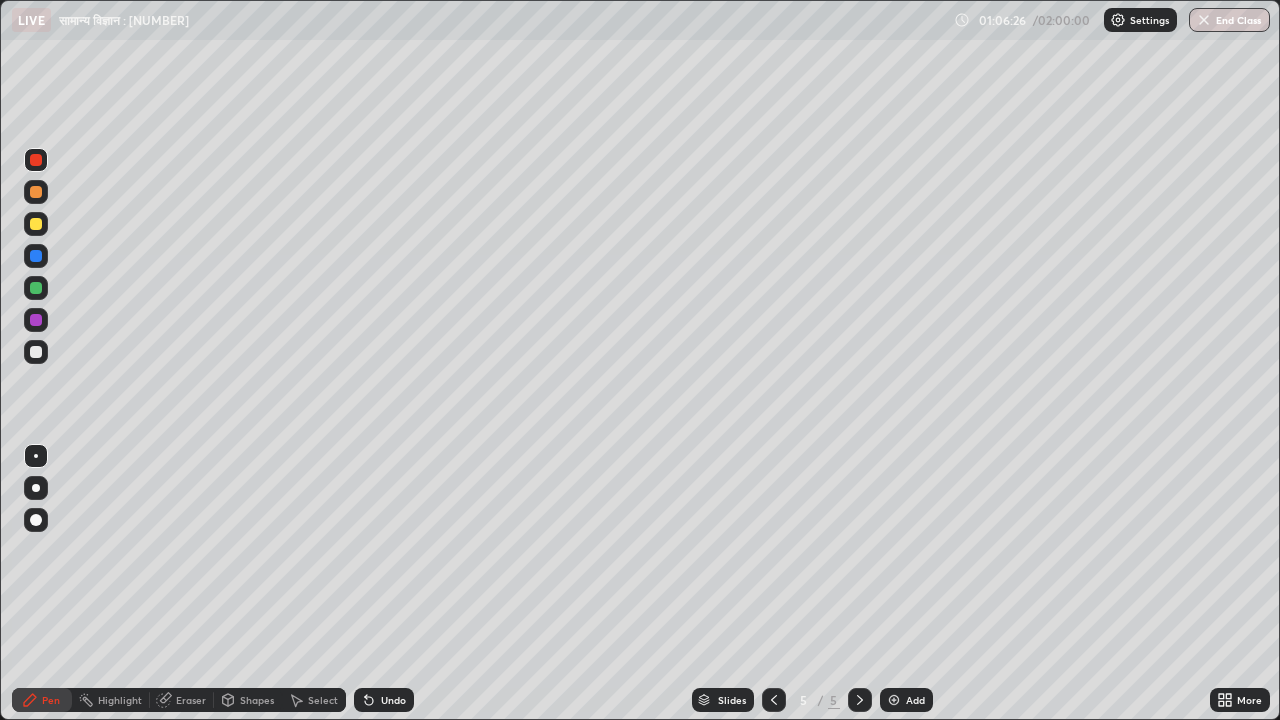 click on "Add" at bounding box center [906, 700] 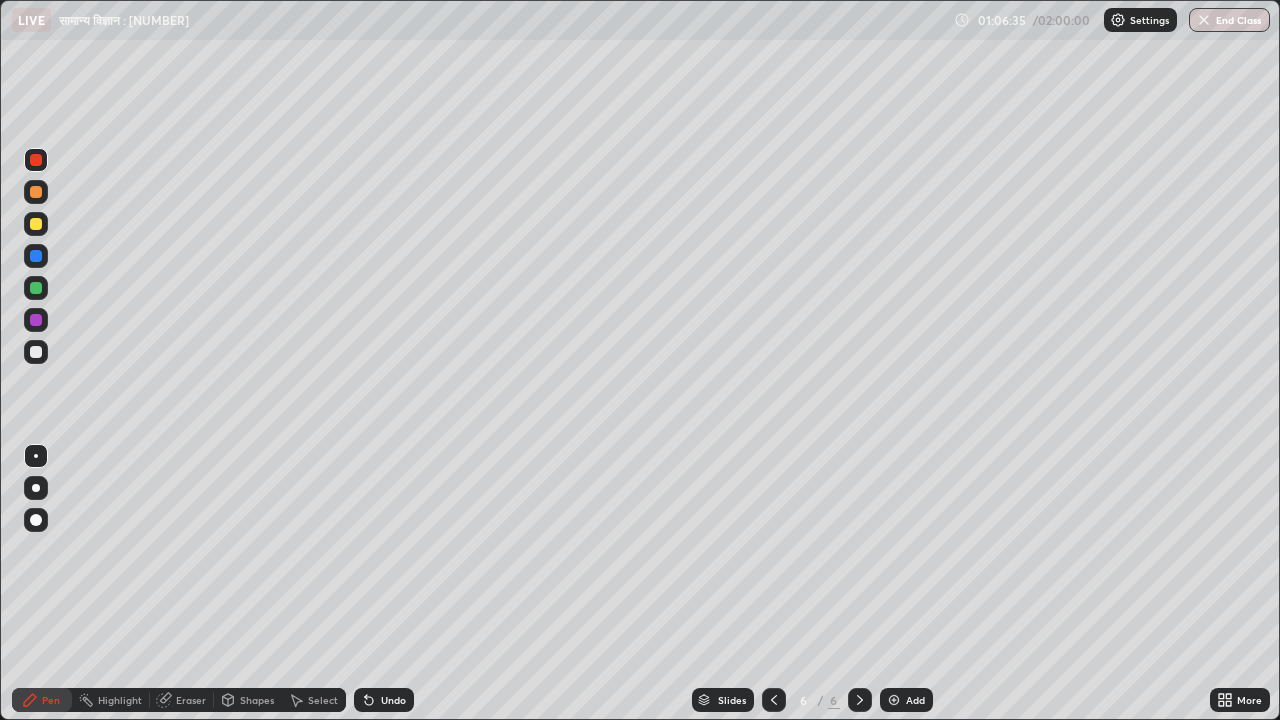 click at bounding box center [36, 352] 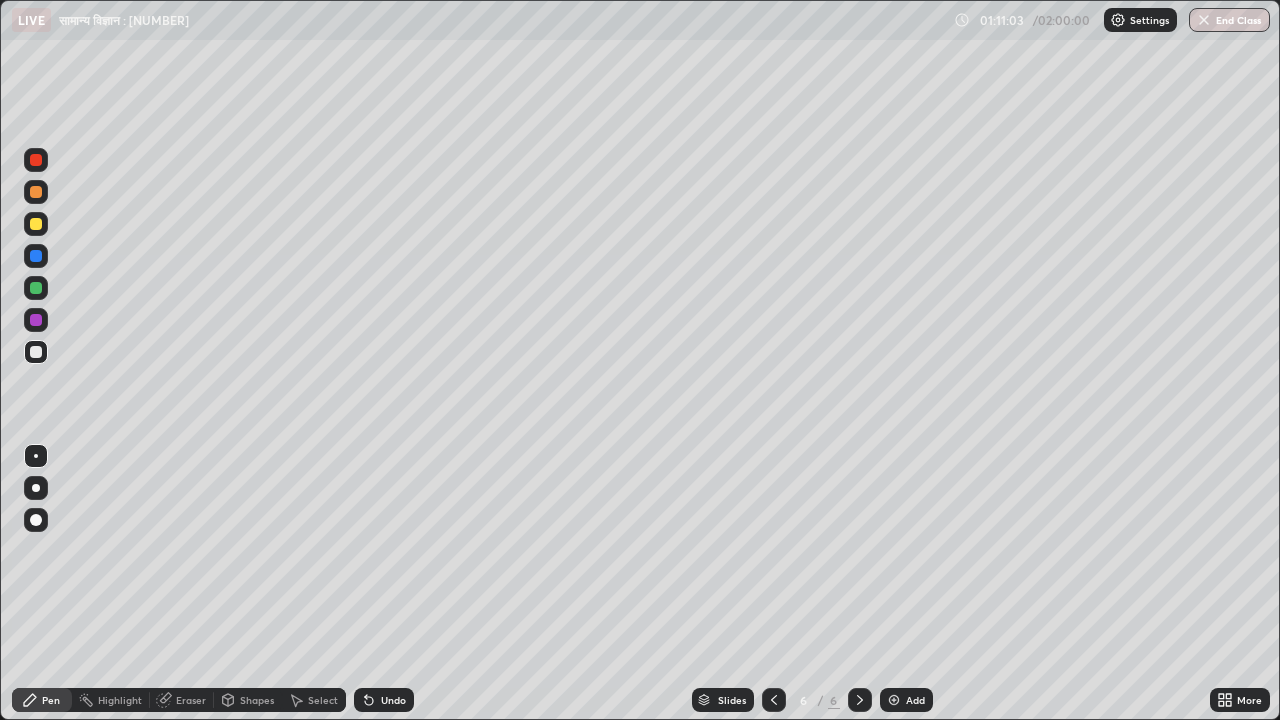 click on "Undo" at bounding box center [393, 700] 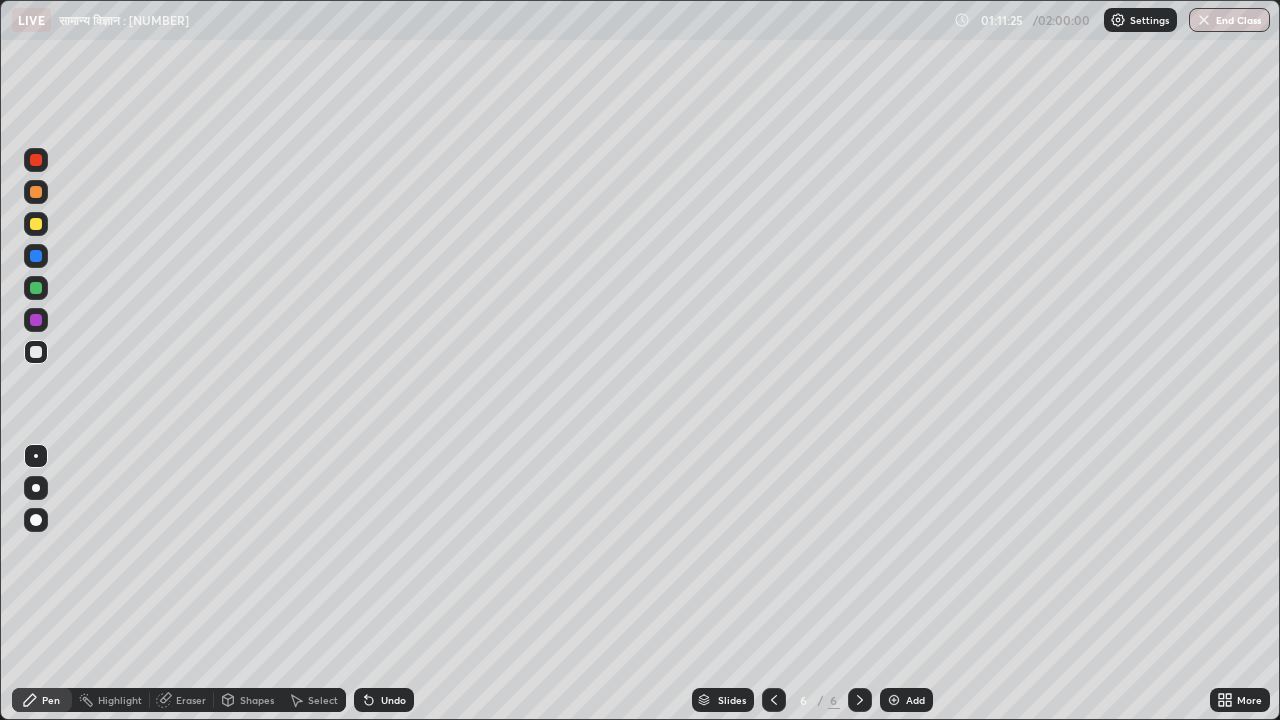 click on "Undo" at bounding box center (393, 700) 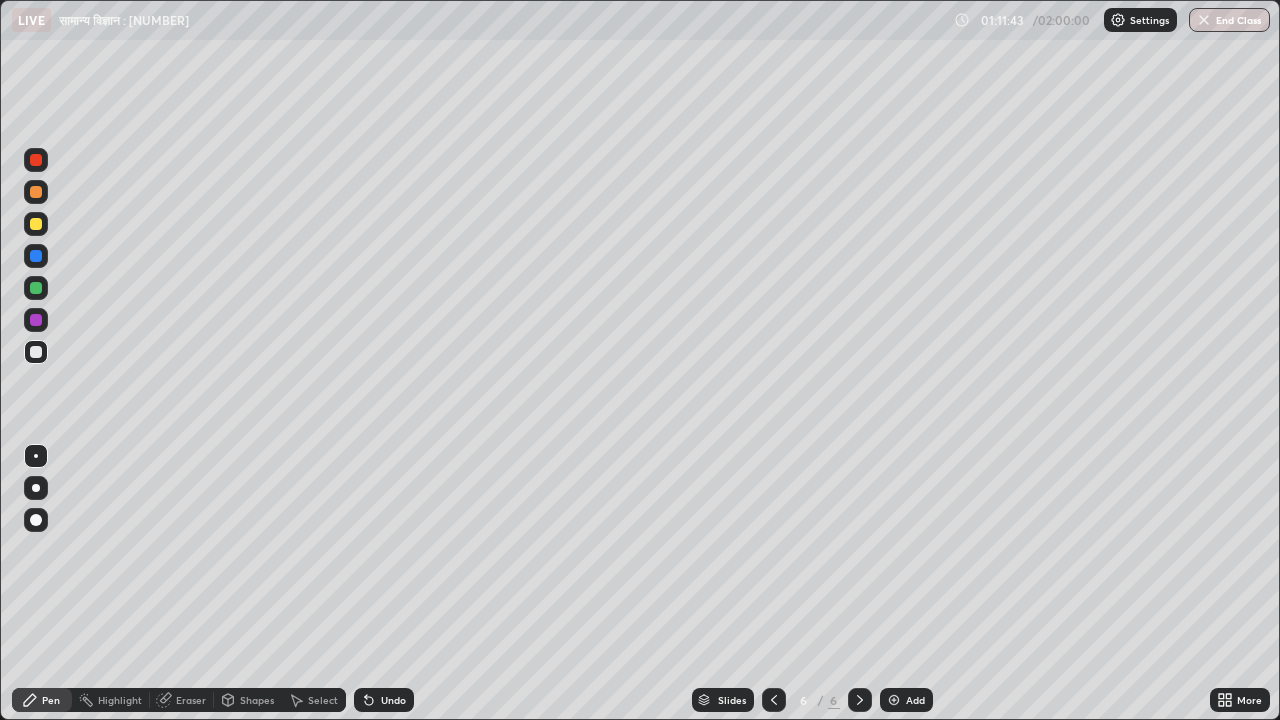 click on "Undo" at bounding box center [393, 700] 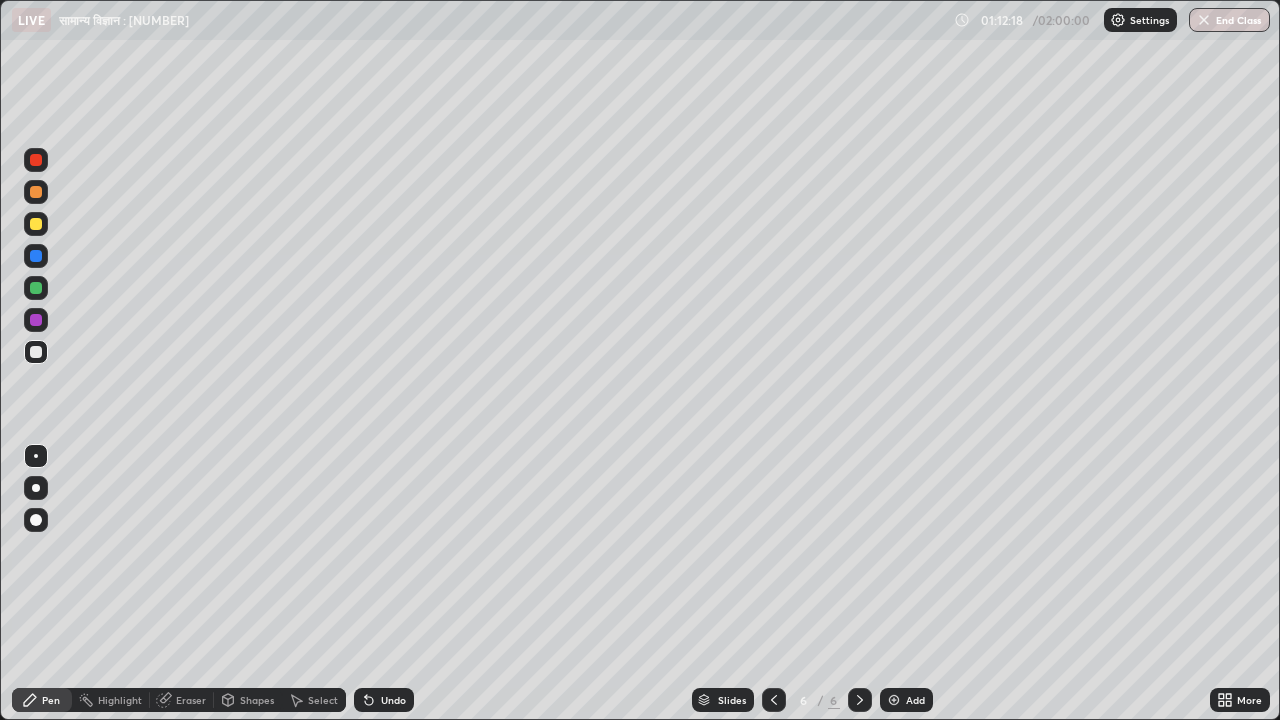 click on "Eraser" at bounding box center (191, 700) 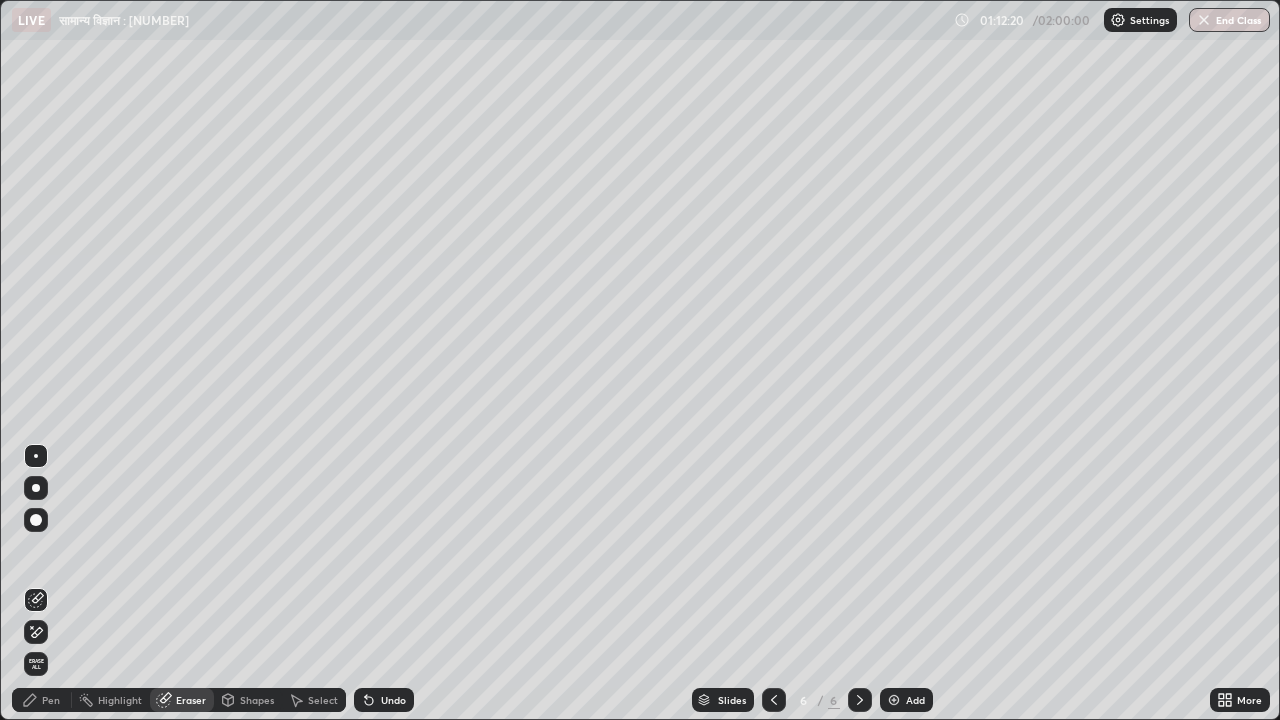 click on "Pen" at bounding box center [51, 700] 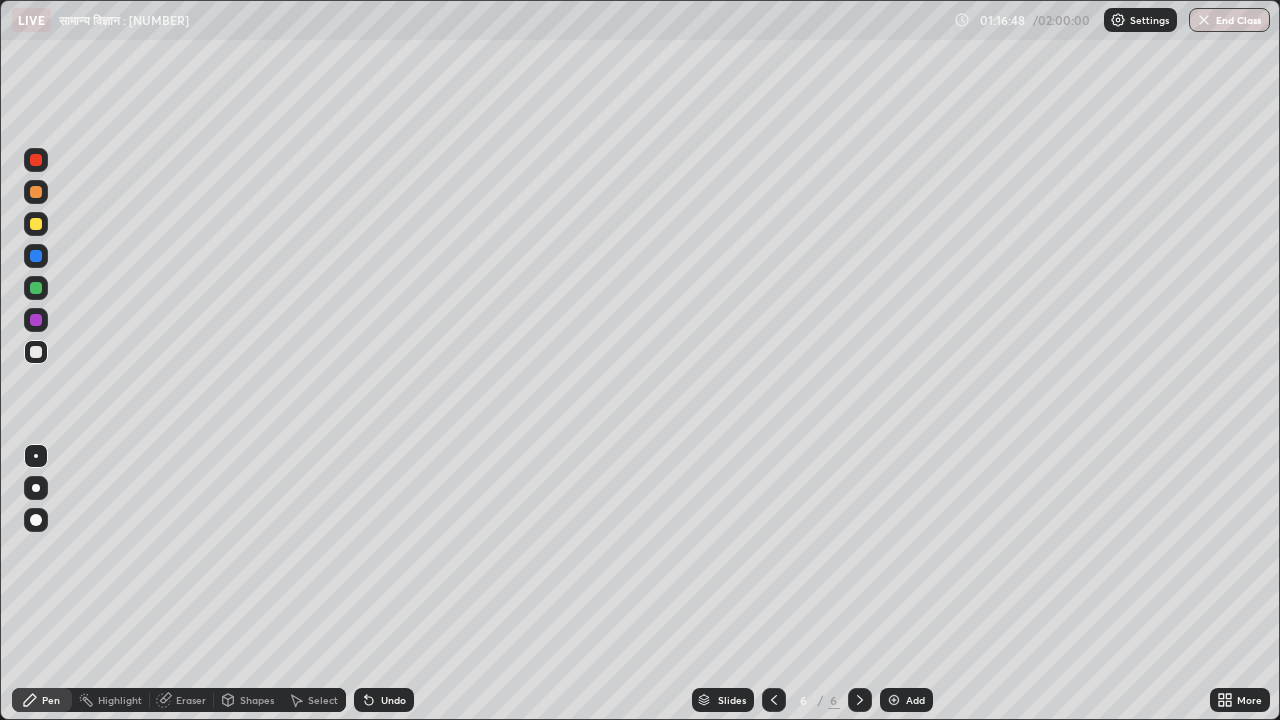 click on "Add" at bounding box center (915, 700) 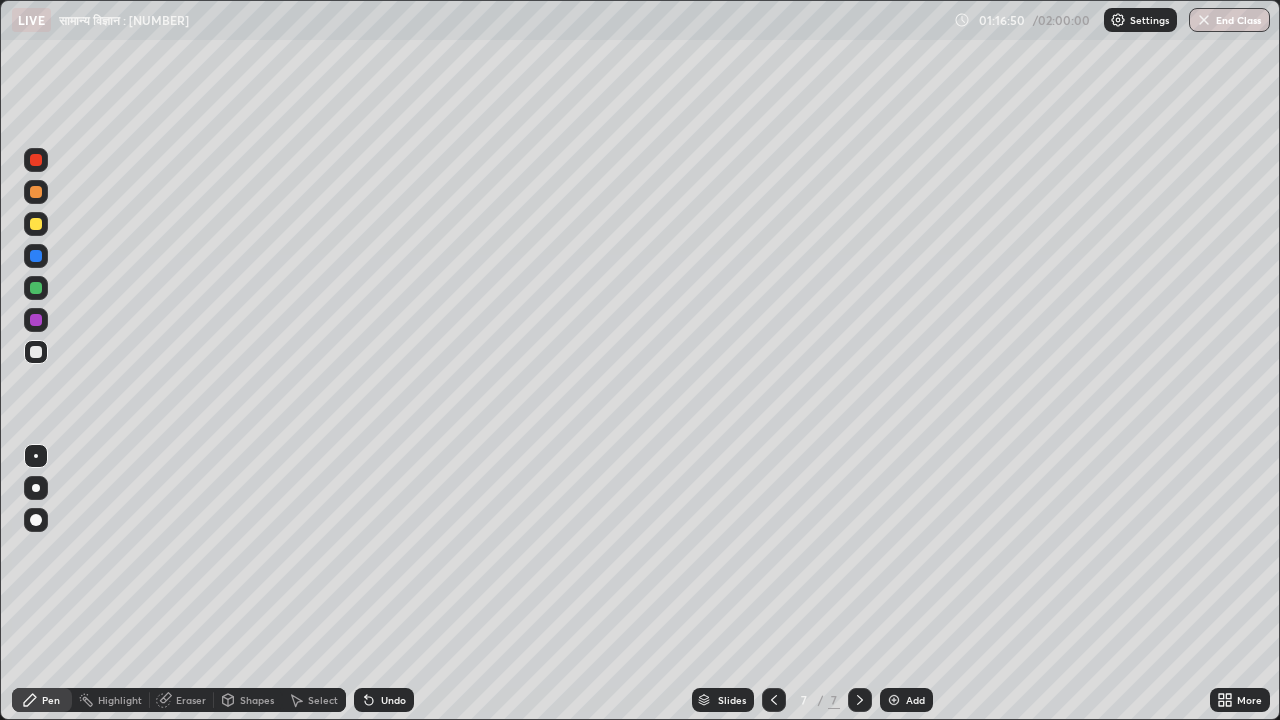 click 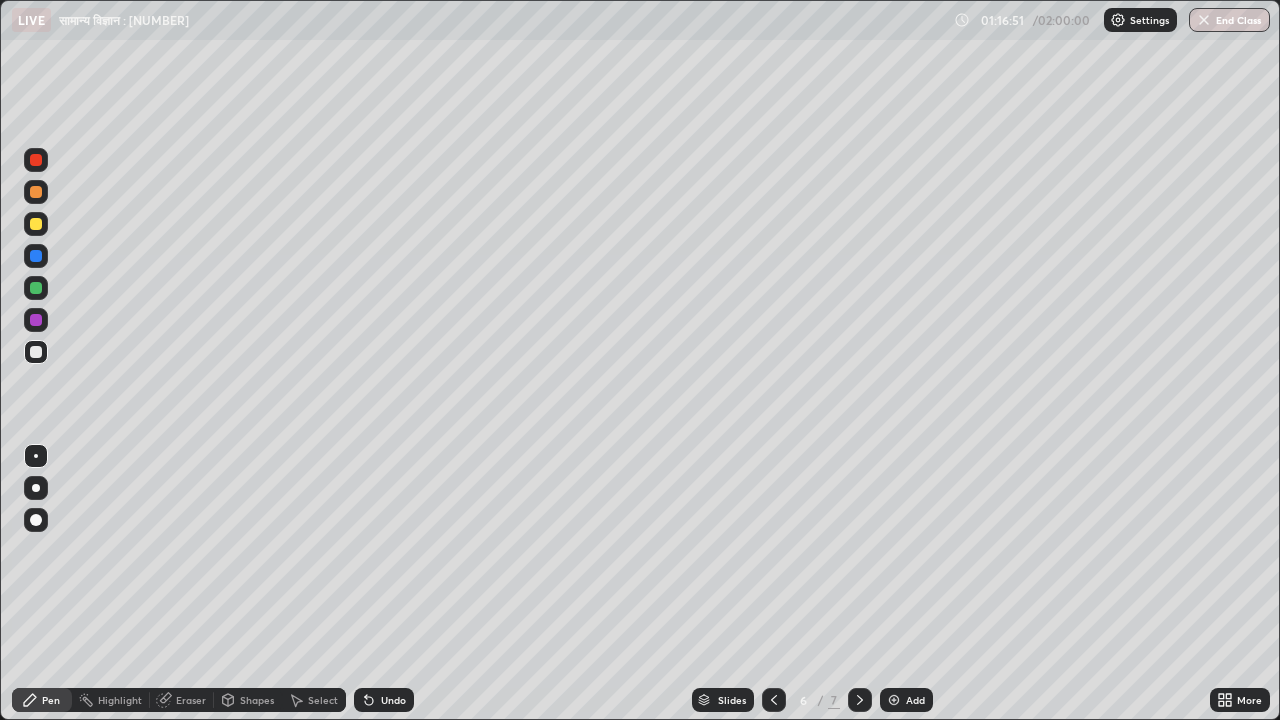 click 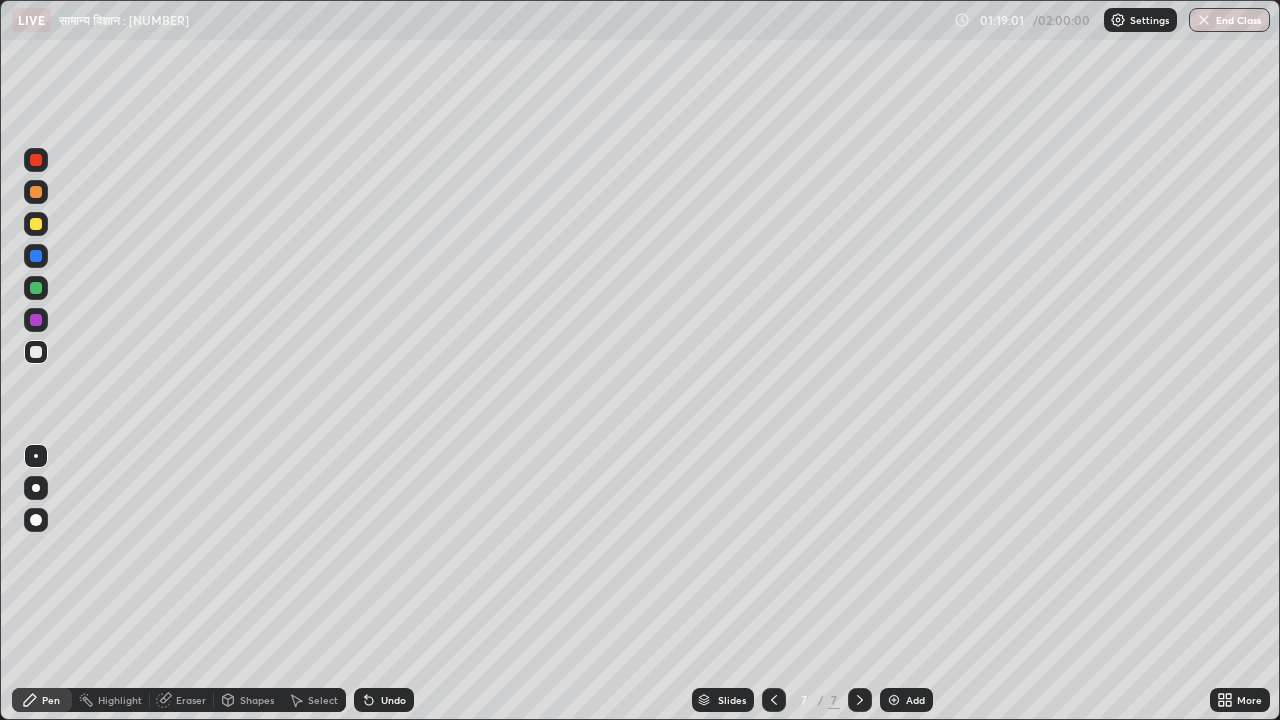 click on "Undo" at bounding box center (393, 700) 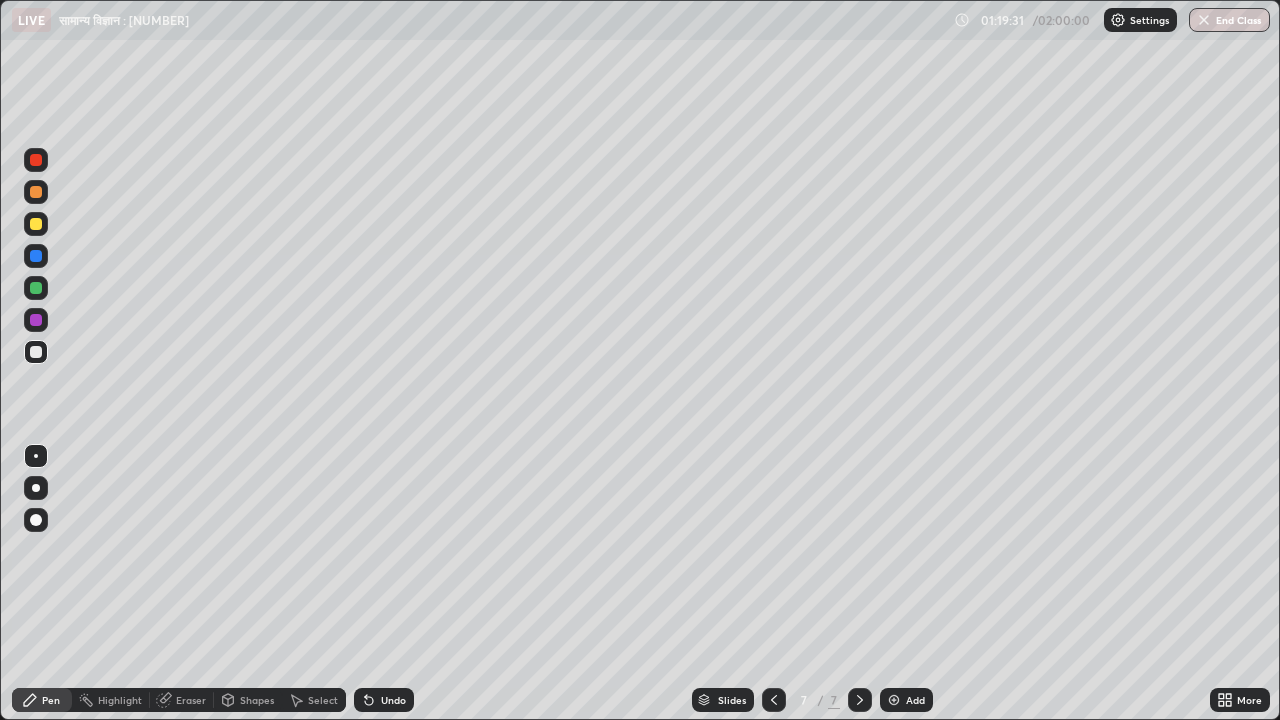 click on "Undo" at bounding box center (393, 700) 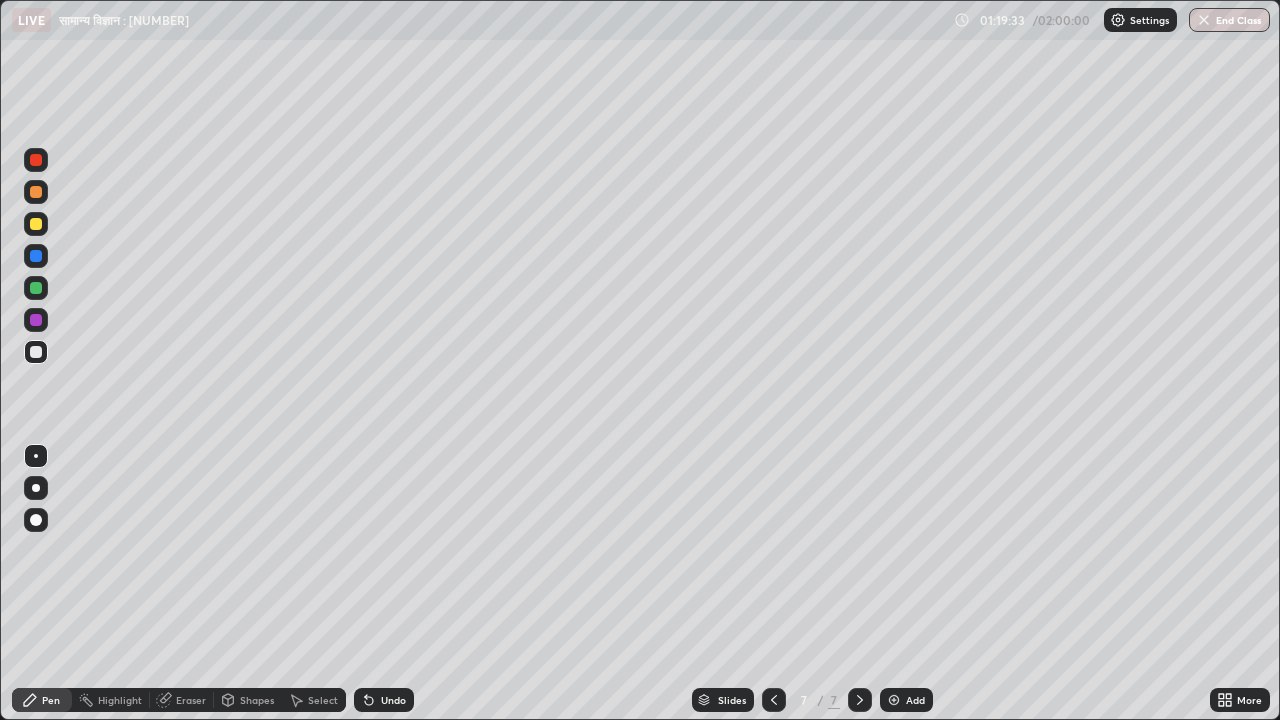 click on "Undo" at bounding box center (384, 700) 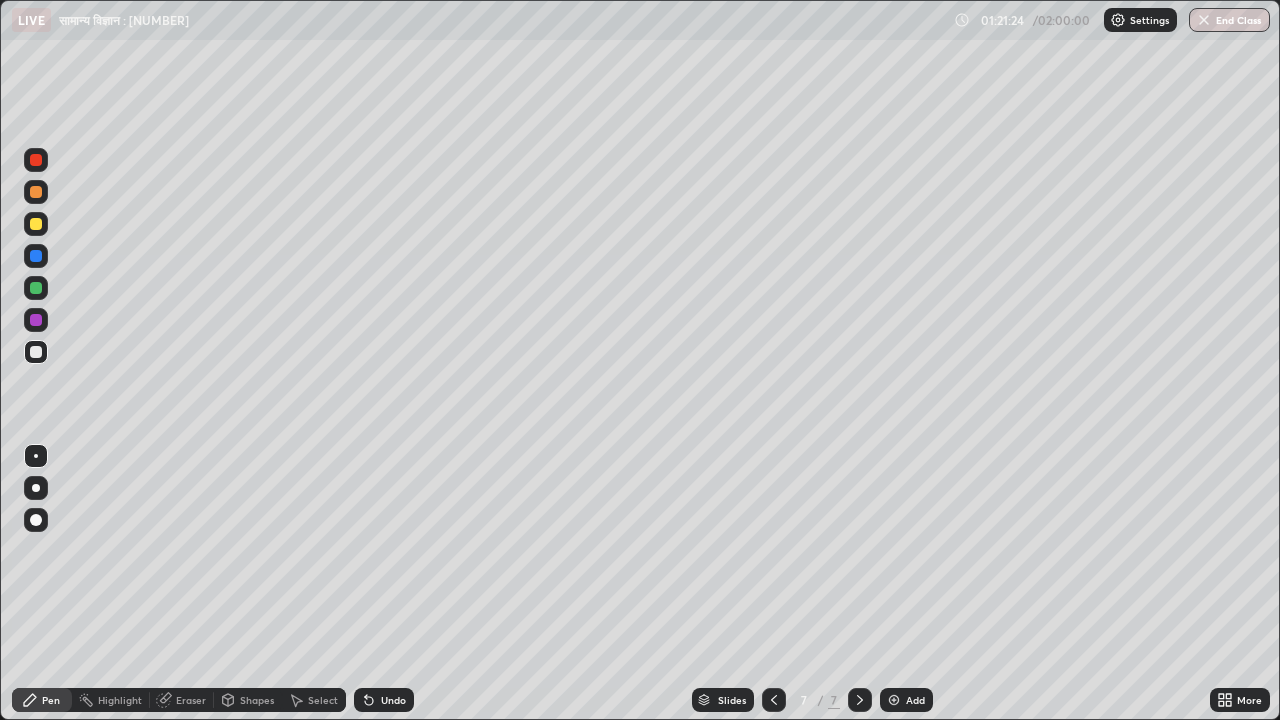 click on "Eraser" at bounding box center [191, 700] 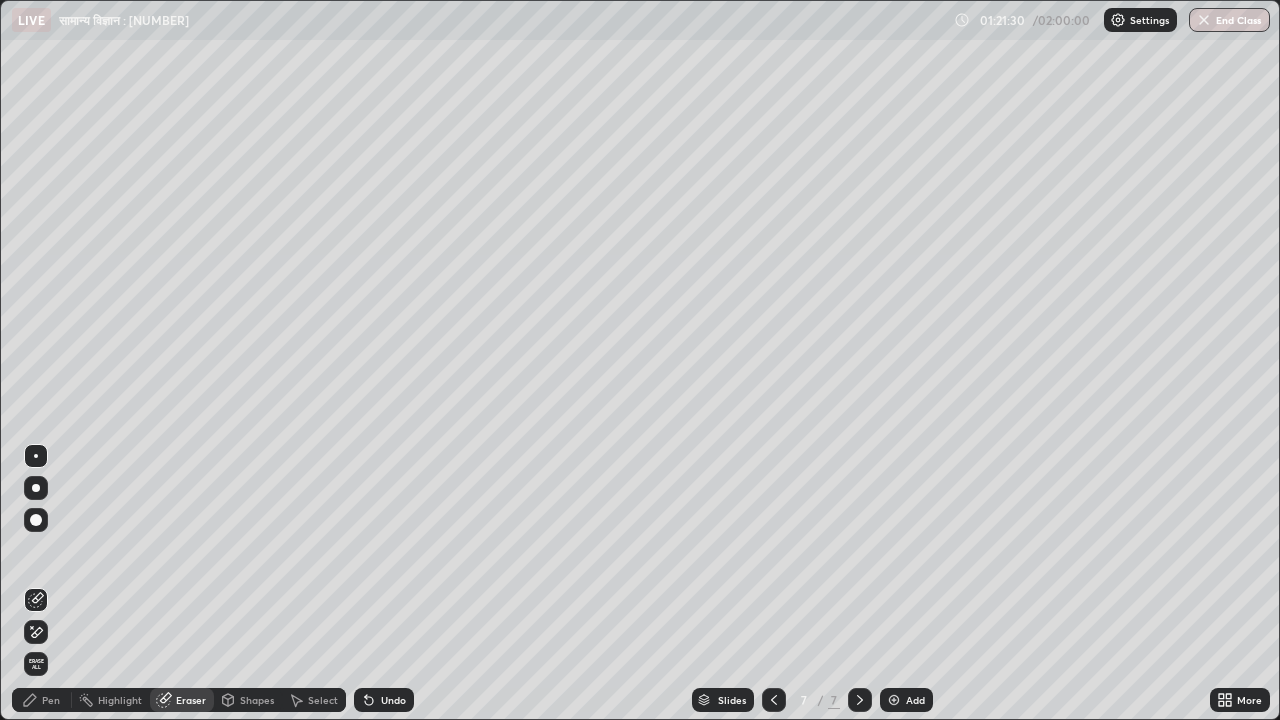 click on "Pen" at bounding box center (42, 700) 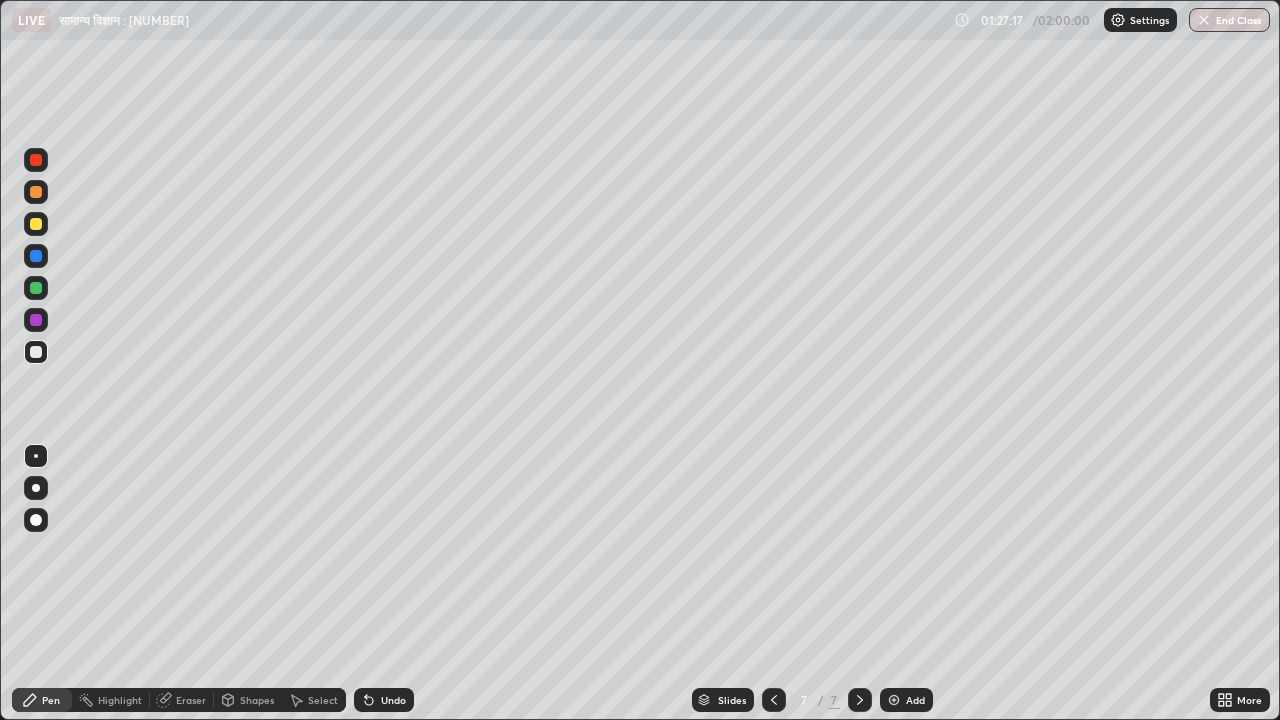 click at bounding box center [36, 224] 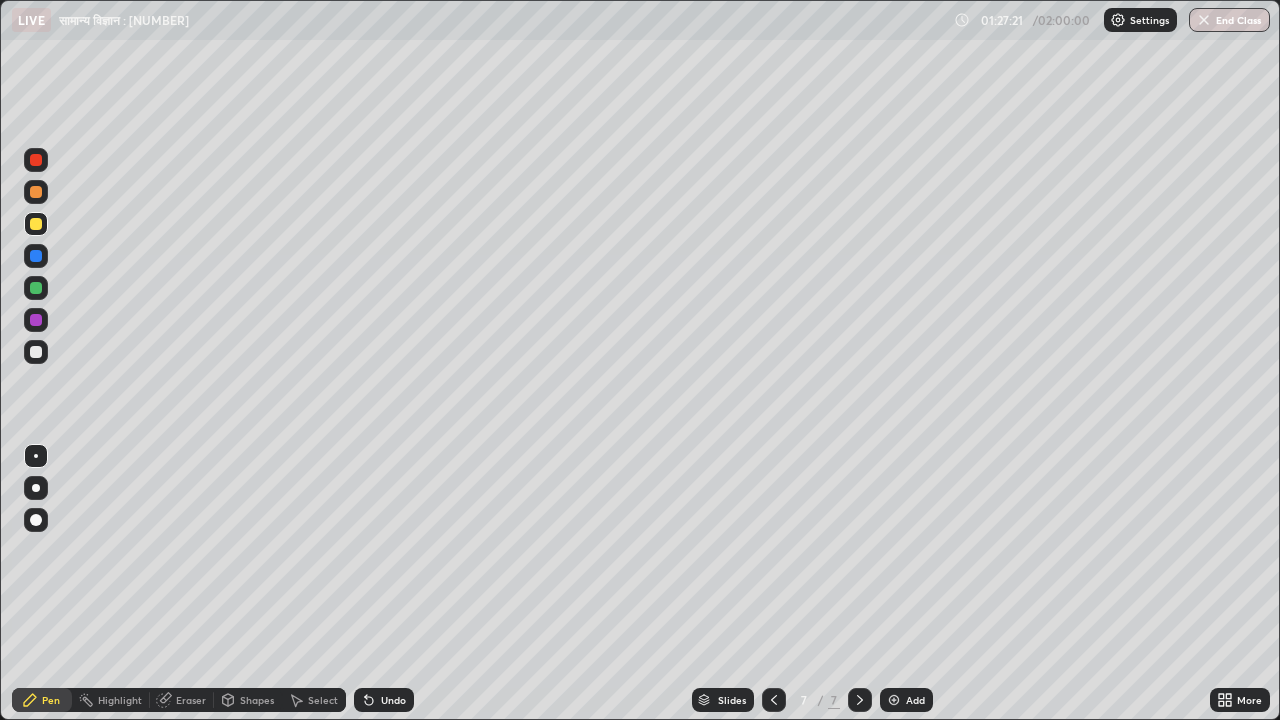 click at bounding box center (36, 352) 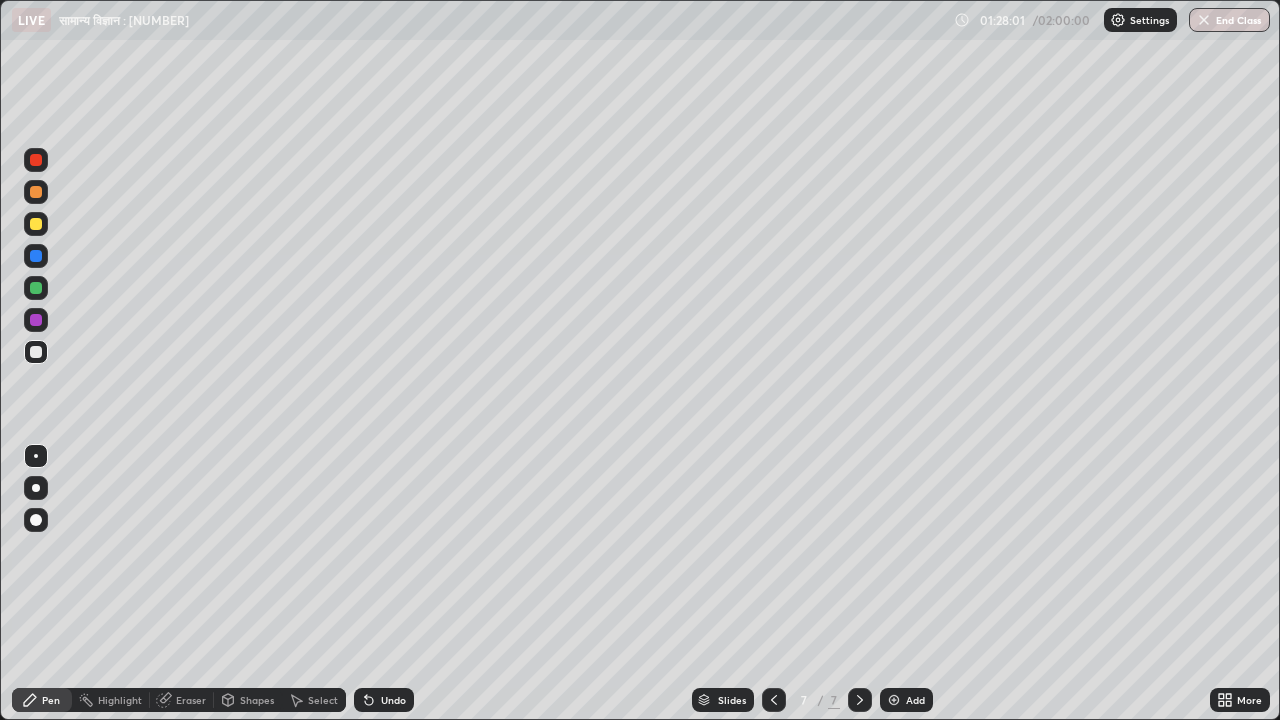 click 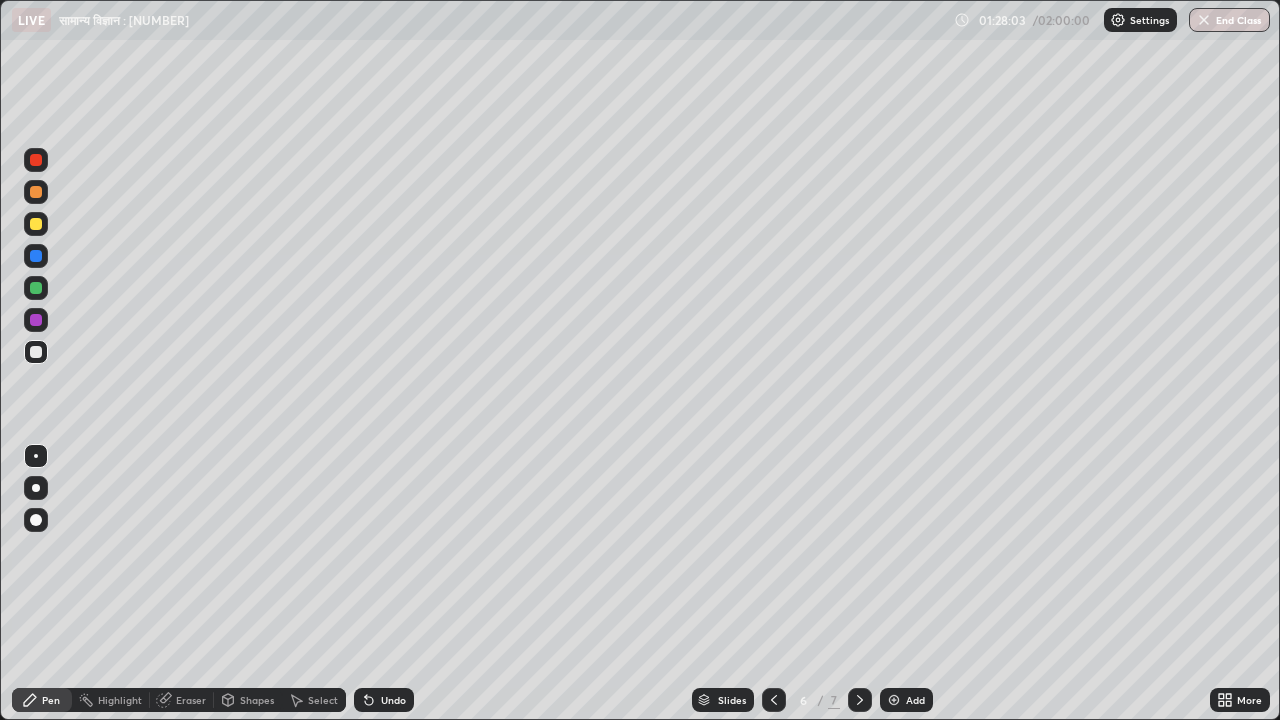 click 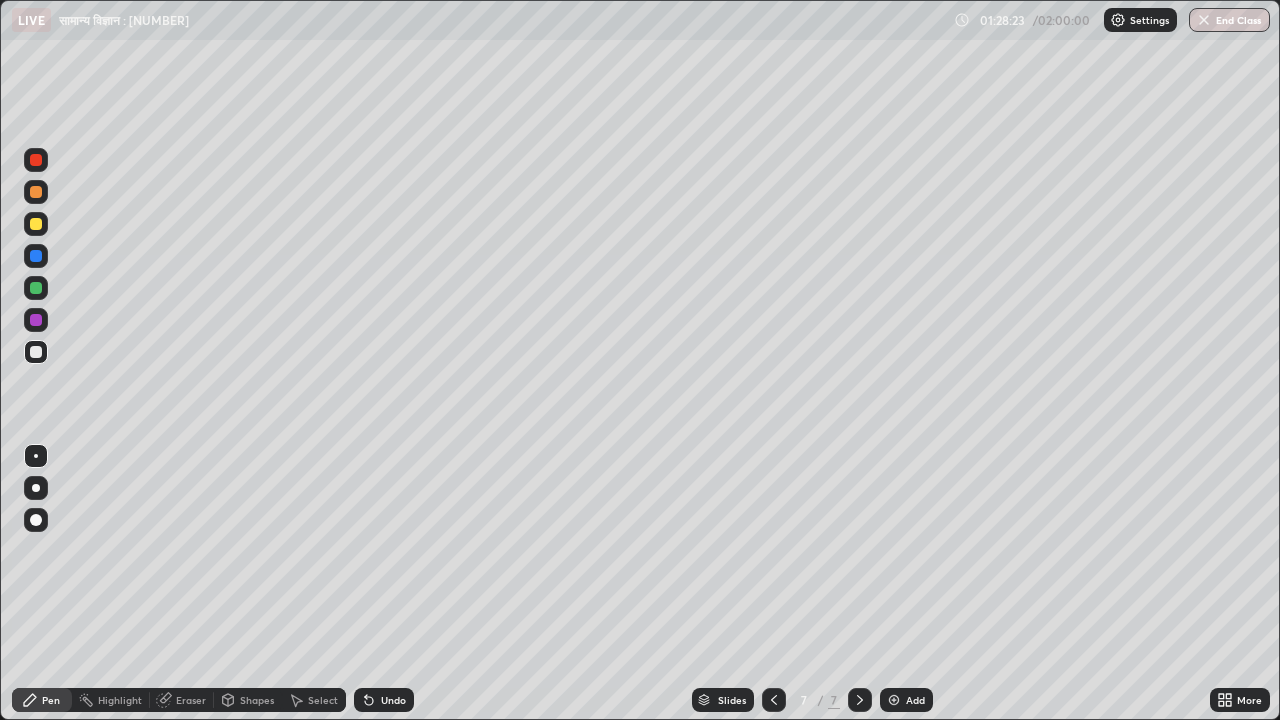 click 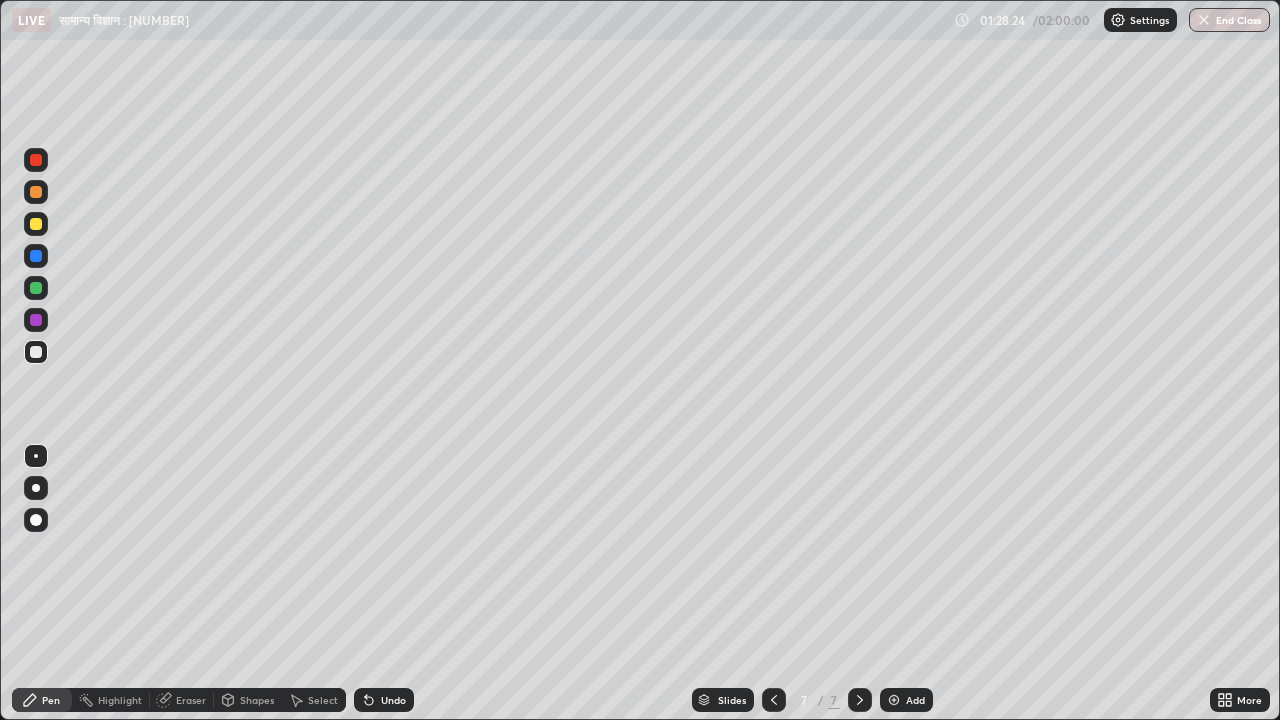 click on "Add" at bounding box center (915, 700) 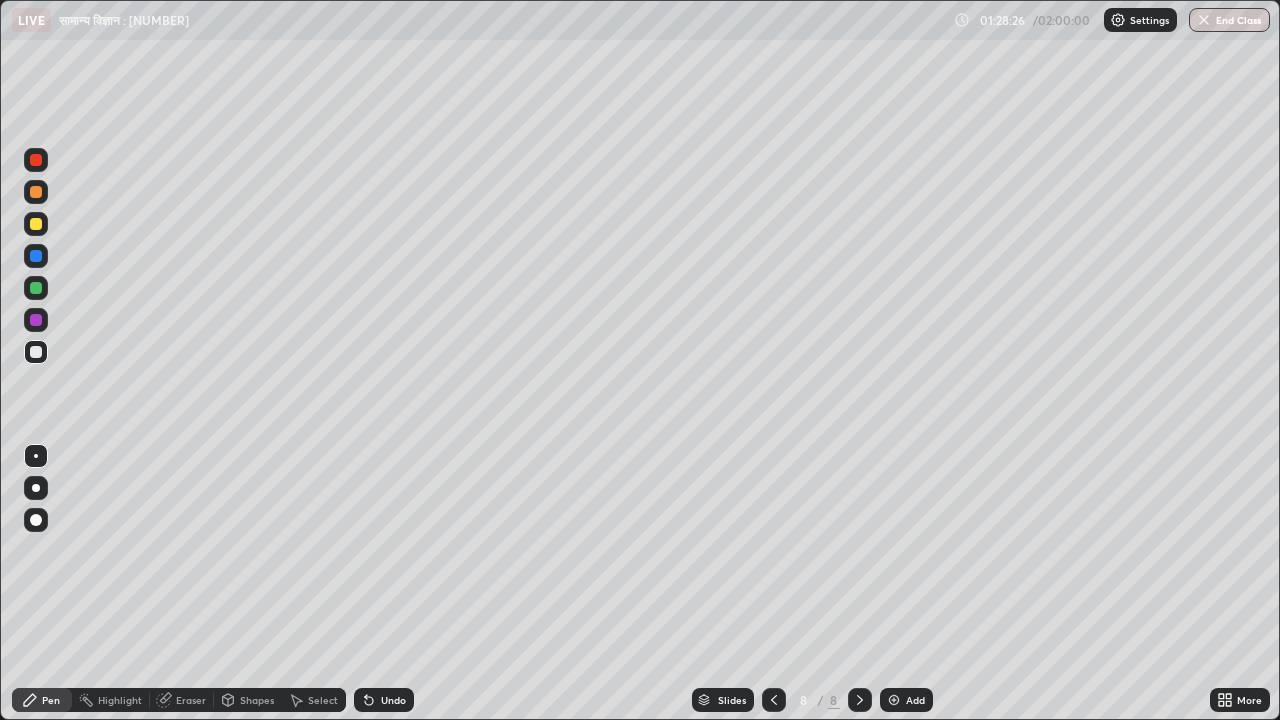 click at bounding box center (36, 352) 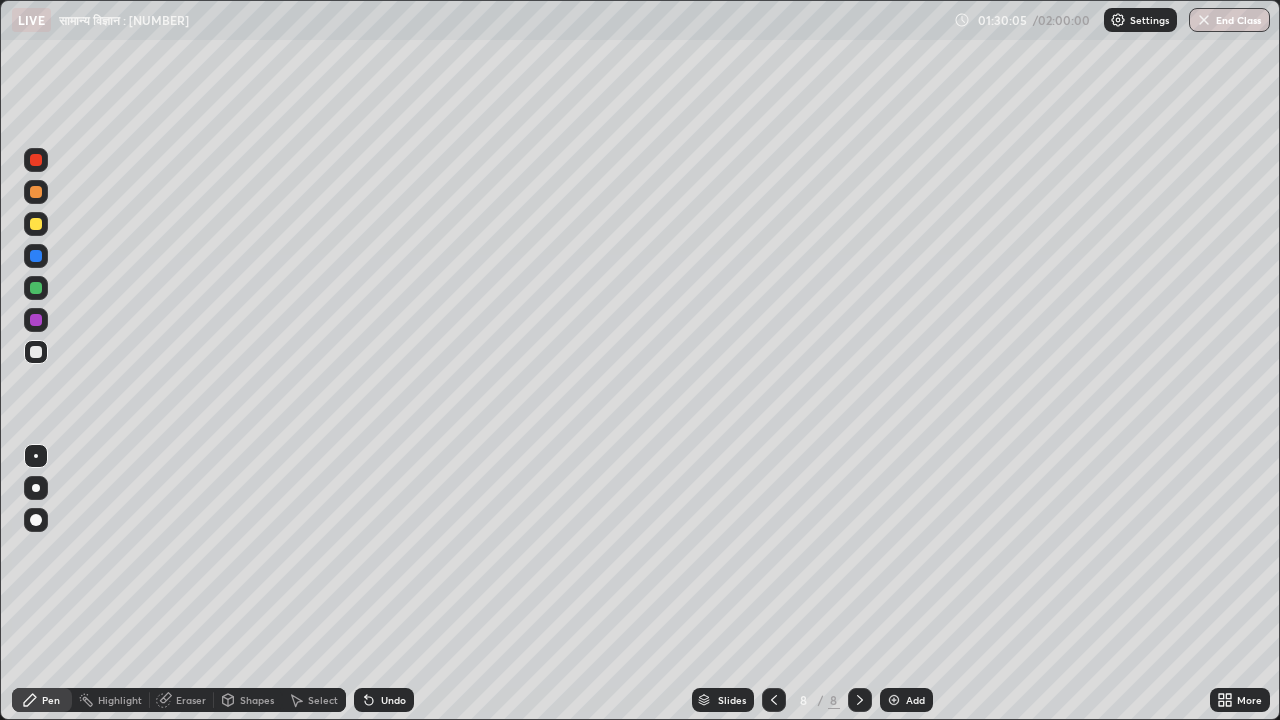 click on "Eraser" at bounding box center (182, 700) 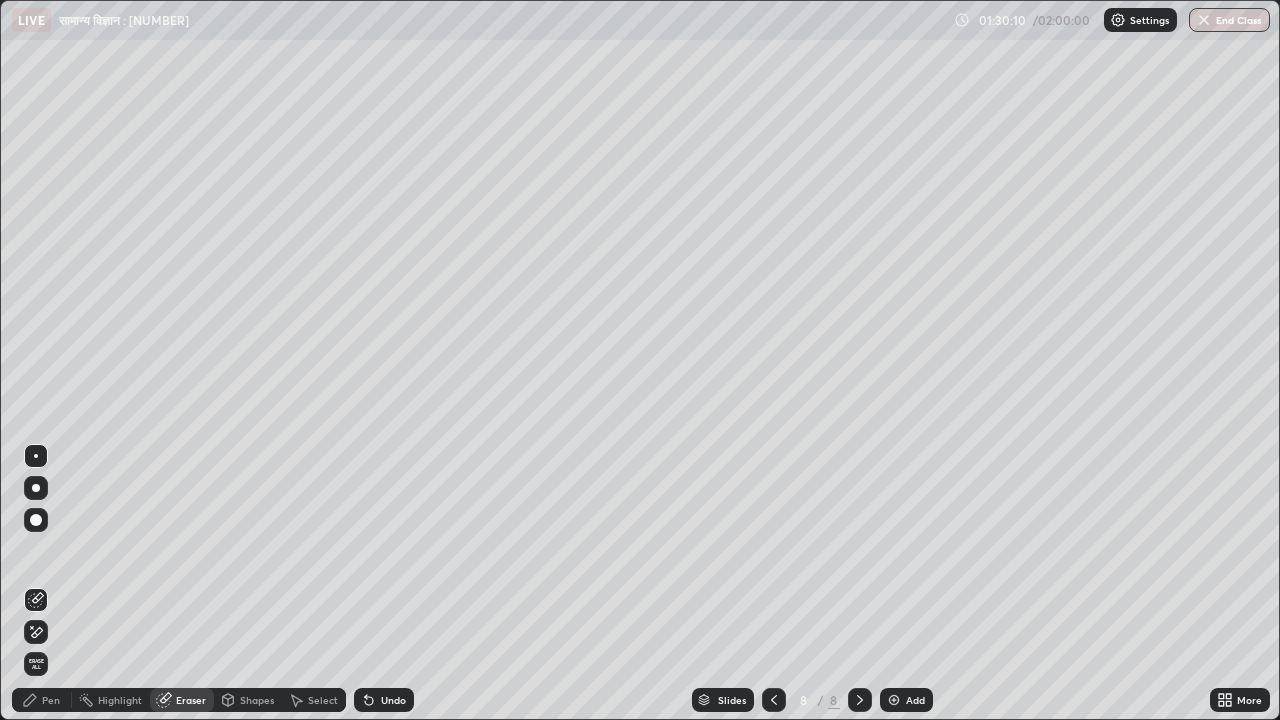 click on "Pen" at bounding box center [51, 700] 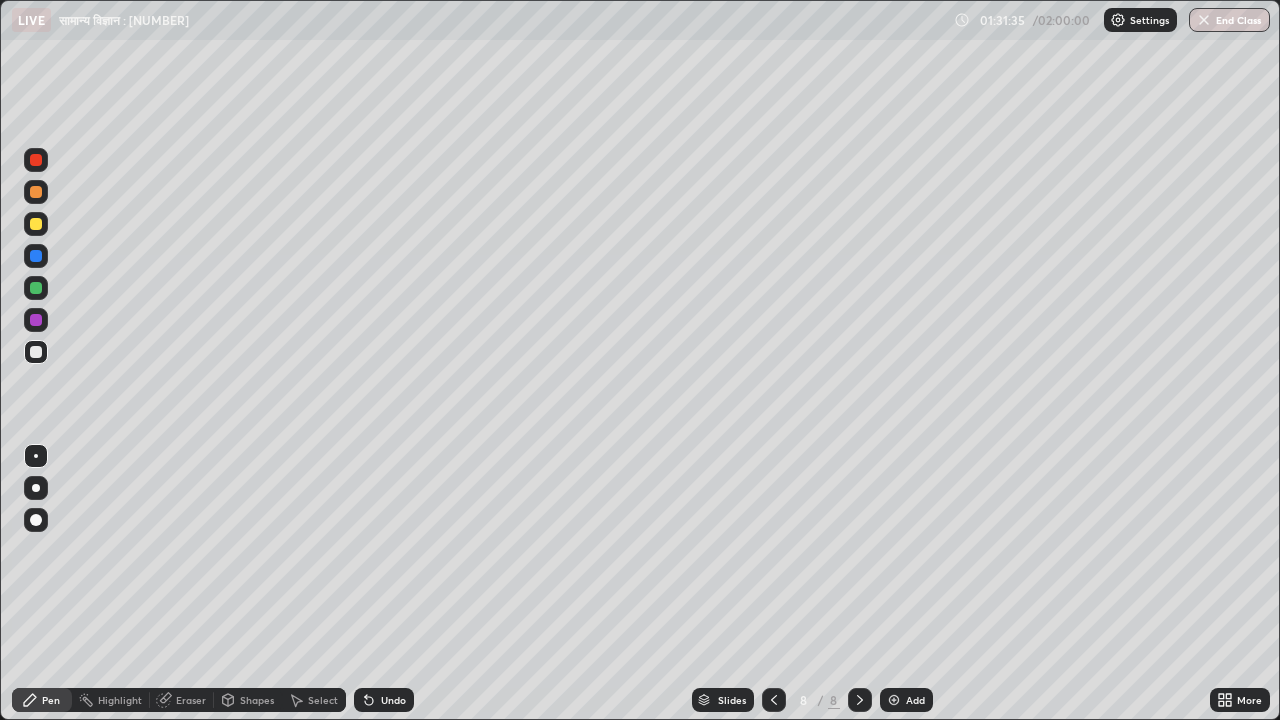 click on "Undo" at bounding box center [384, 700] 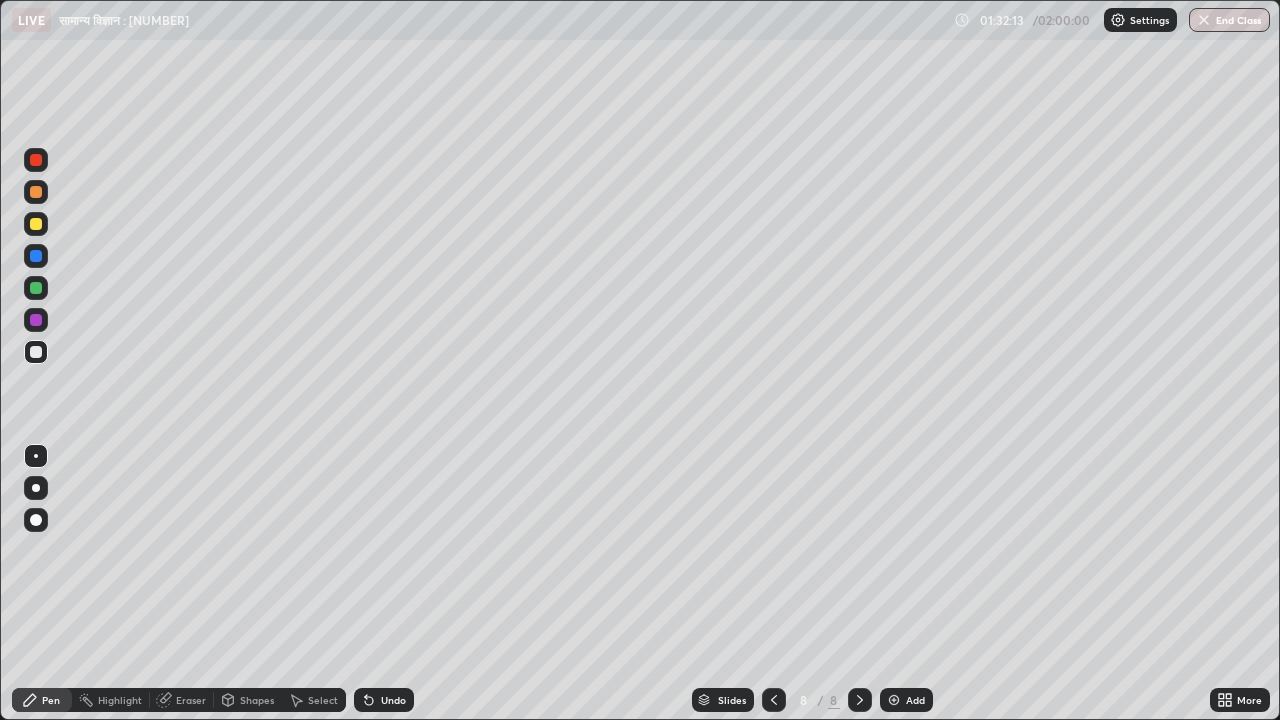 click on "Undo" at bounding box center (393, 700) 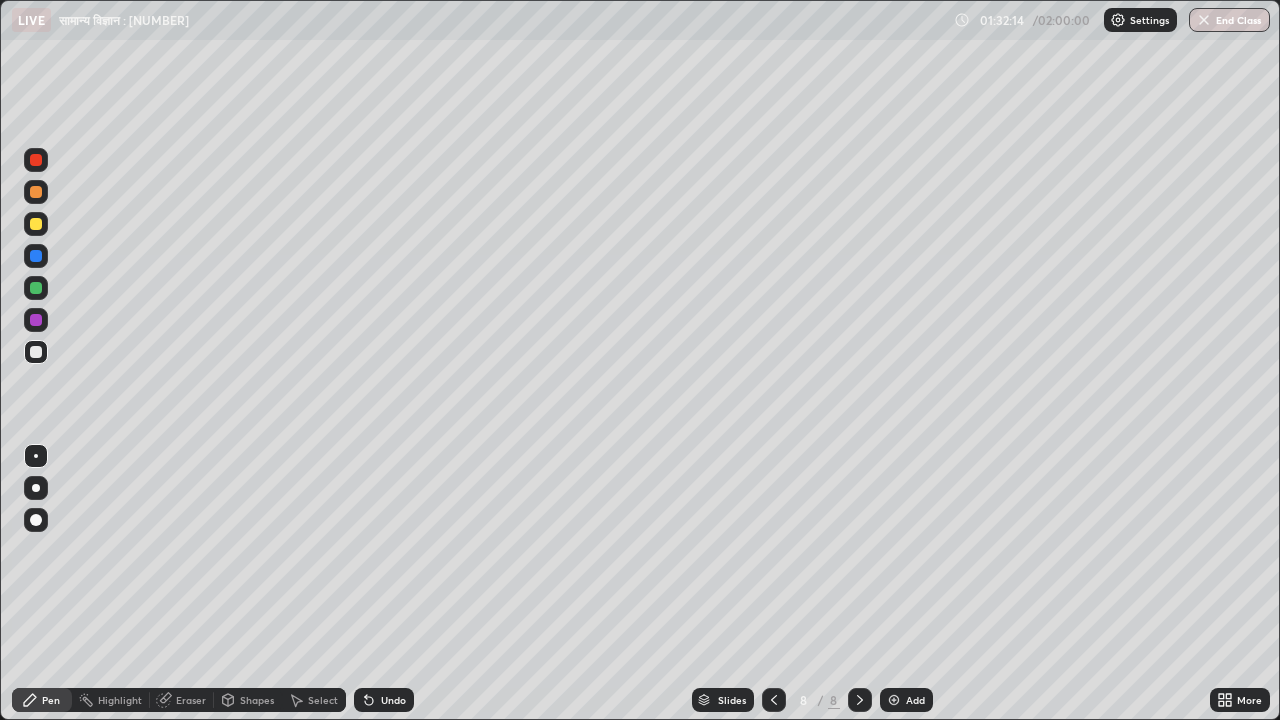 click on "Undo" at bounding box center (393, 700) 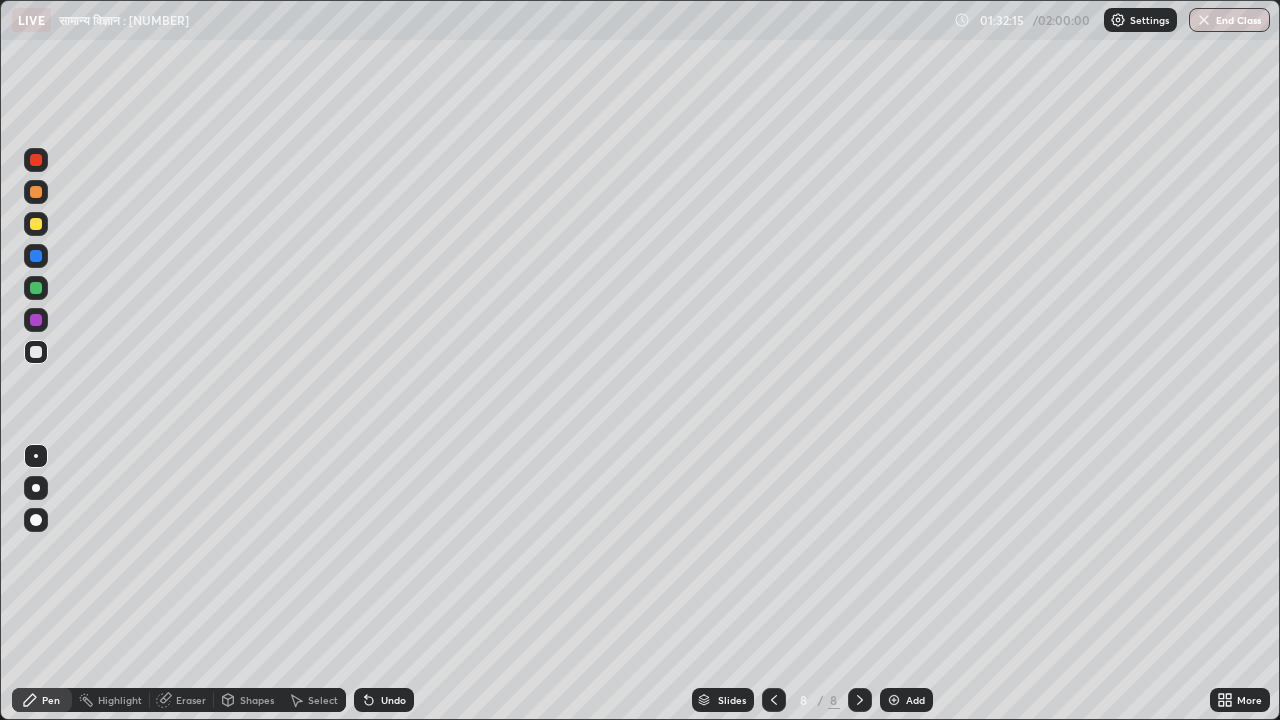 click on "Undo" at bounding box center (384, 700) 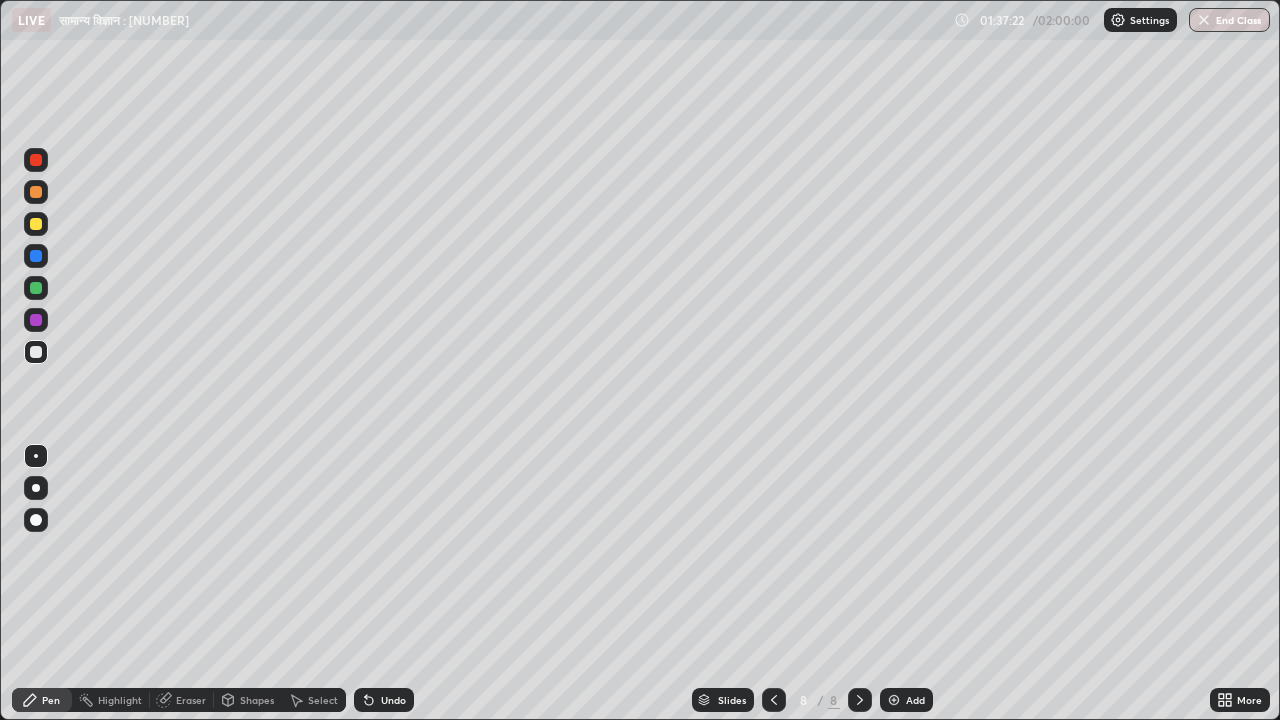 click on "Eraser" at bounding box center [191, 700] 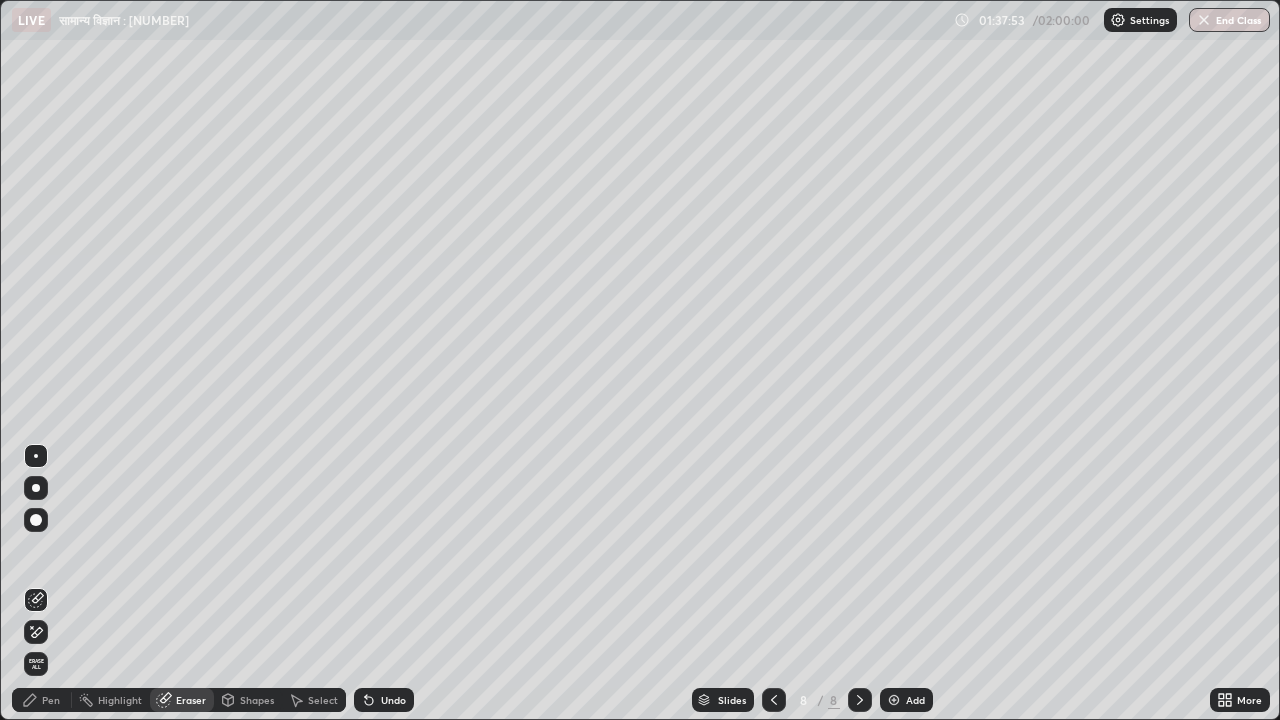 click on "Eraser" at bounding box center (191, 700) 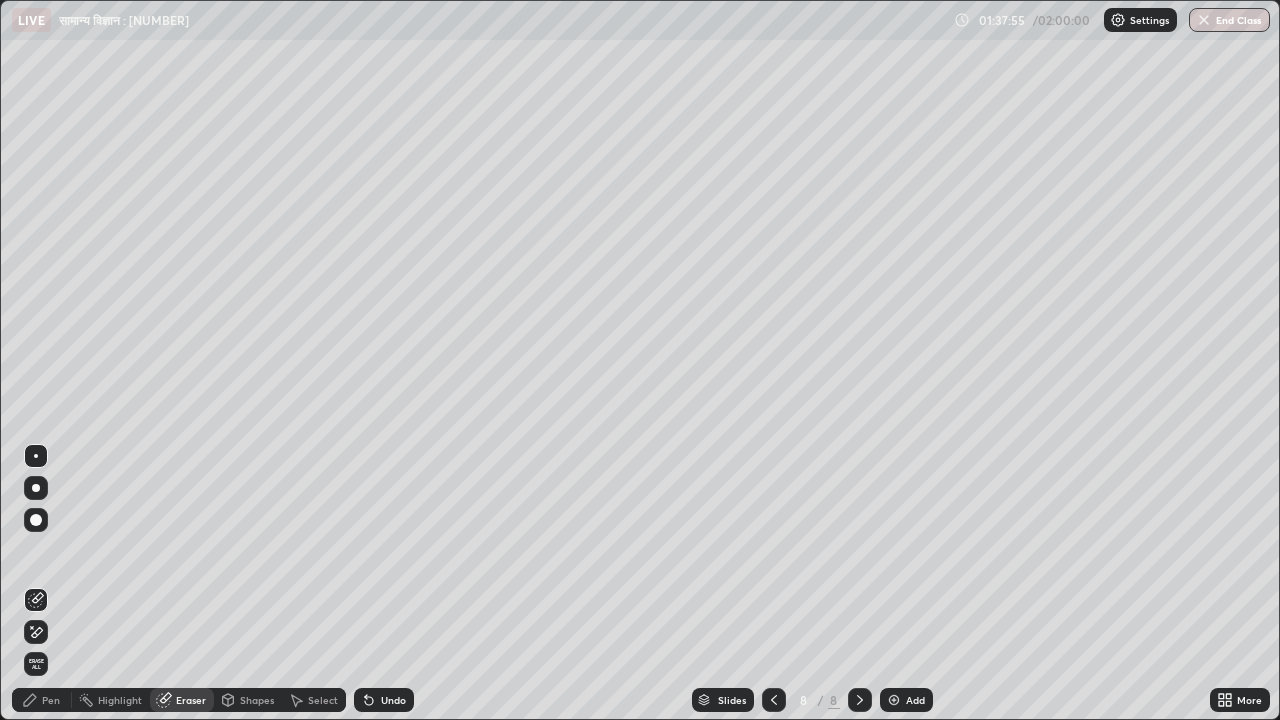 click on "Pen" at bounding box center (51, 700) 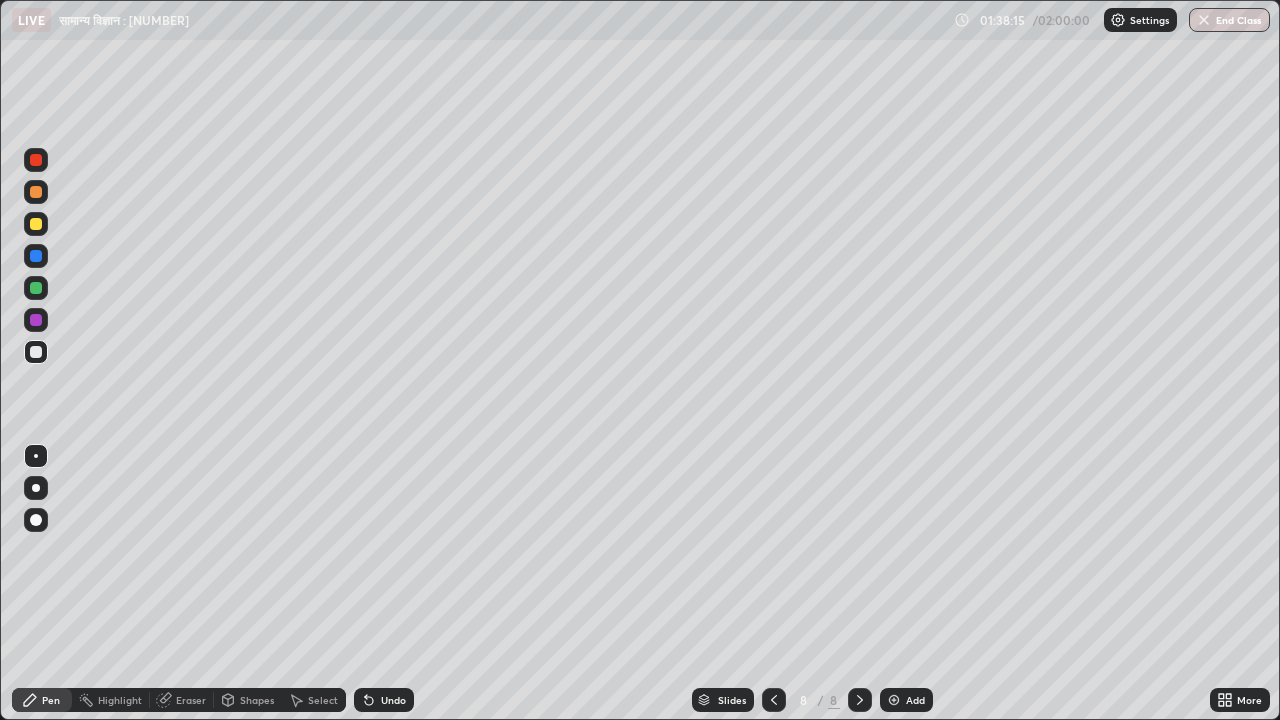 click on "Undo" at bounding box center (393, 700) 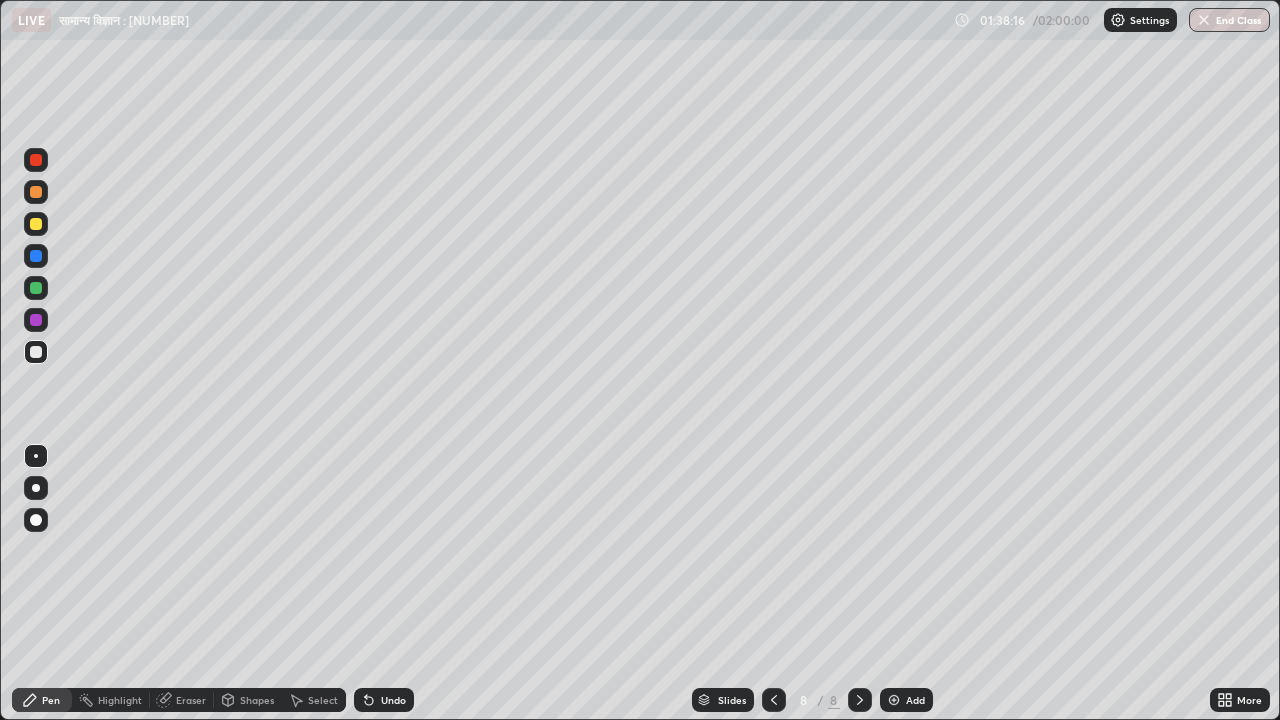 click on "Undo" at bounding box center [393, 700] 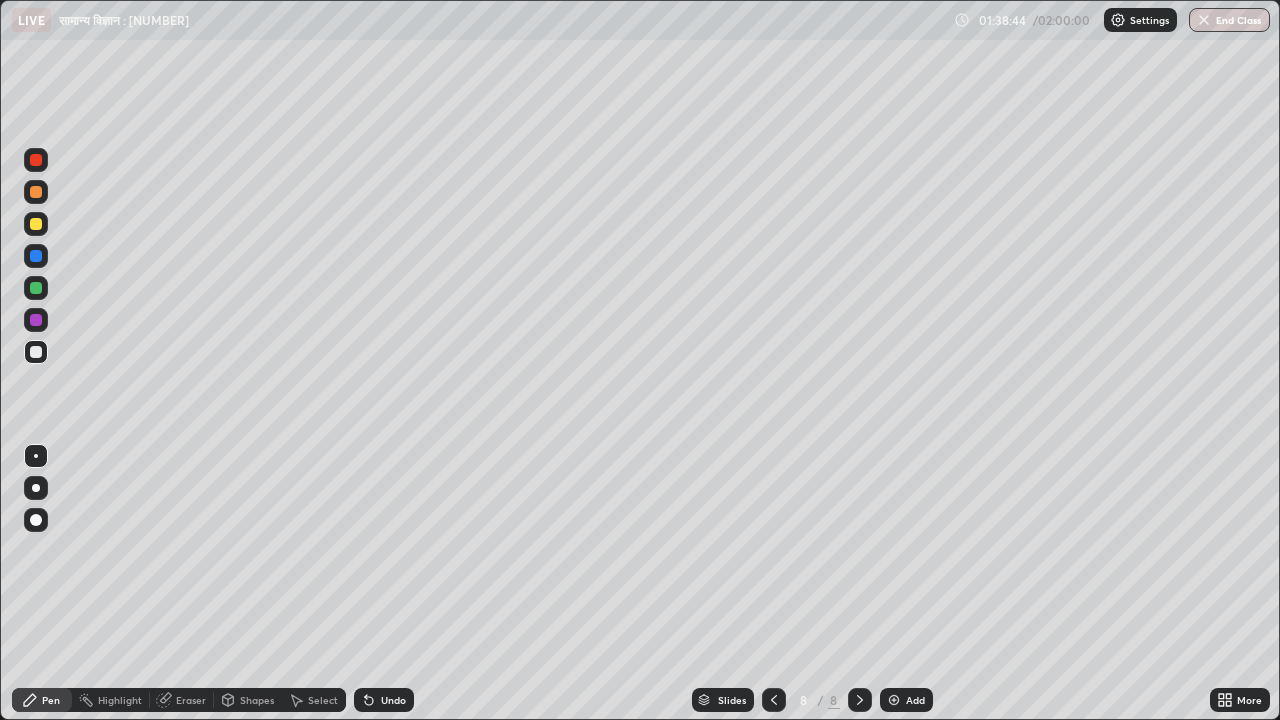 click on "Eraser" at bounding box center [191, 700] 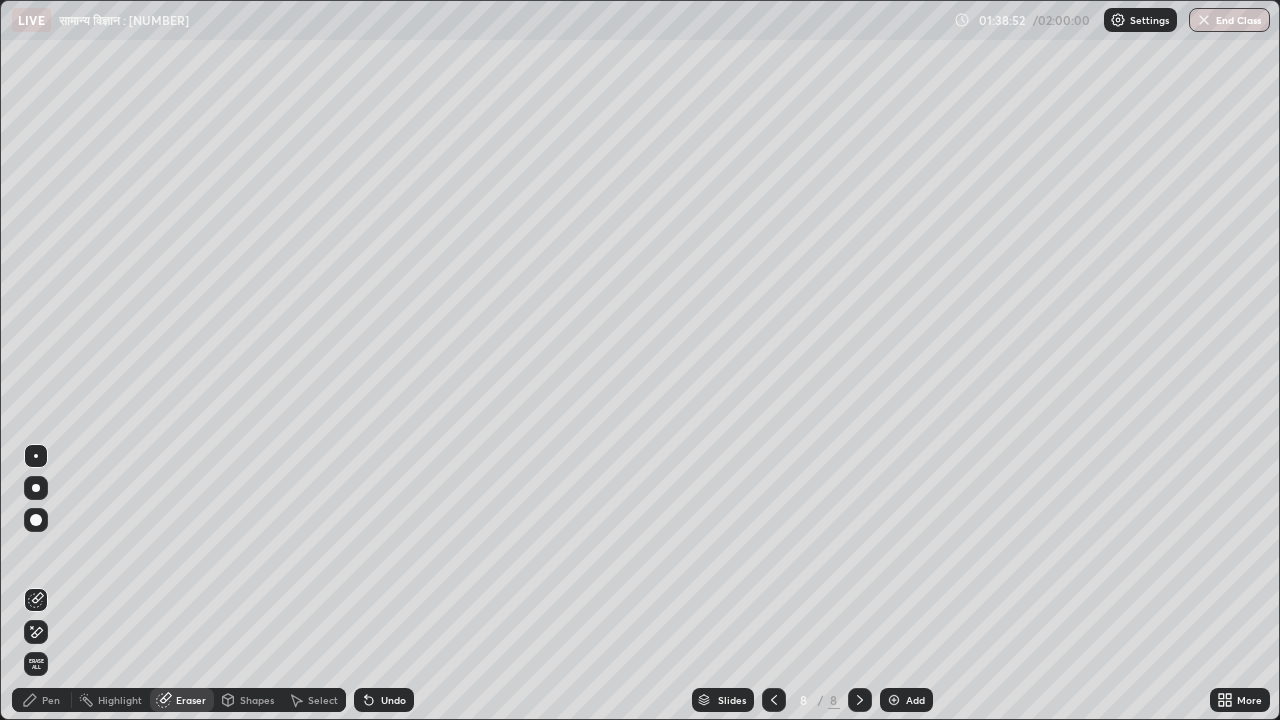 click on "Pen" at bounding box center [51, 700] 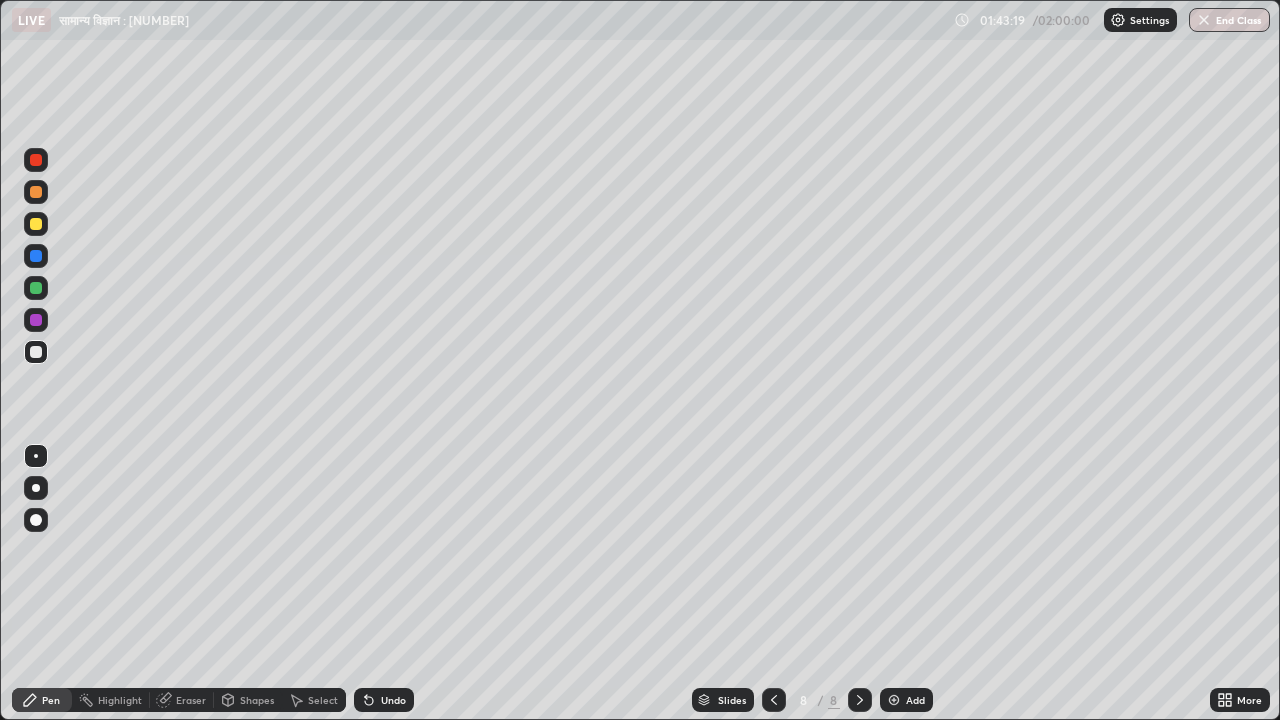 click on "Add" at bounding box center [915, 700] 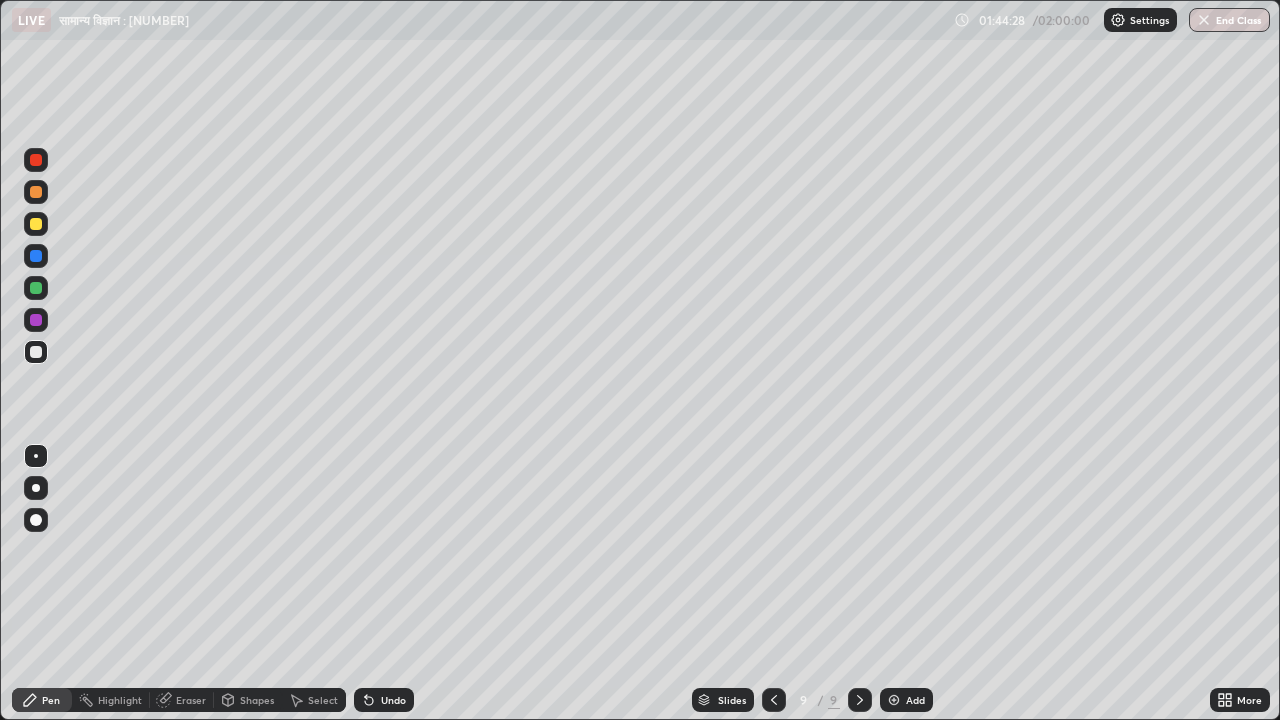 click on "Eraser" at bounding box center [191, 700] 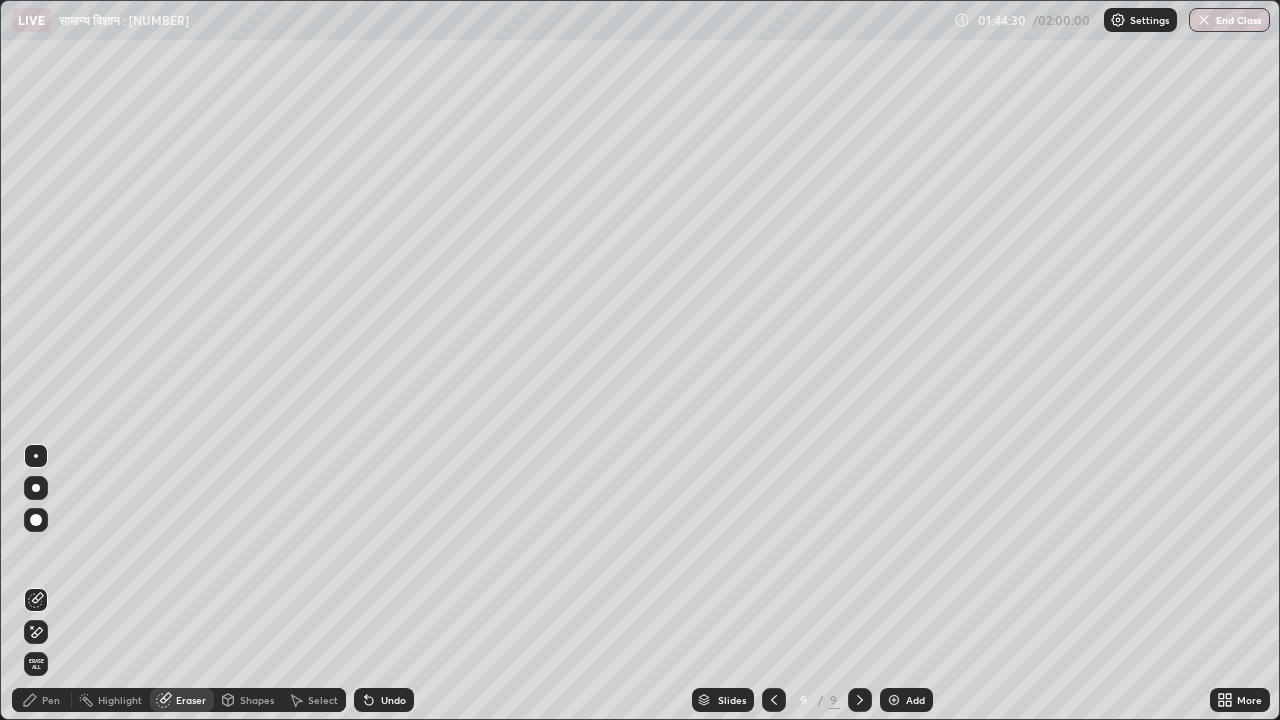click on "Pen" at bounding box center (51, 700) 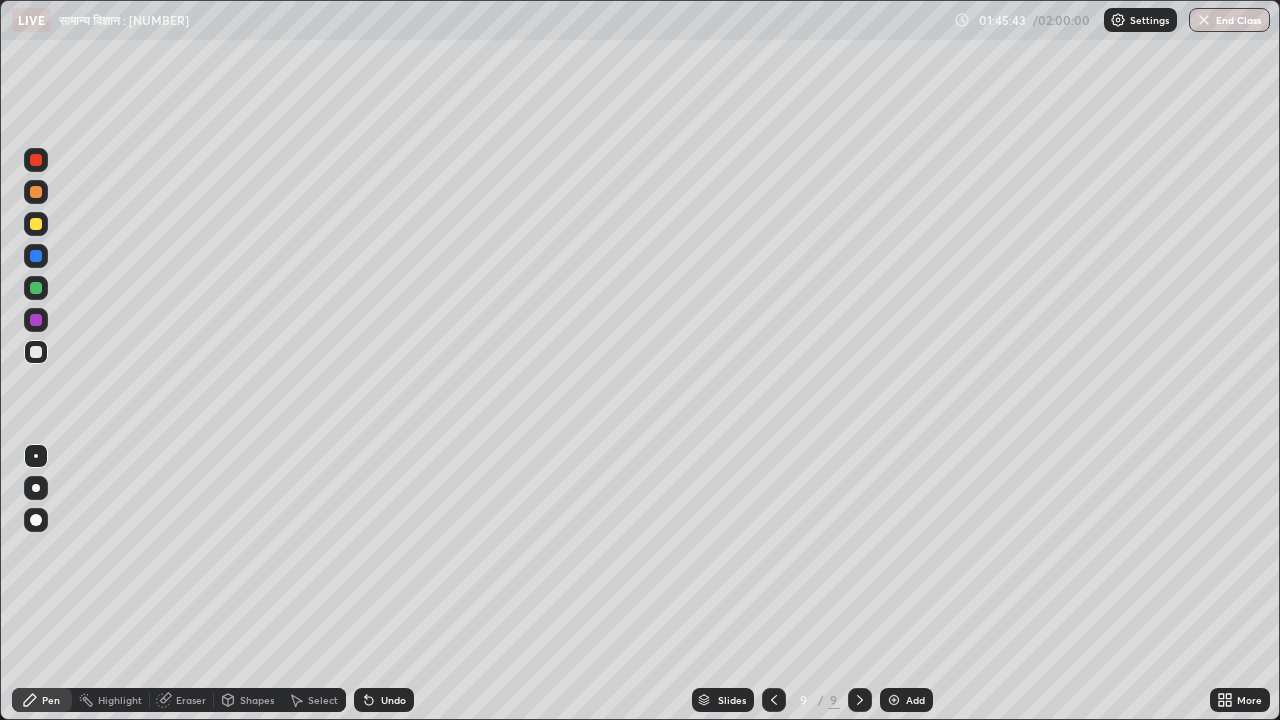 click at bounding box center (36, 288) 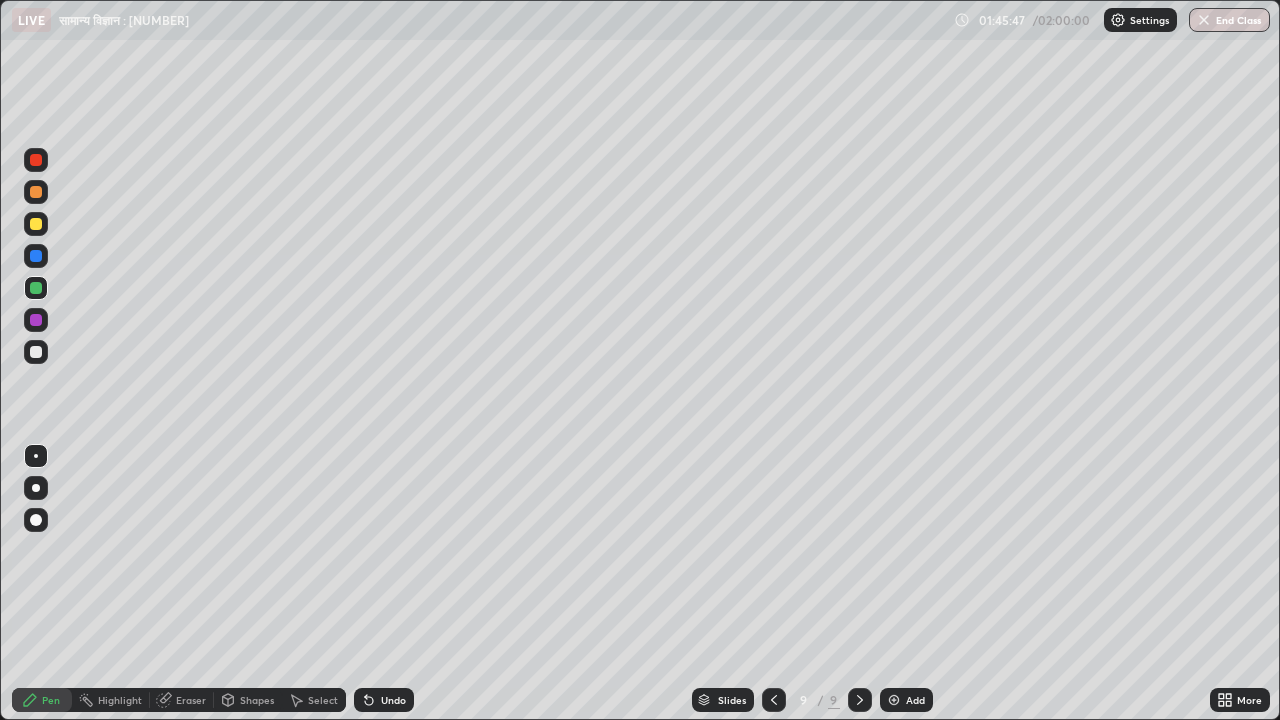 click at bounding box center [36, 352] 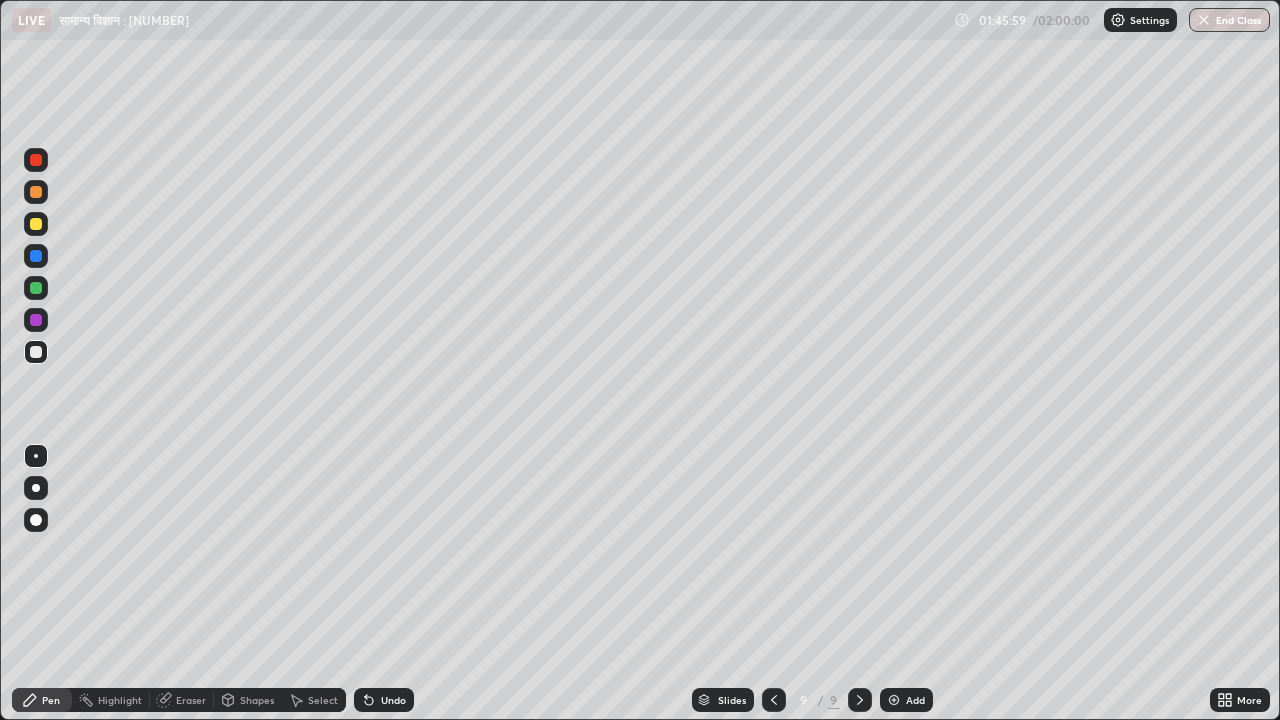 click at bounding box center (36, 352) 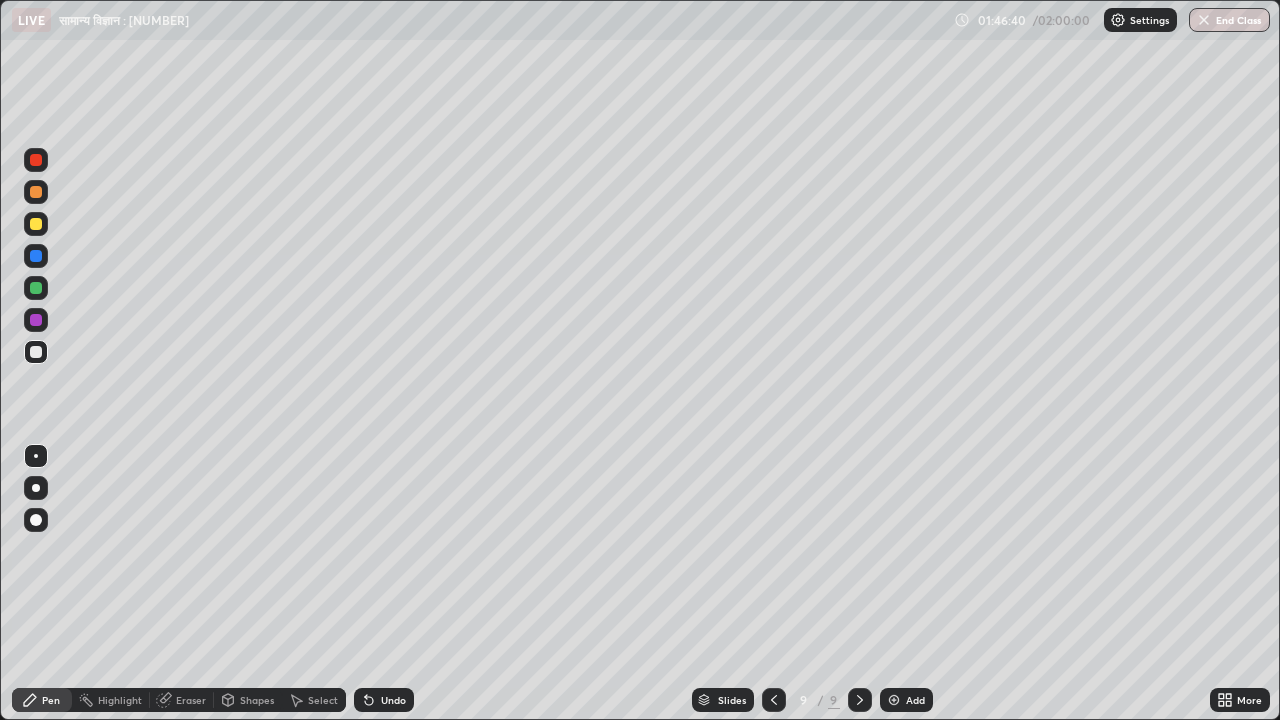 click on "Eraser" at bounding box center [191, 700] 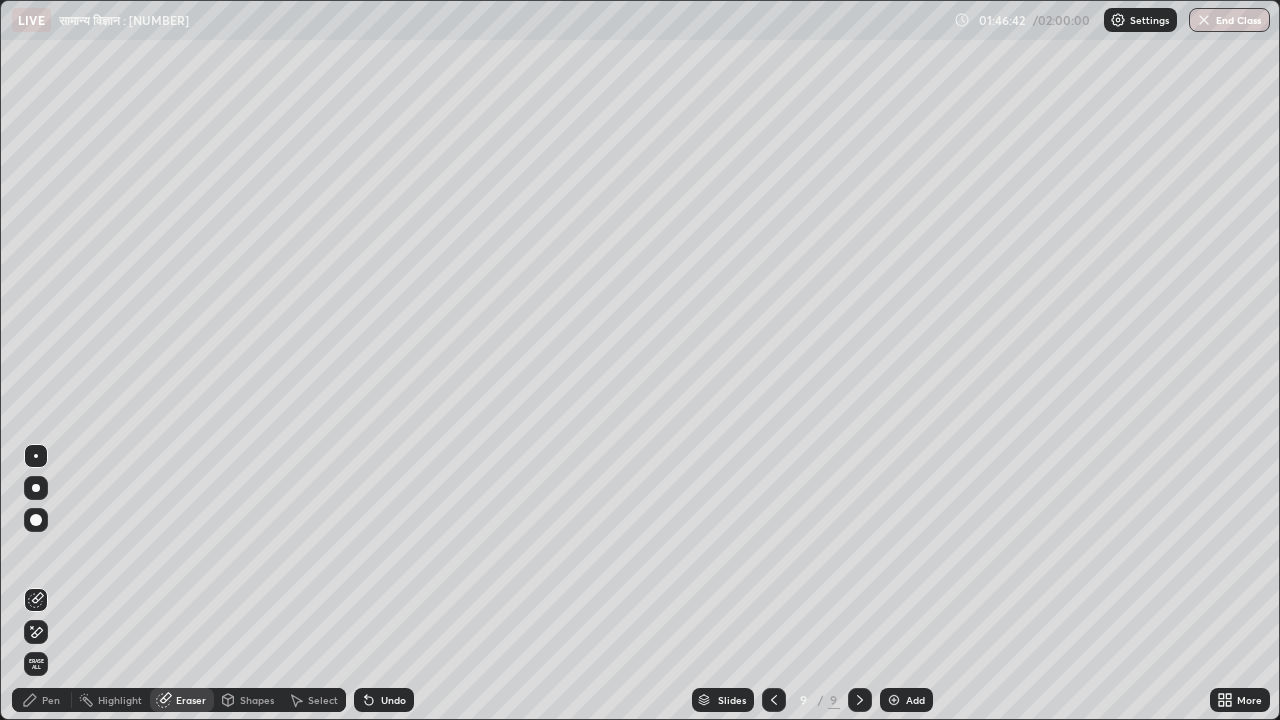 click on "Pen" at bounding box center (51, 700) 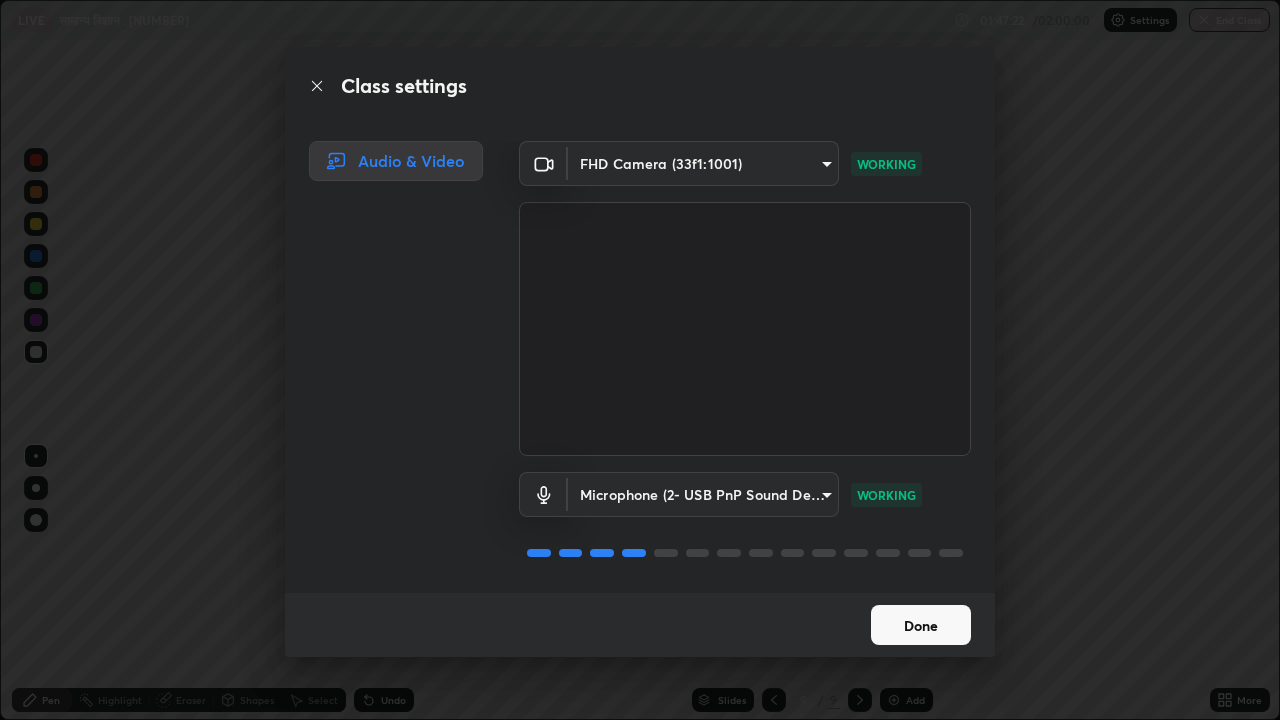 click on "Done" at bounding box center [921, 625] 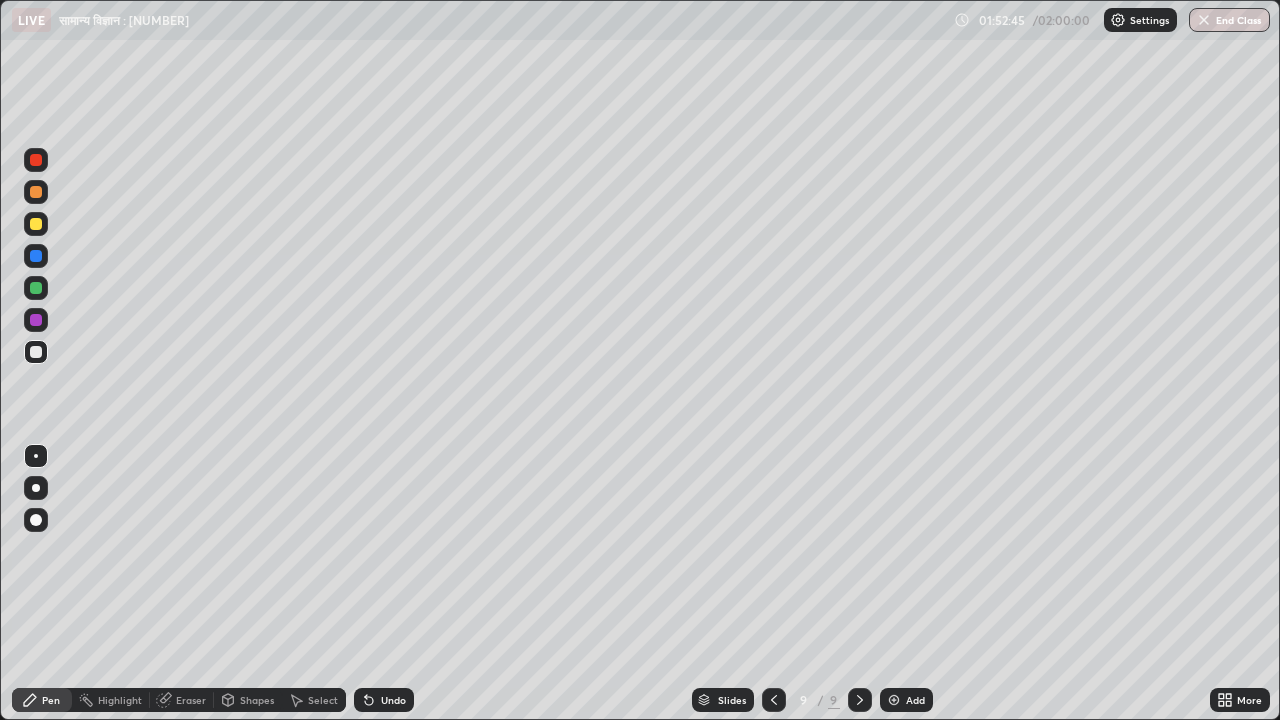 click on "Undo" at bounding box center (393, 700) 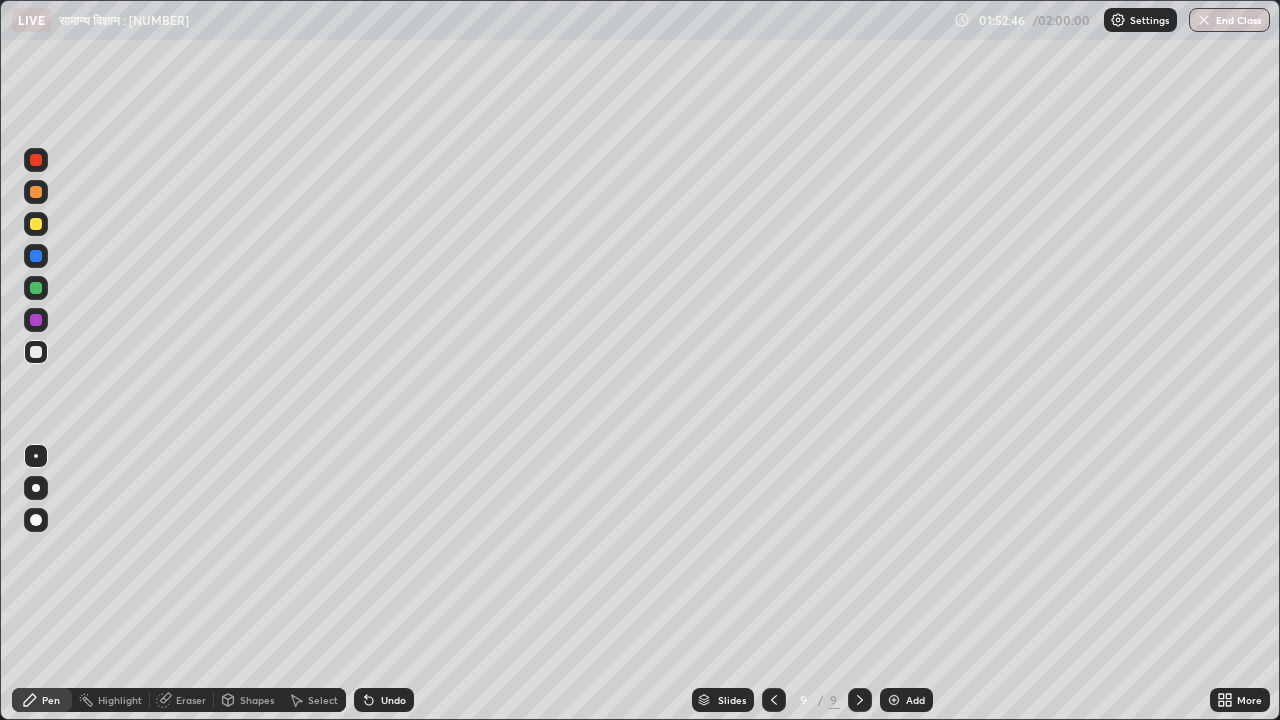 click on "Undo" at bounding box center (393, 700) 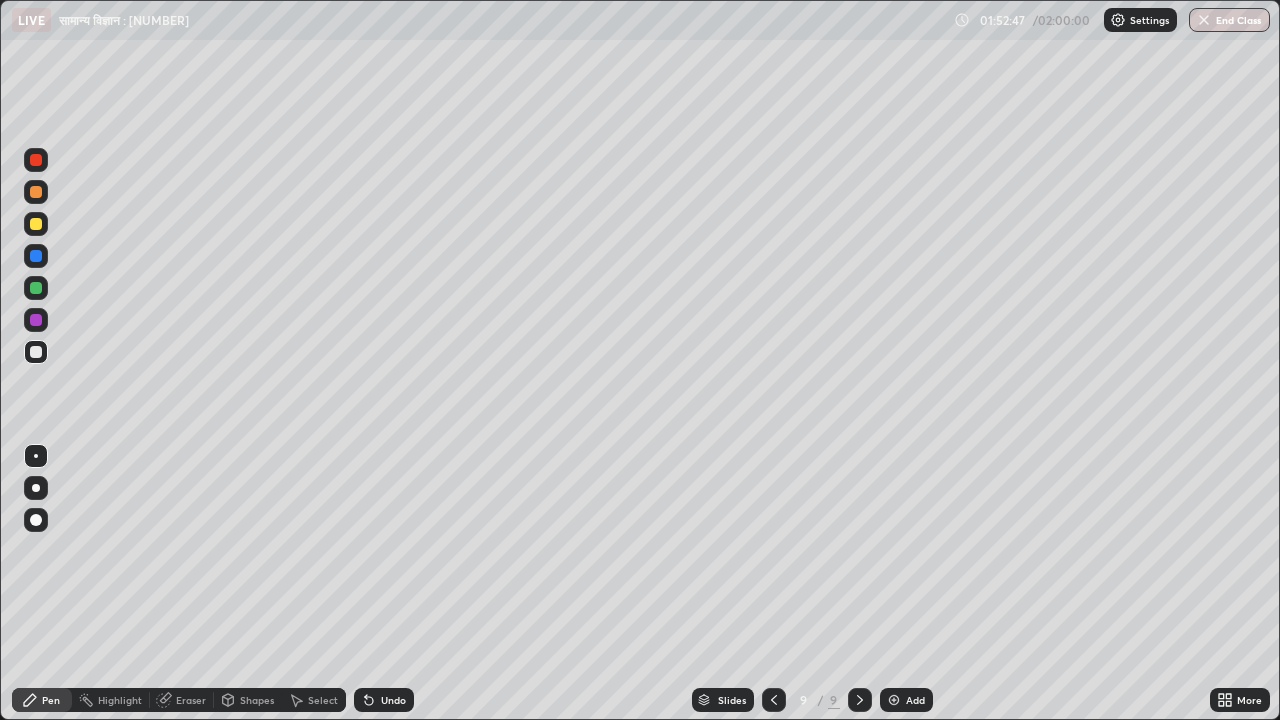 click on "Undo" at bounding box center [393, 700] 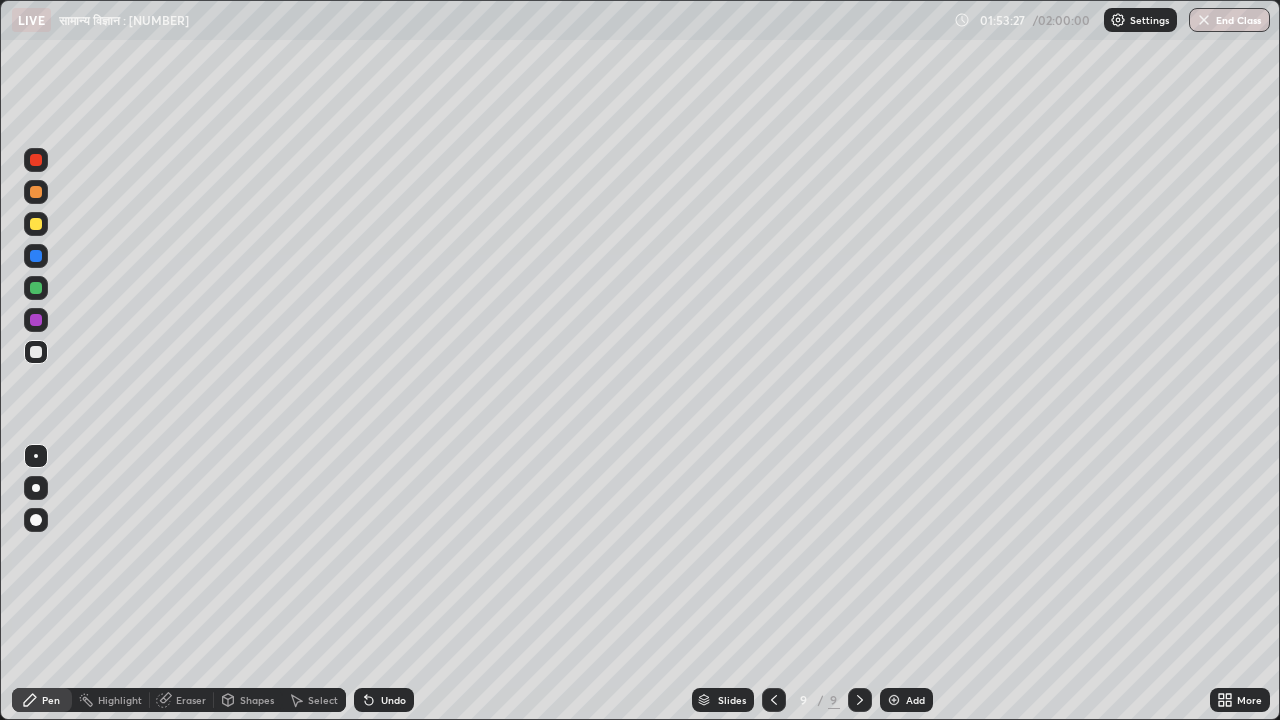 click on "Undo" at bounding box center [393, 700] 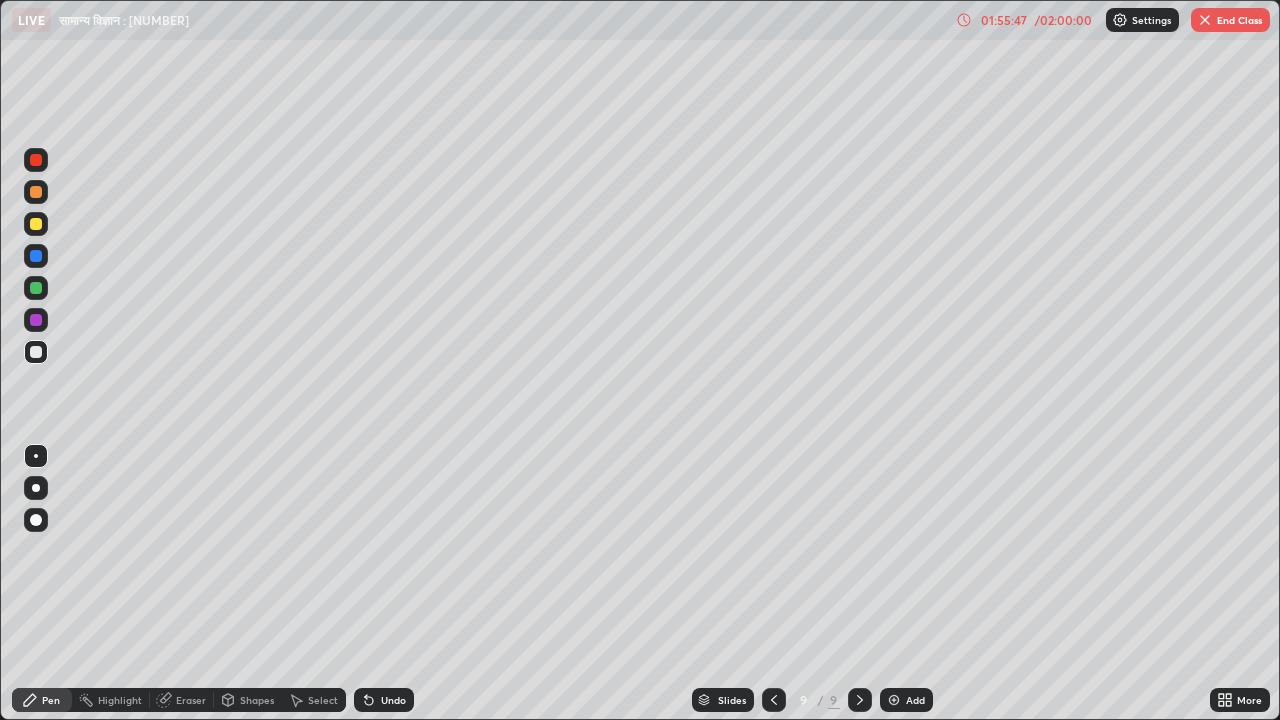 click on "Add" at bounding box center [915, 700] 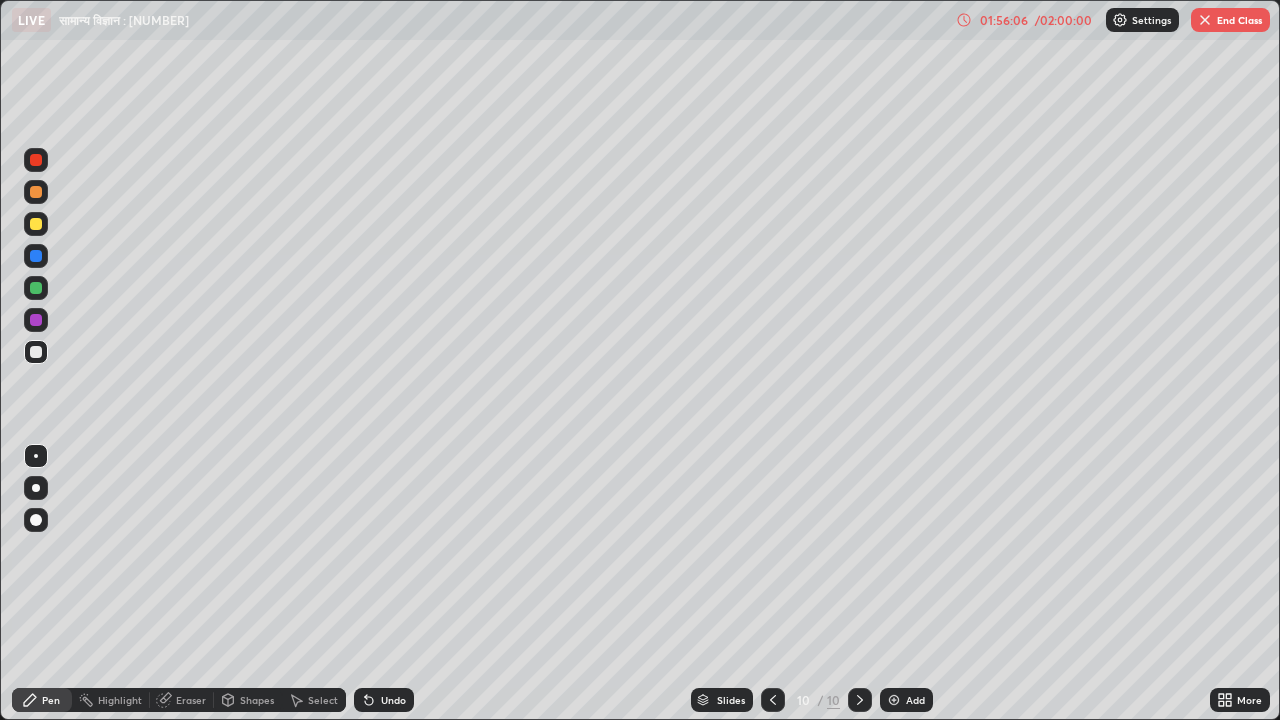 click on "/  02:00:00" at bounding box center [1063, 20] 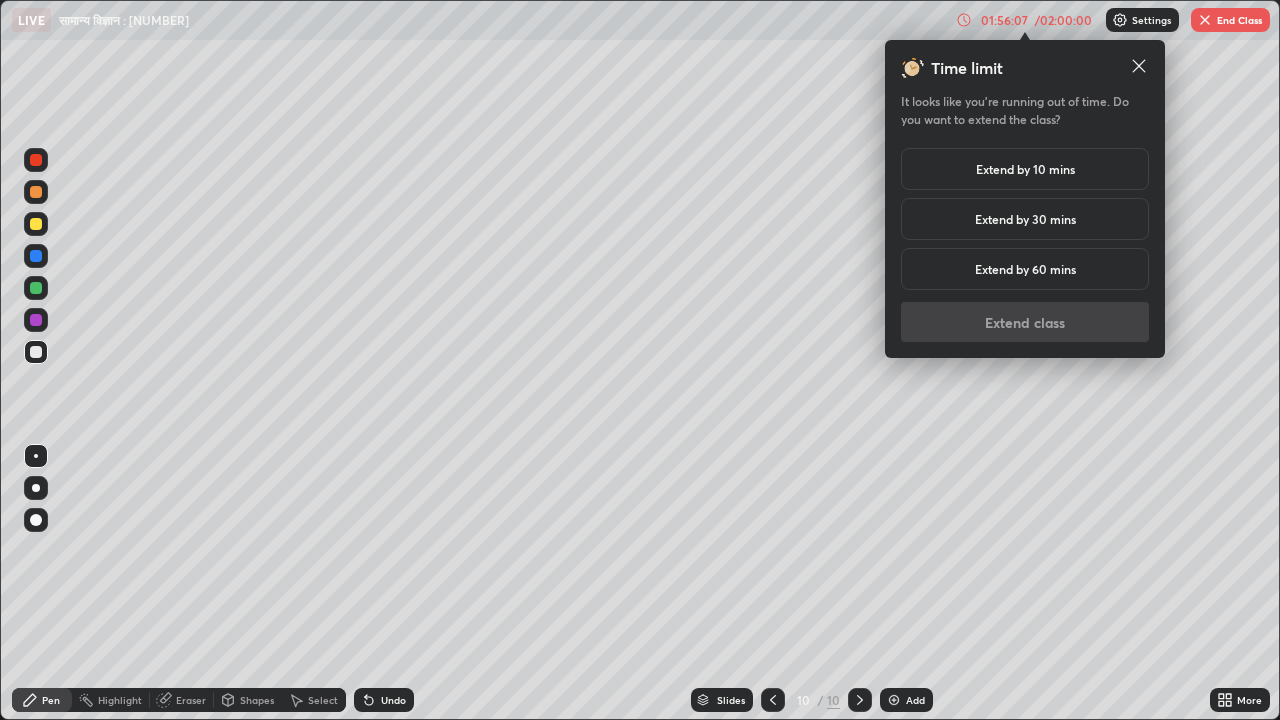 click on "Extend by 10 mins" at bounding box center (1025, 169) 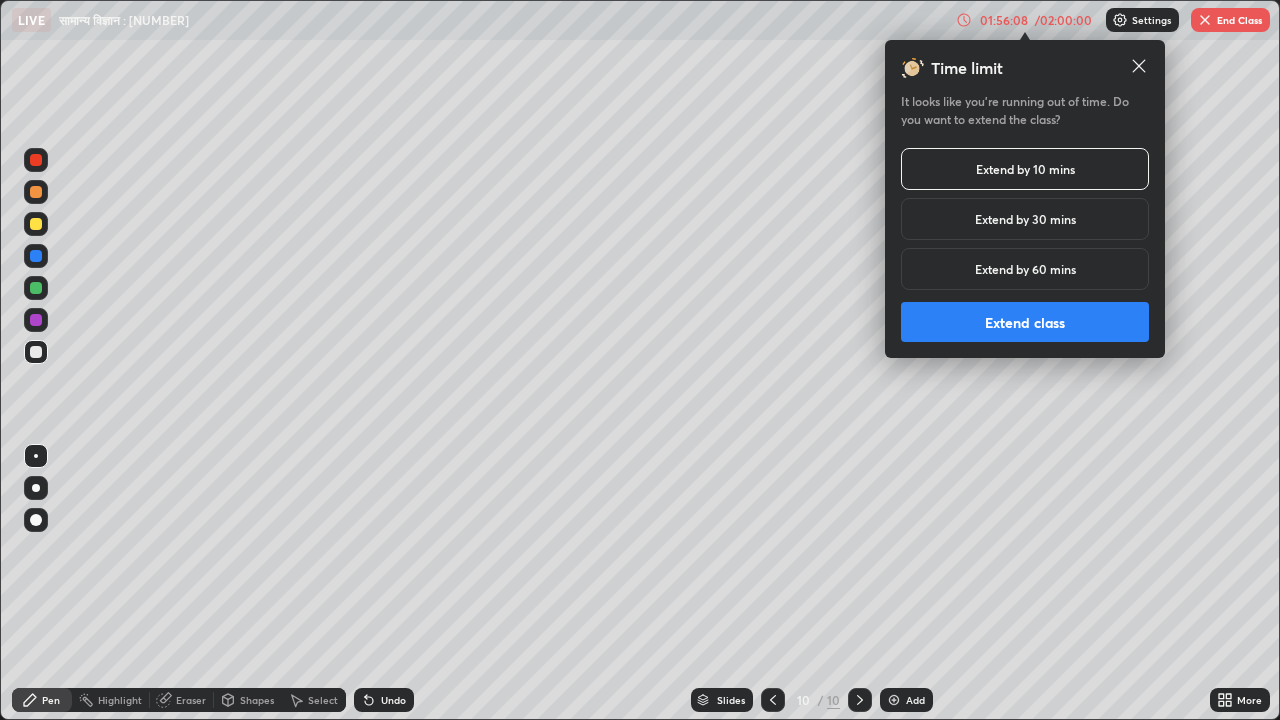 click on "Extend class" at bounding box center [1025, 322] 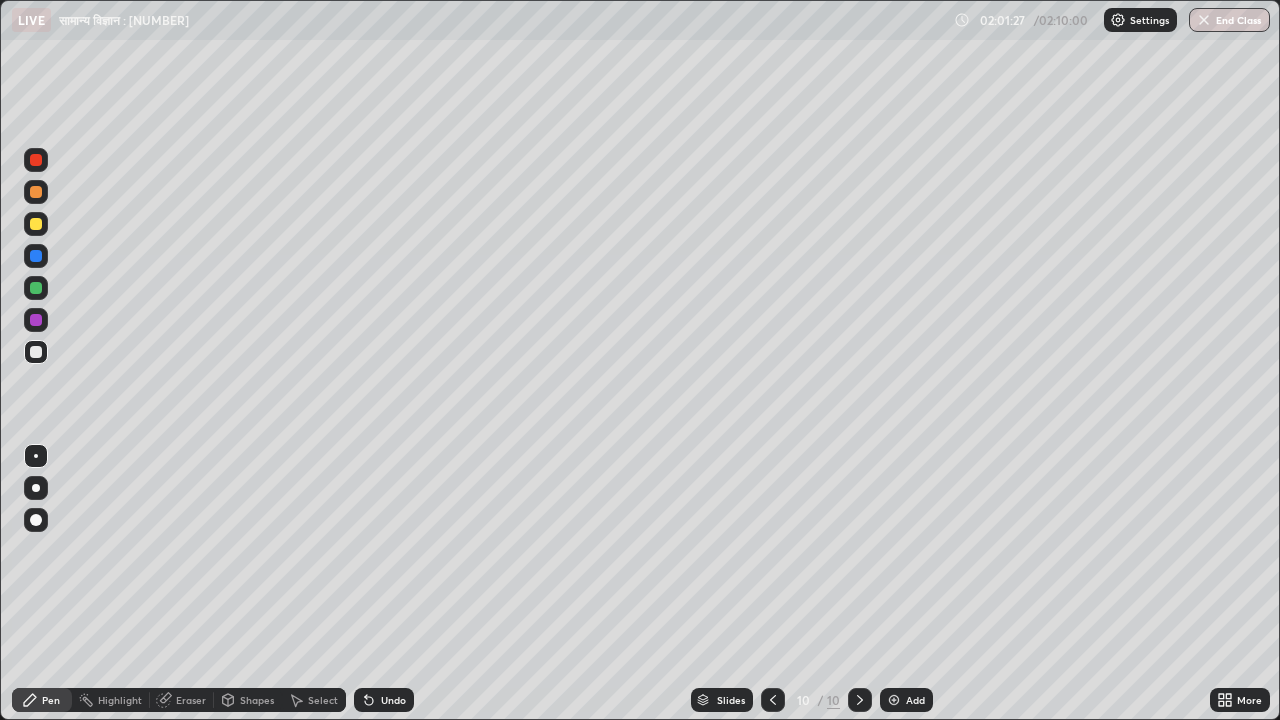 click on "Undo" at bounding box center [393, 700] 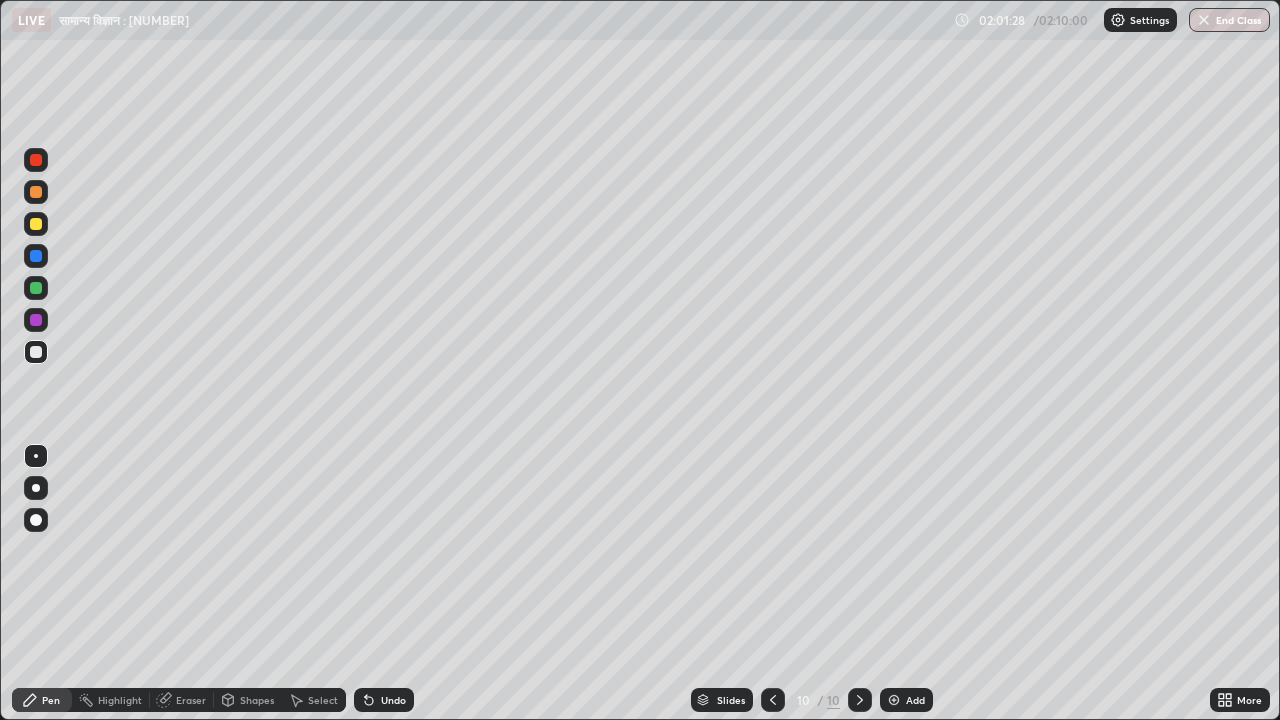 click on "Undo" at bounding box center [393, 700] 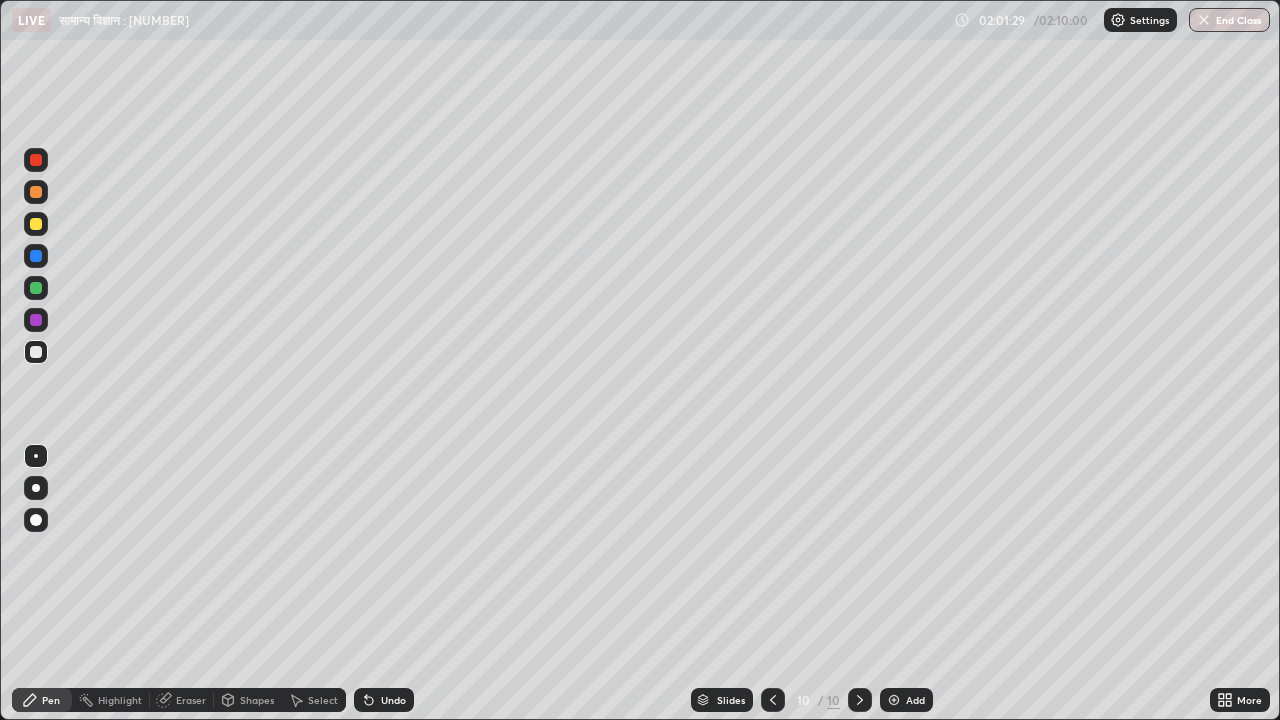 click on "Undo" at bounding box center (393, 700) 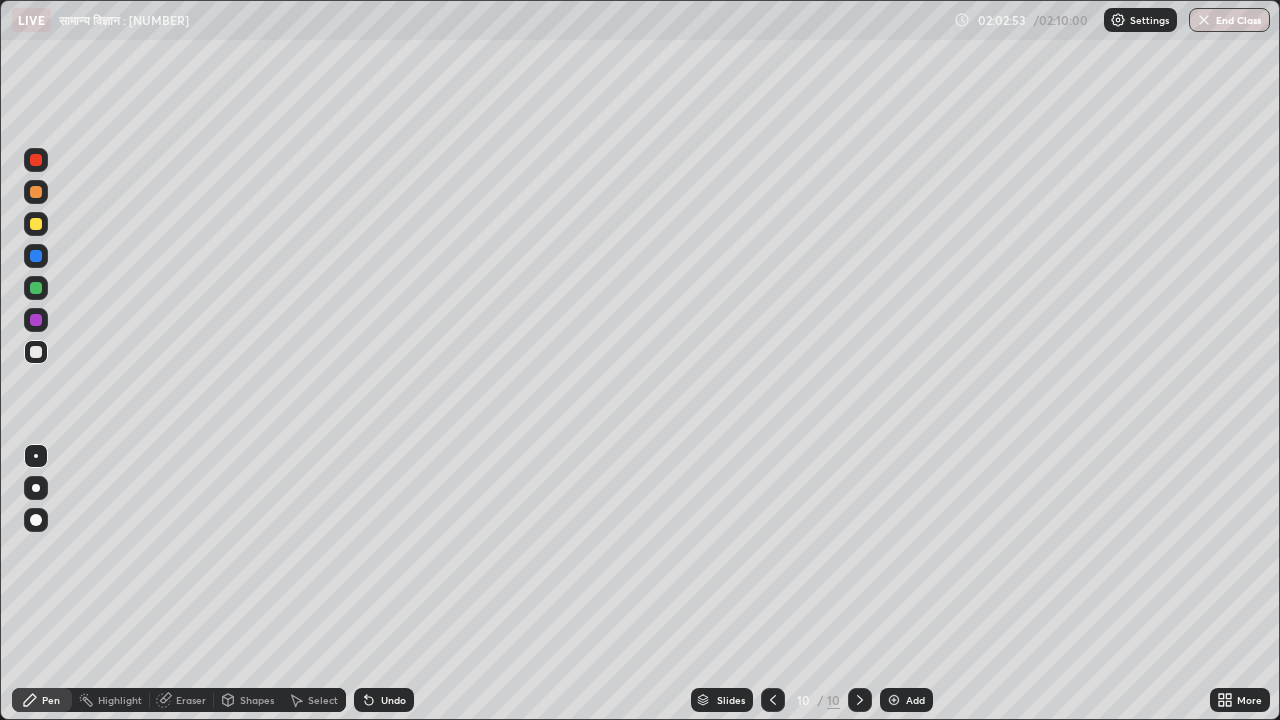 click on "Eraser" at bounding box center (191, 700) 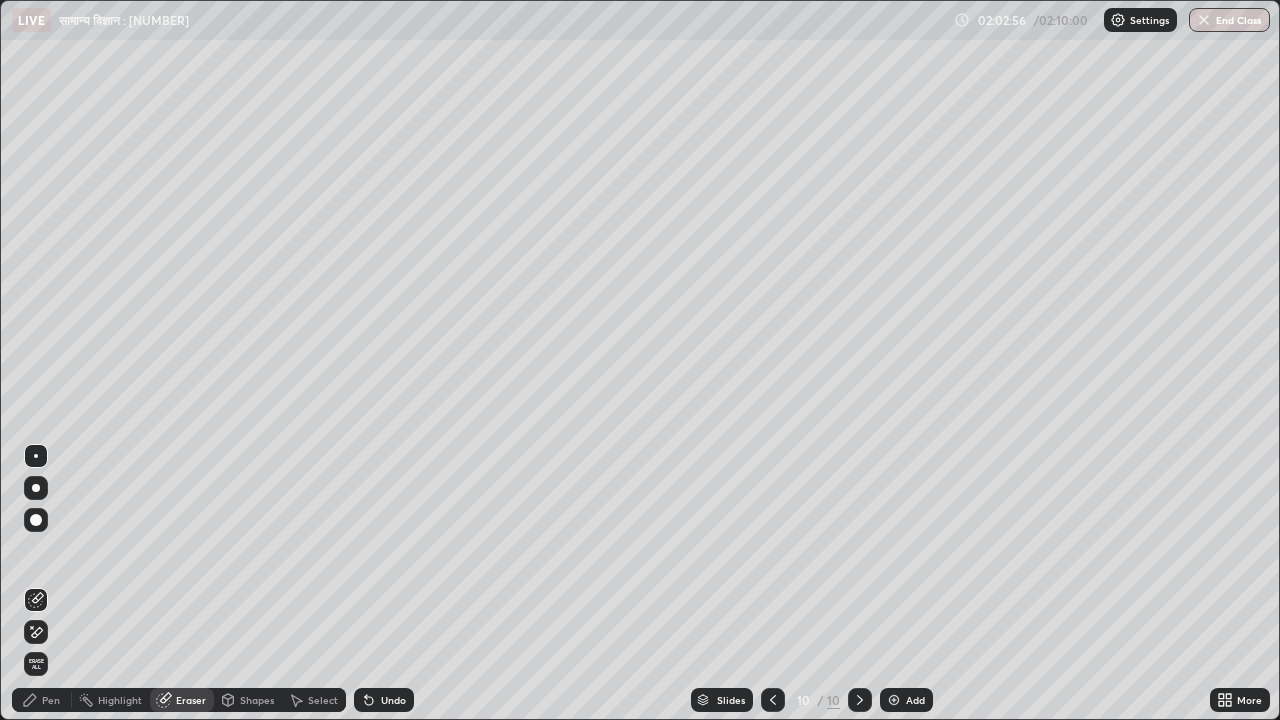 click on "Pen" at bounding box center [51, 700] 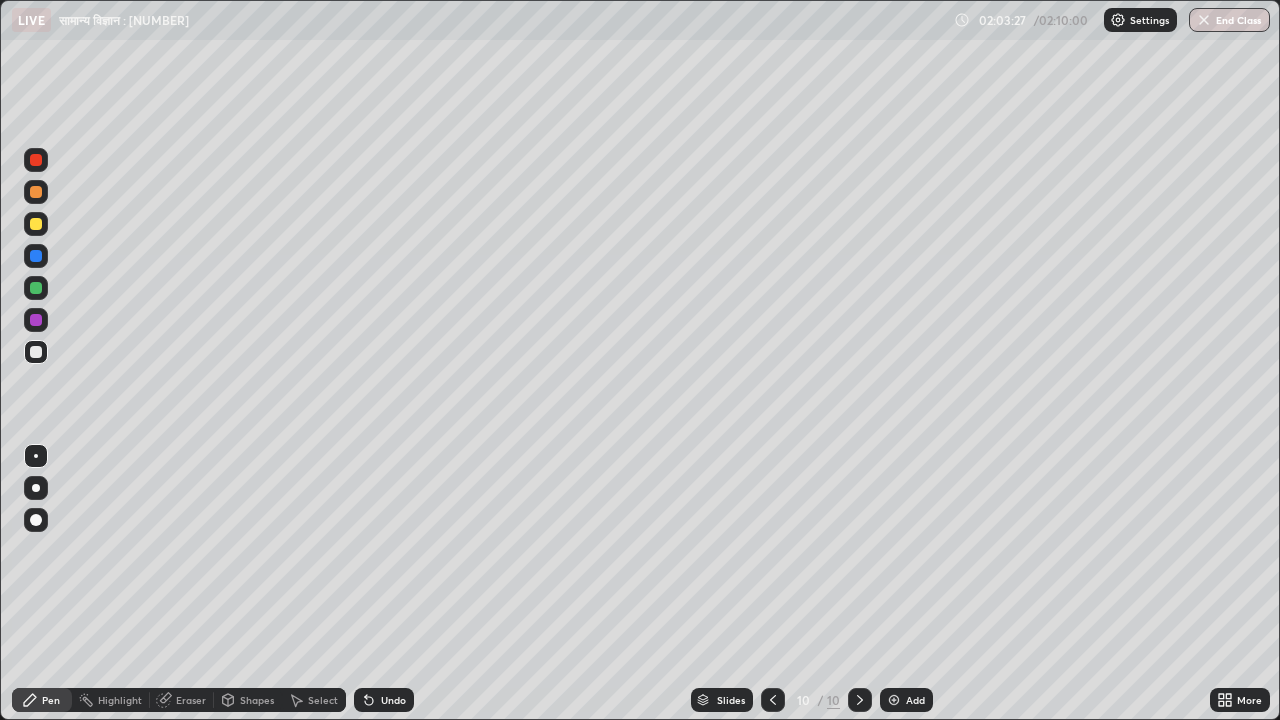 click on "Undo" at bounding box center [393, 700] 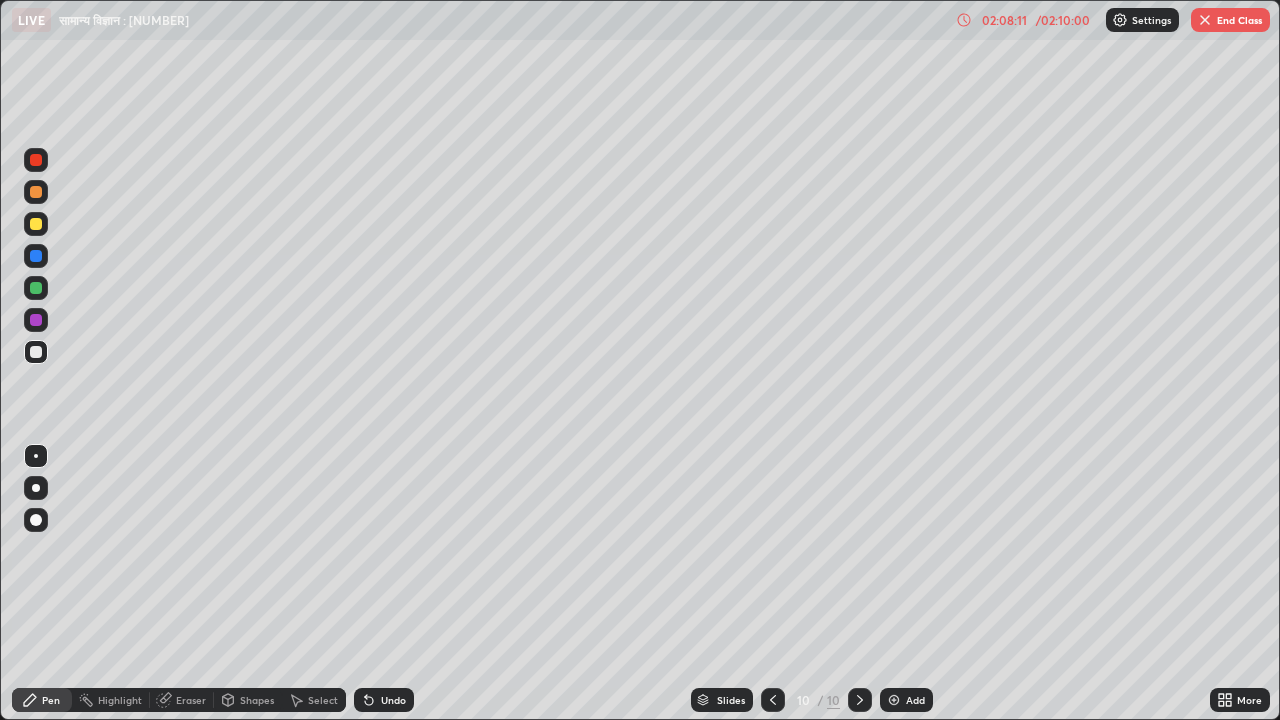 click on "/  02:10:00" at bounding box center (1063, 20) 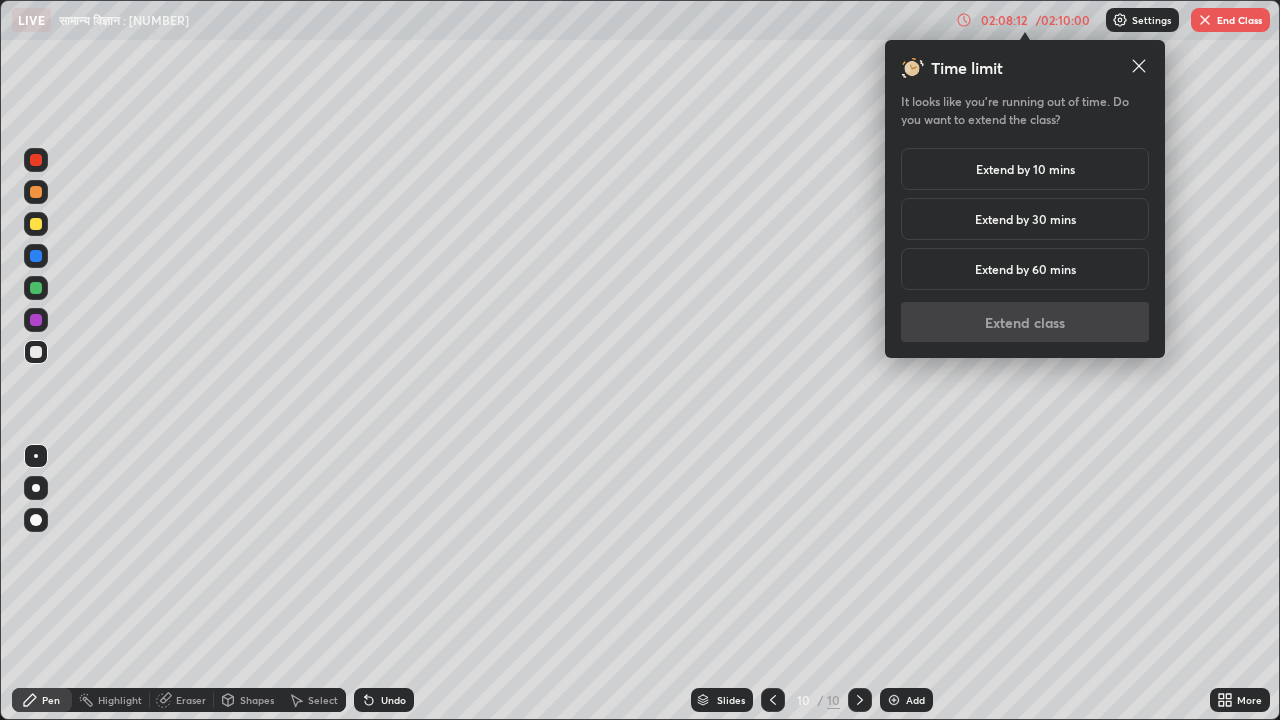 click on "Extend by 10 mins" at bounding box center (1025, 169) 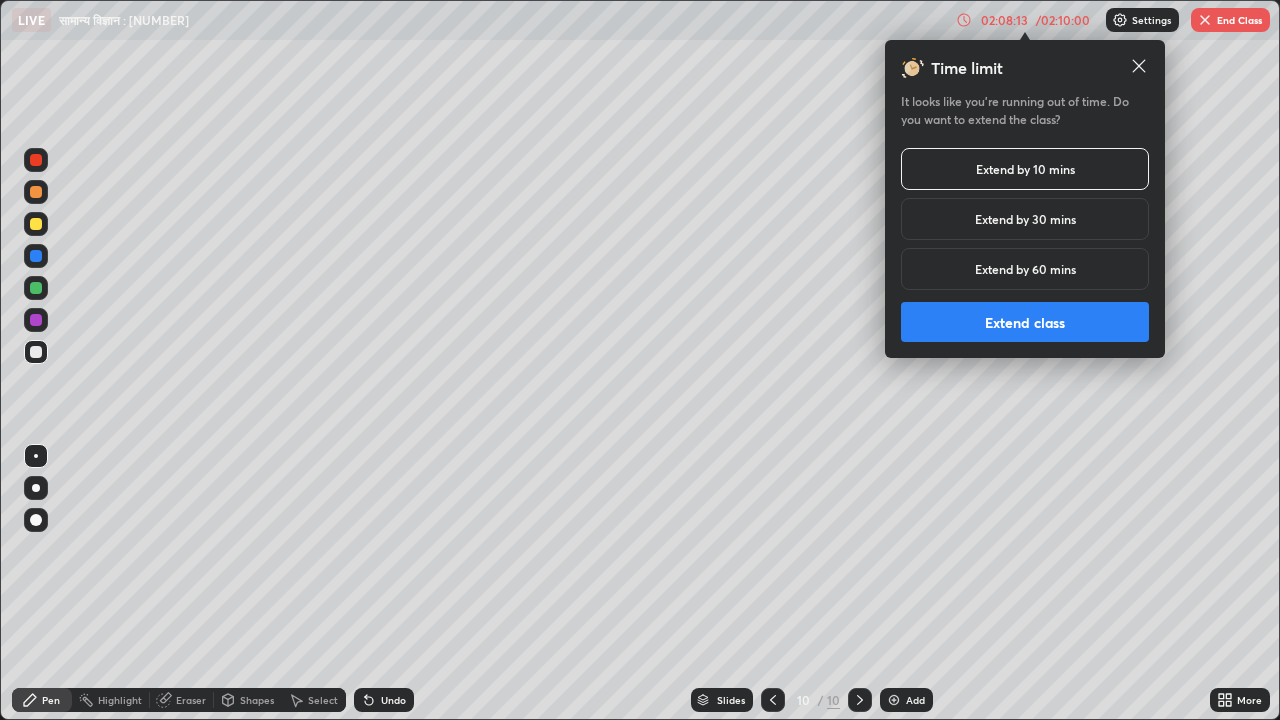 click on "Extend class" at bounding box center [1025, 322] 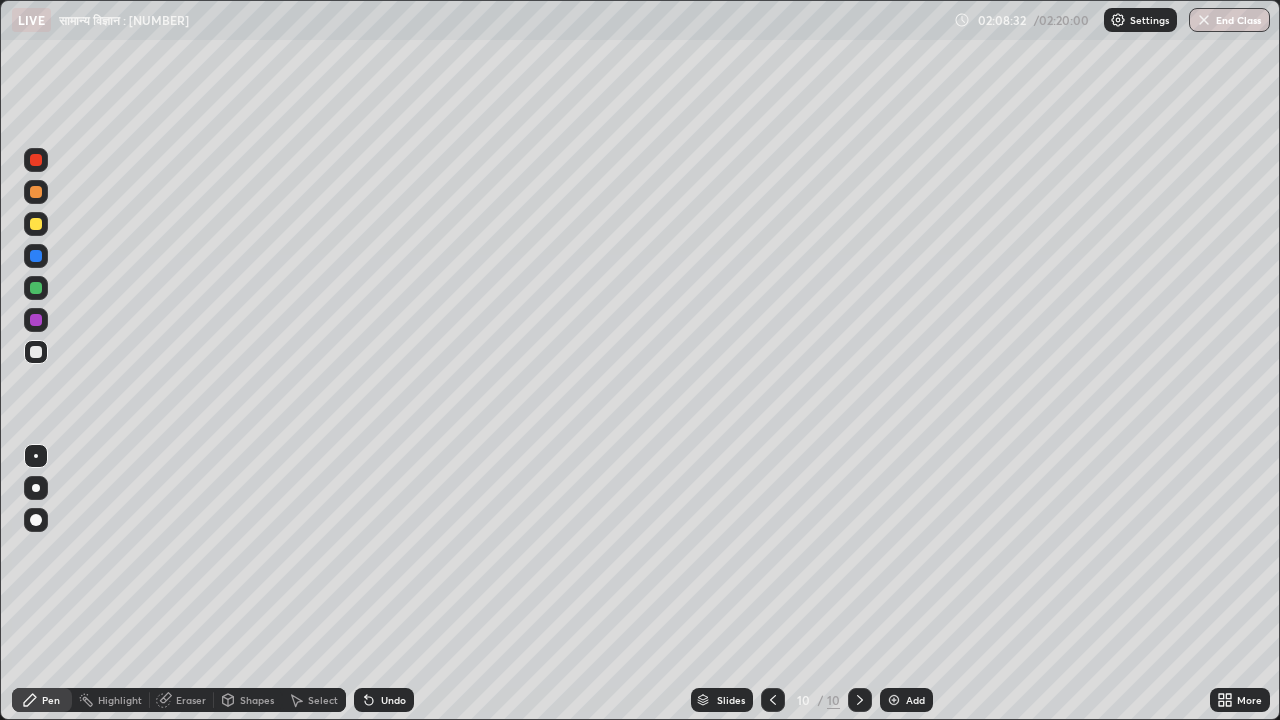 click on "Add" at bounding box center [915, 700] 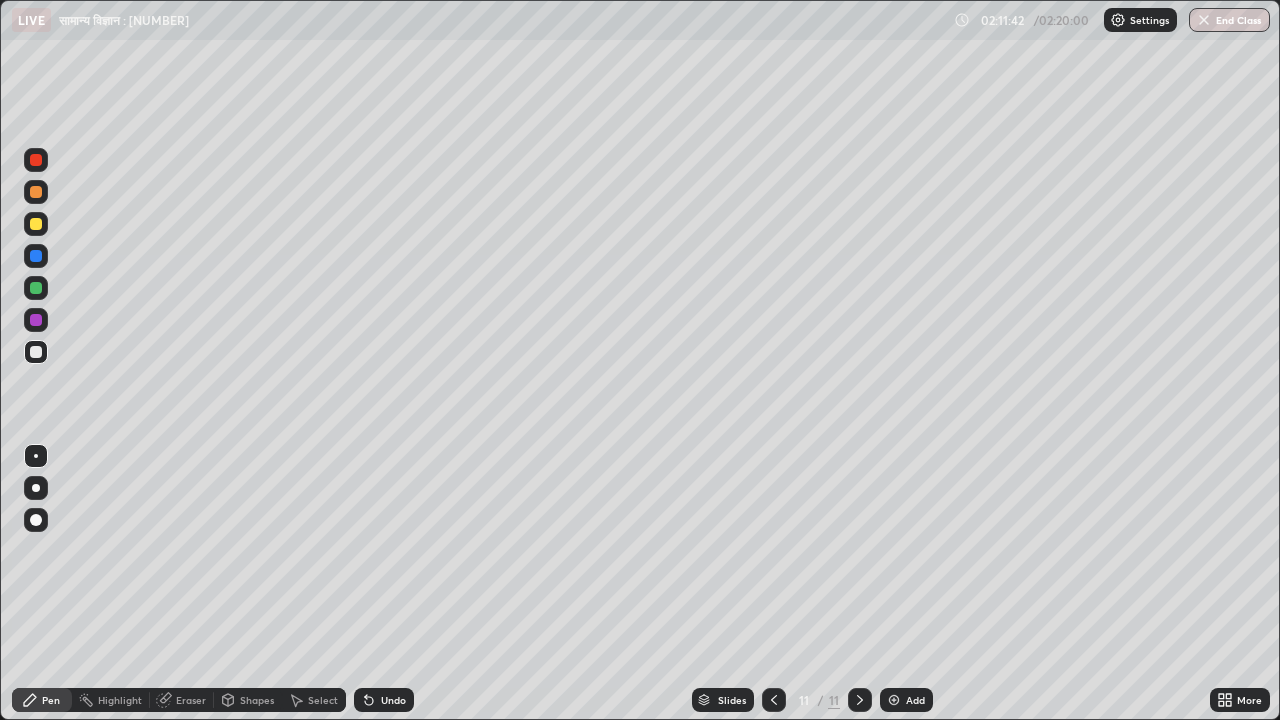click on "End Class" at bounding box center [1229, 20] 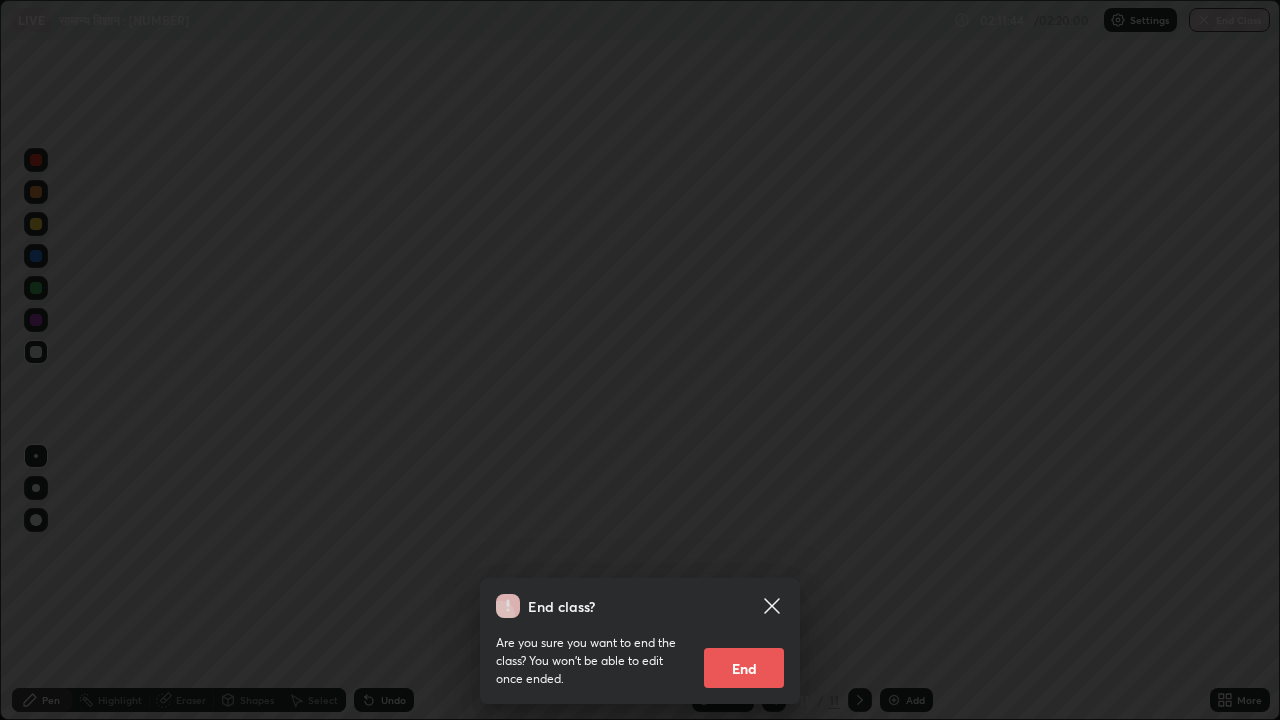 click on "End" at bounding box center (744, 668) 